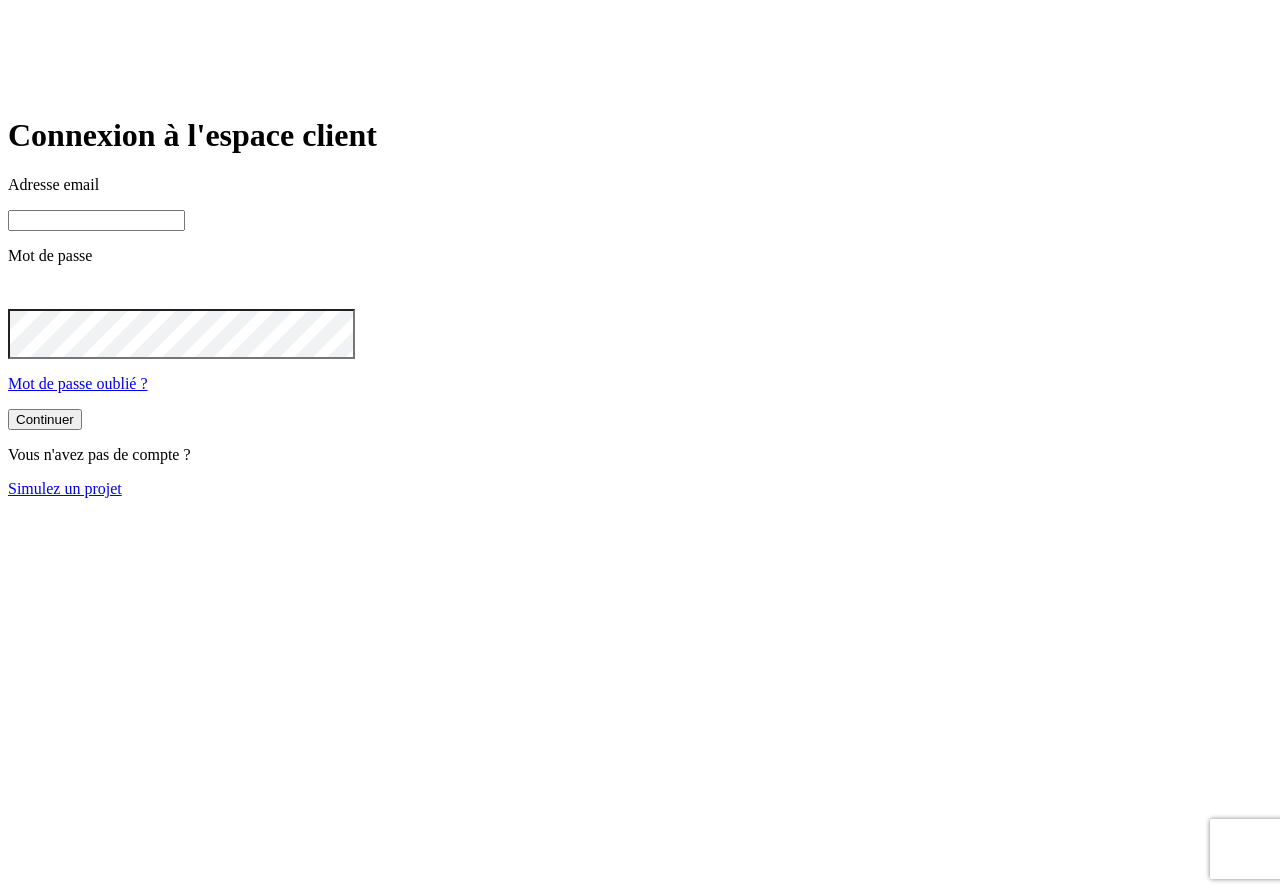 scroll, scrollTop: 0, scrollLeft: 0, axis: both 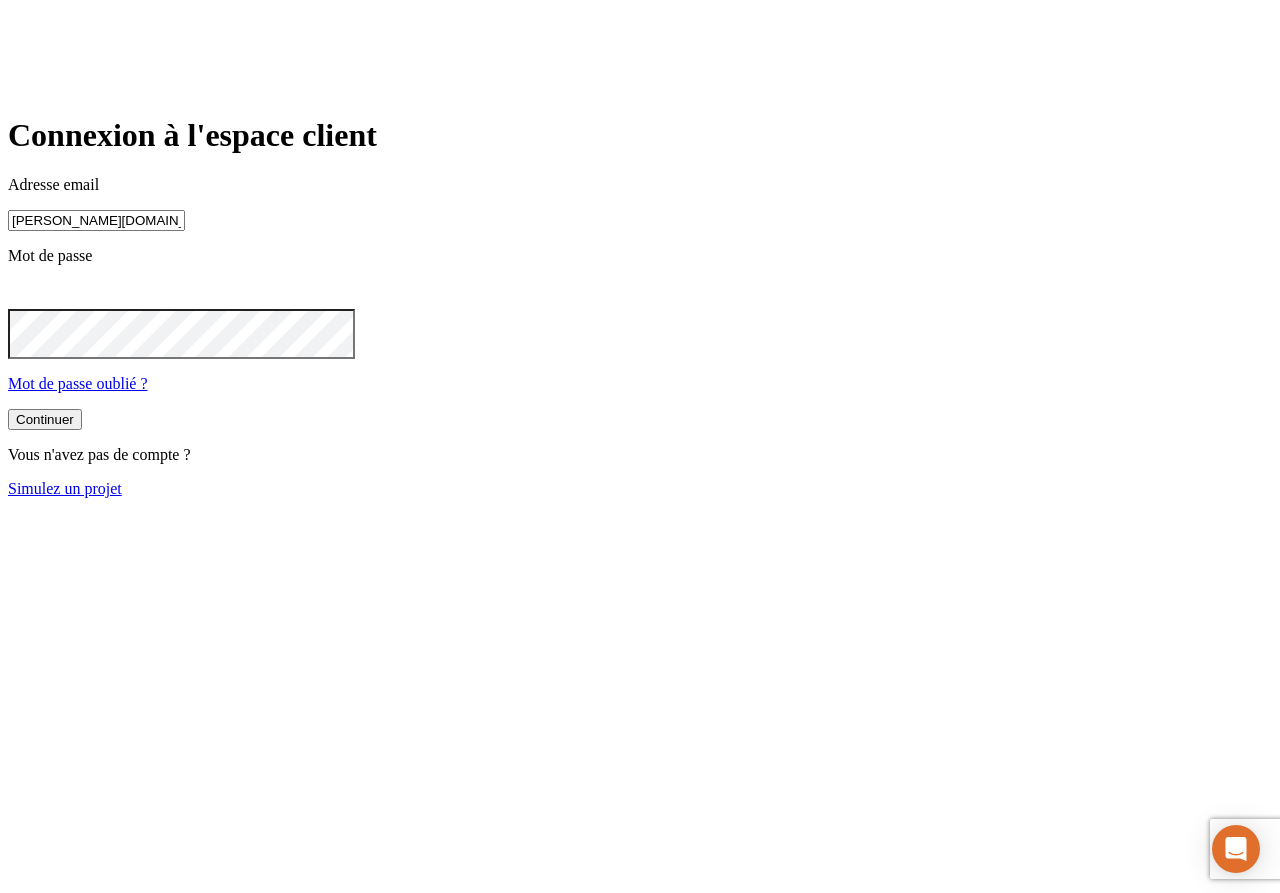 type on "james.bond+3110@nalo.fr" 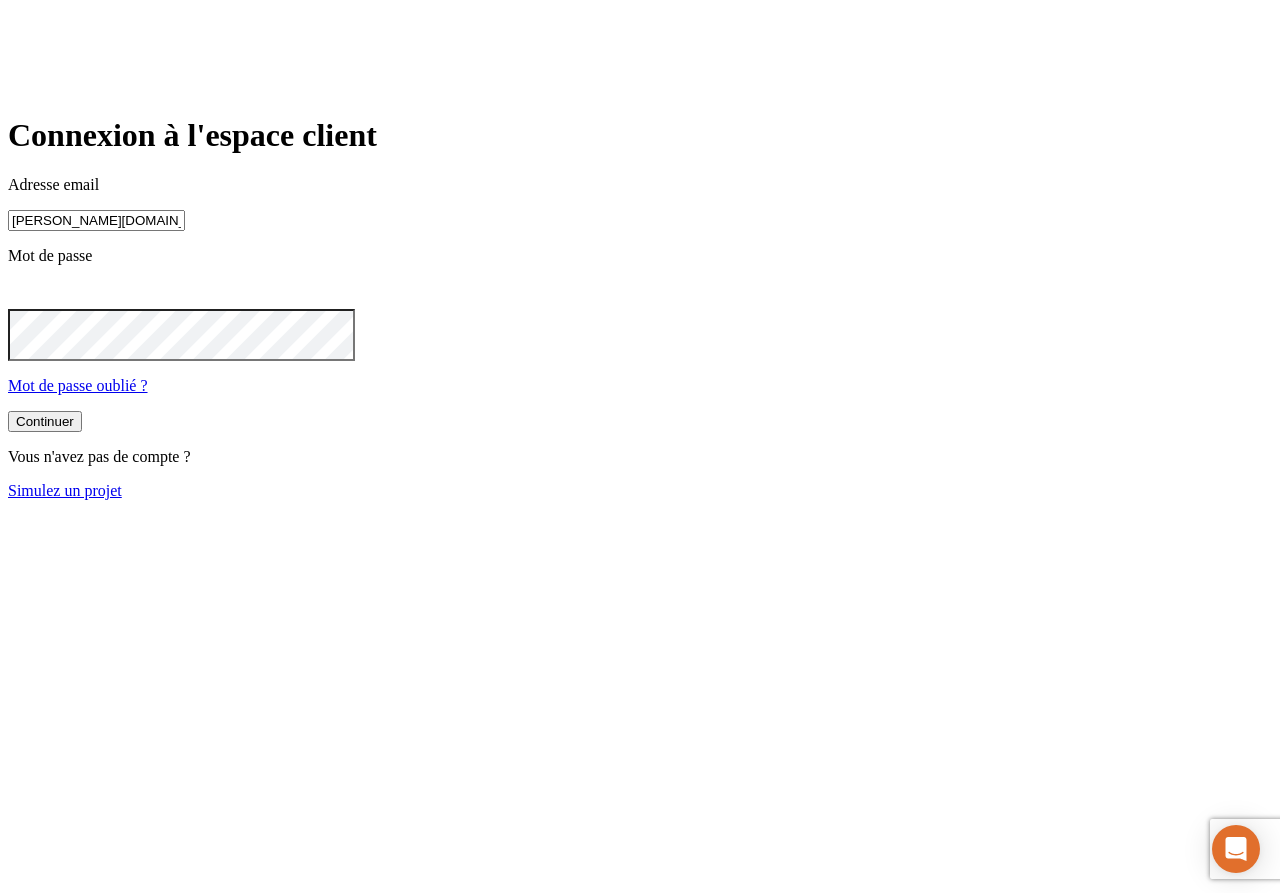 click on "Continuer" at bounding box center [45, 421] 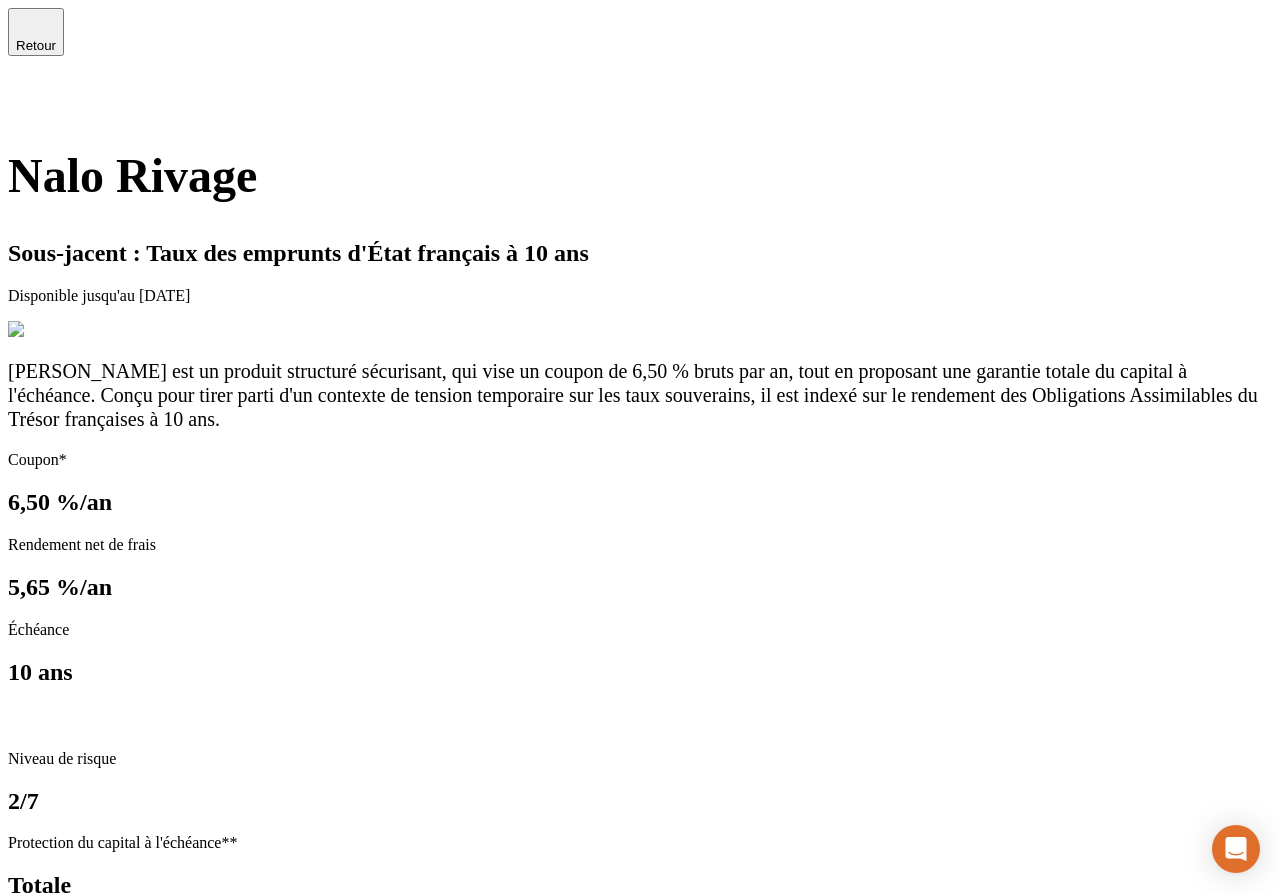 click 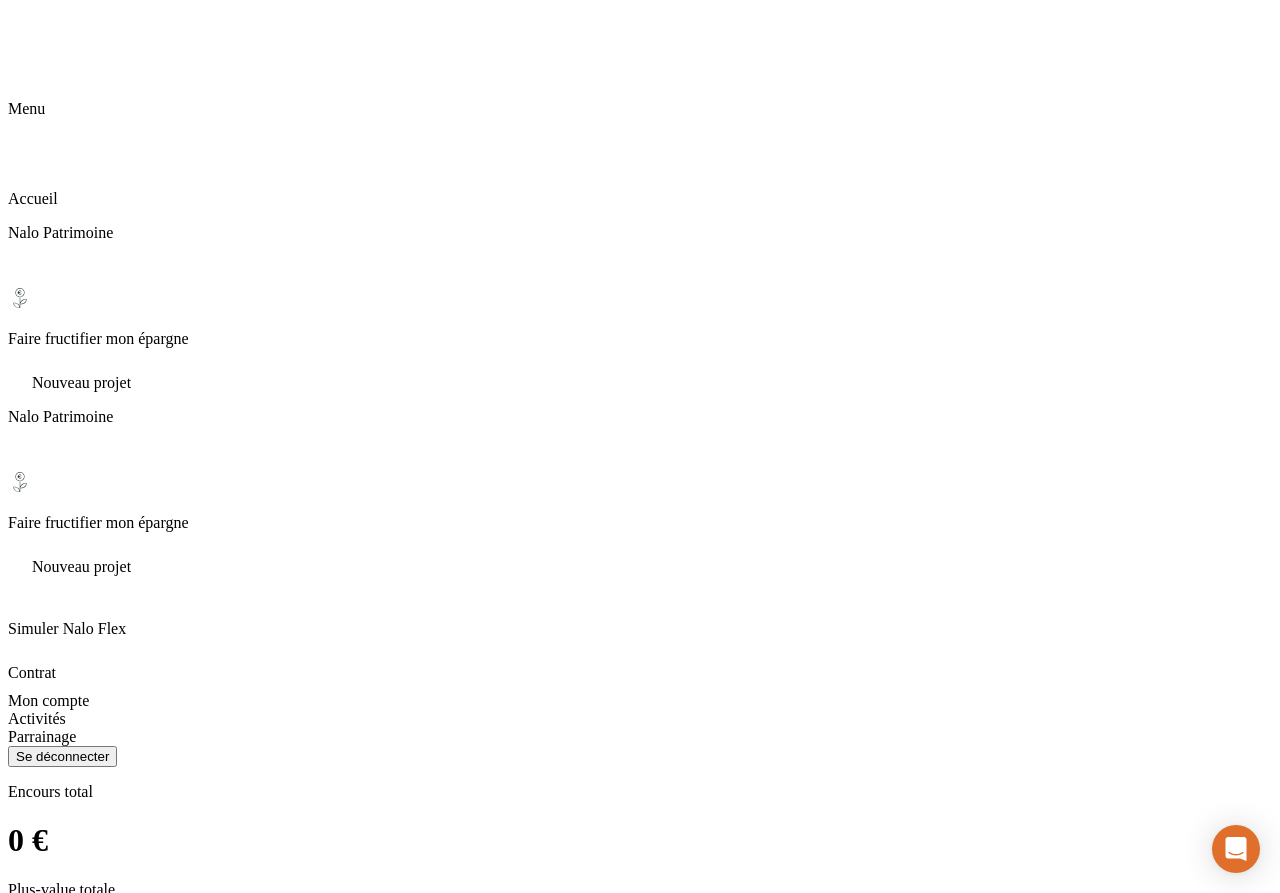 click on "Mon compte" at bounding box center (640, 3073) 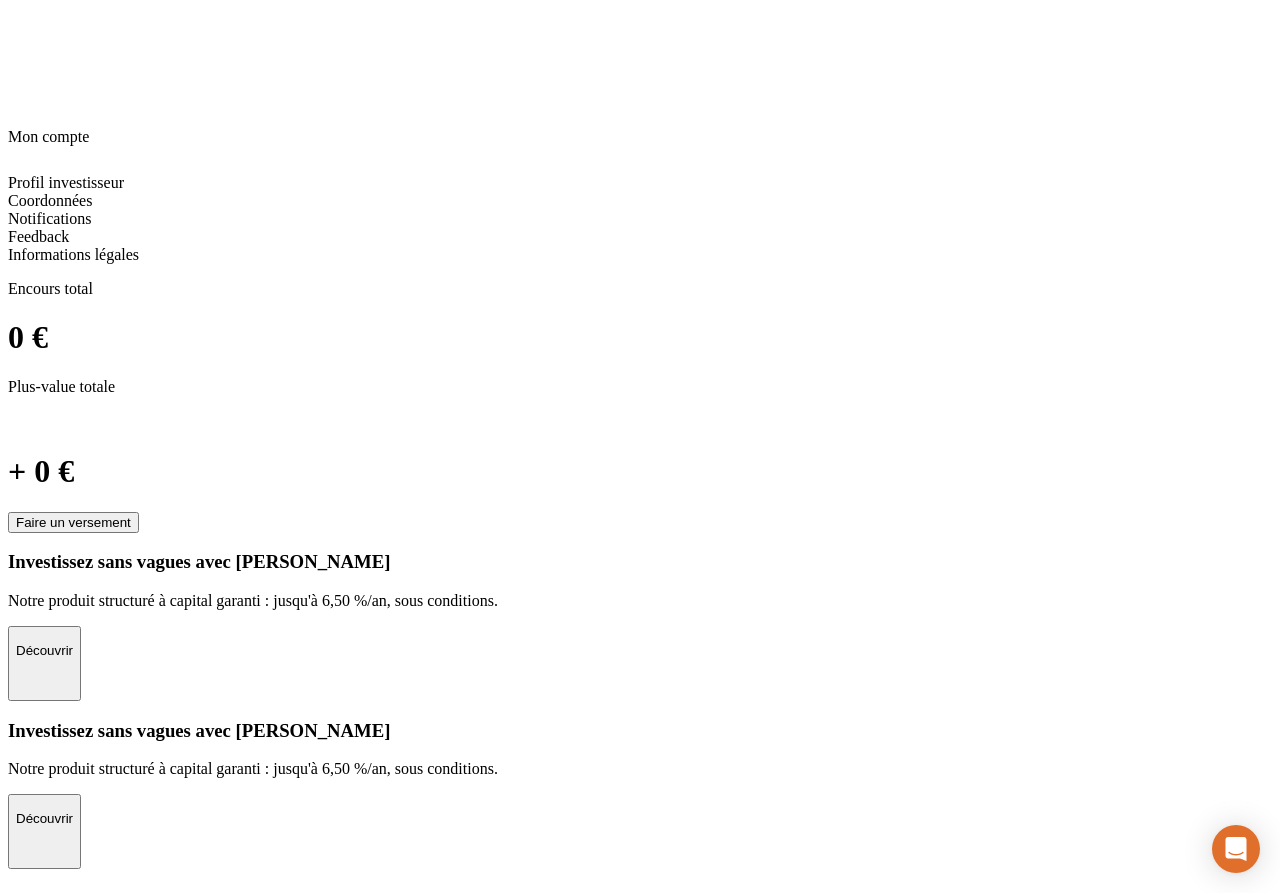 click on "Profil investisseur" at bounding box center [66, 2018] 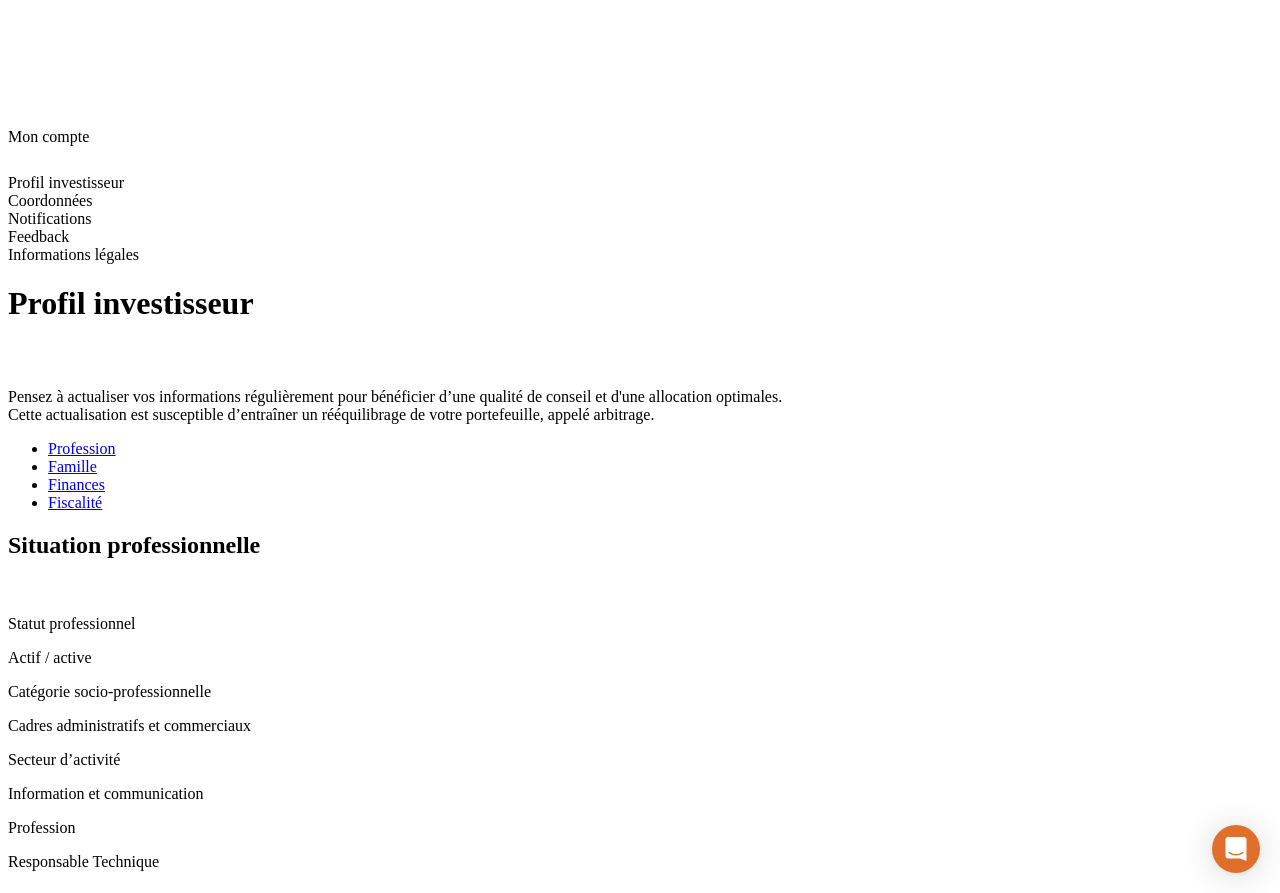 click on "Finances" at bounding box center [660, 485] 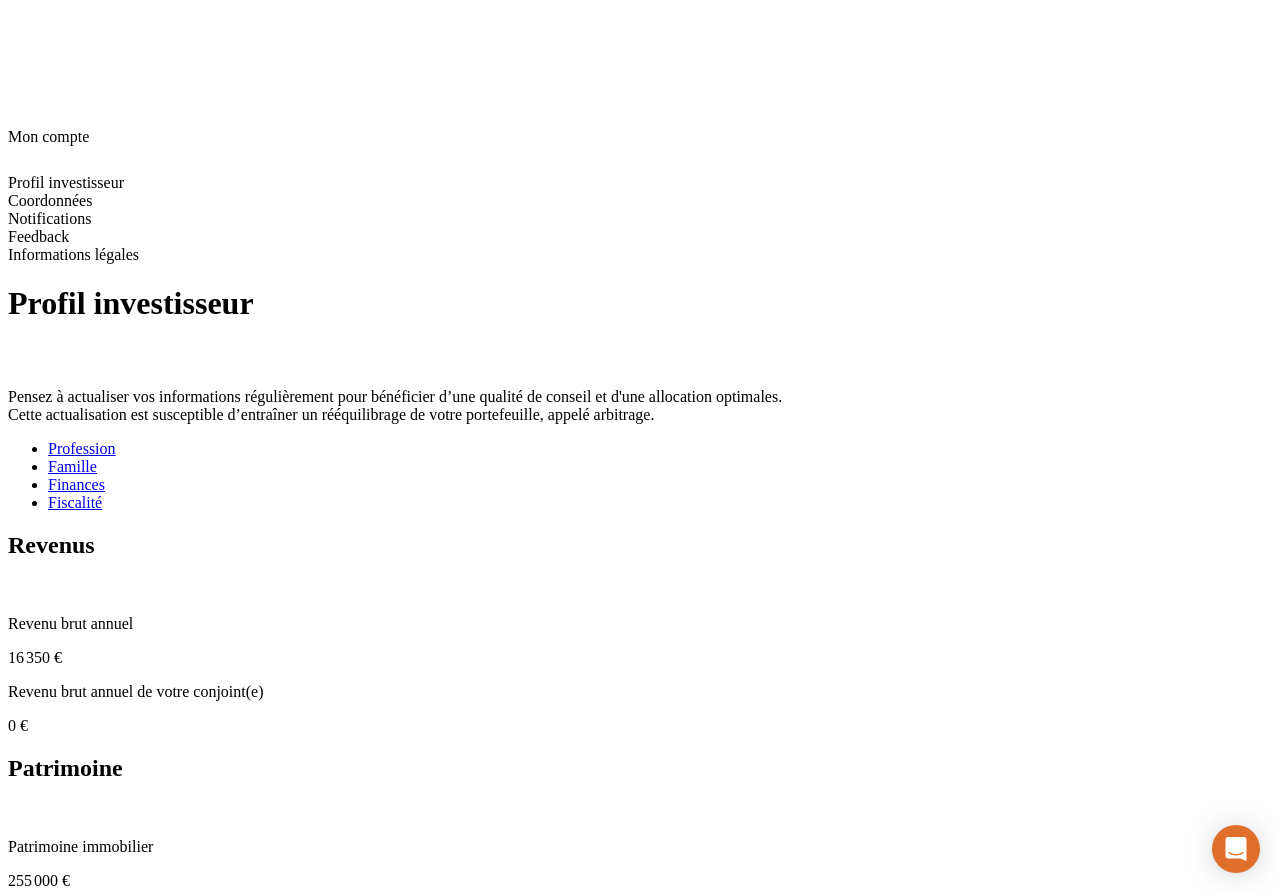click on "| Mon compte" at bounding box center (640, 1288) 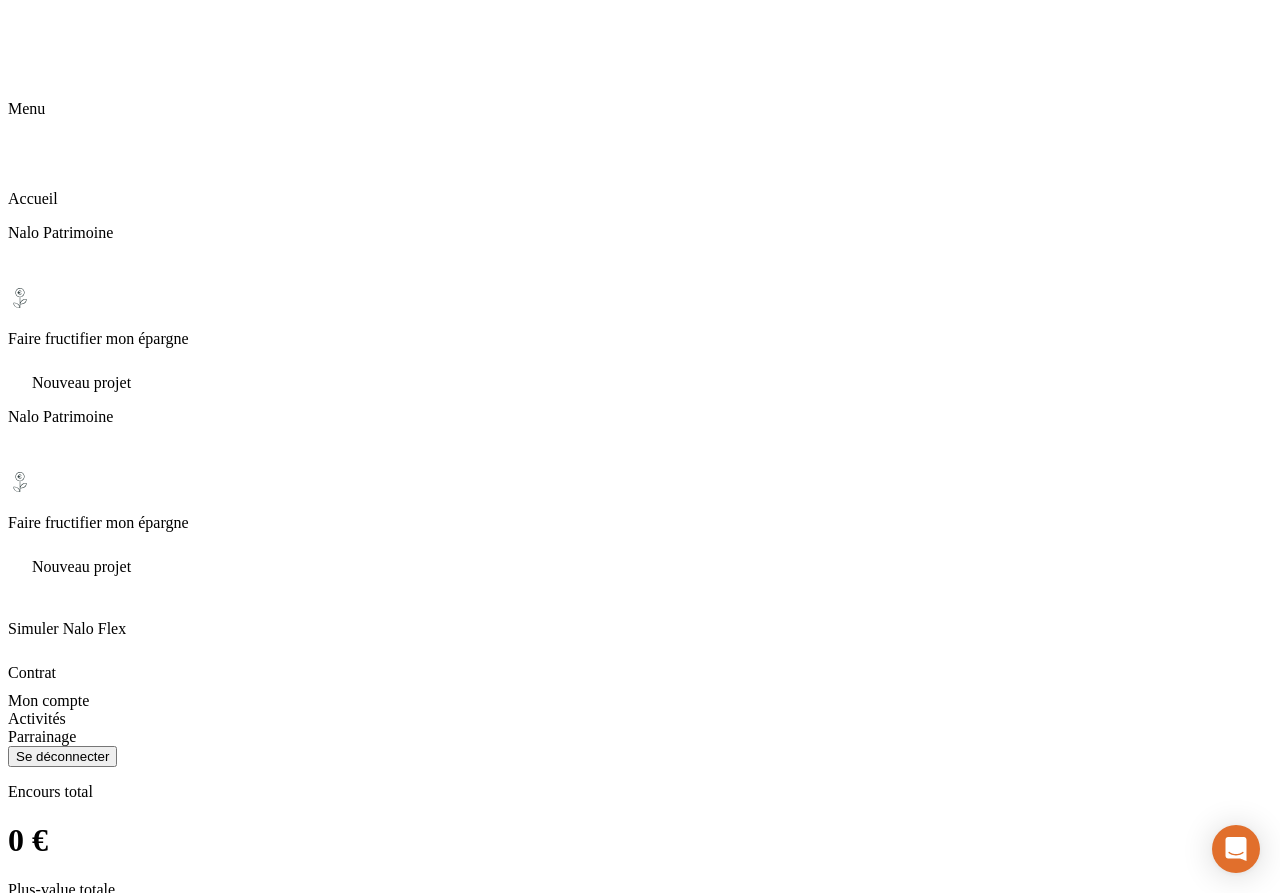 click on "Découvrir" at bounding box center (44, 1153) 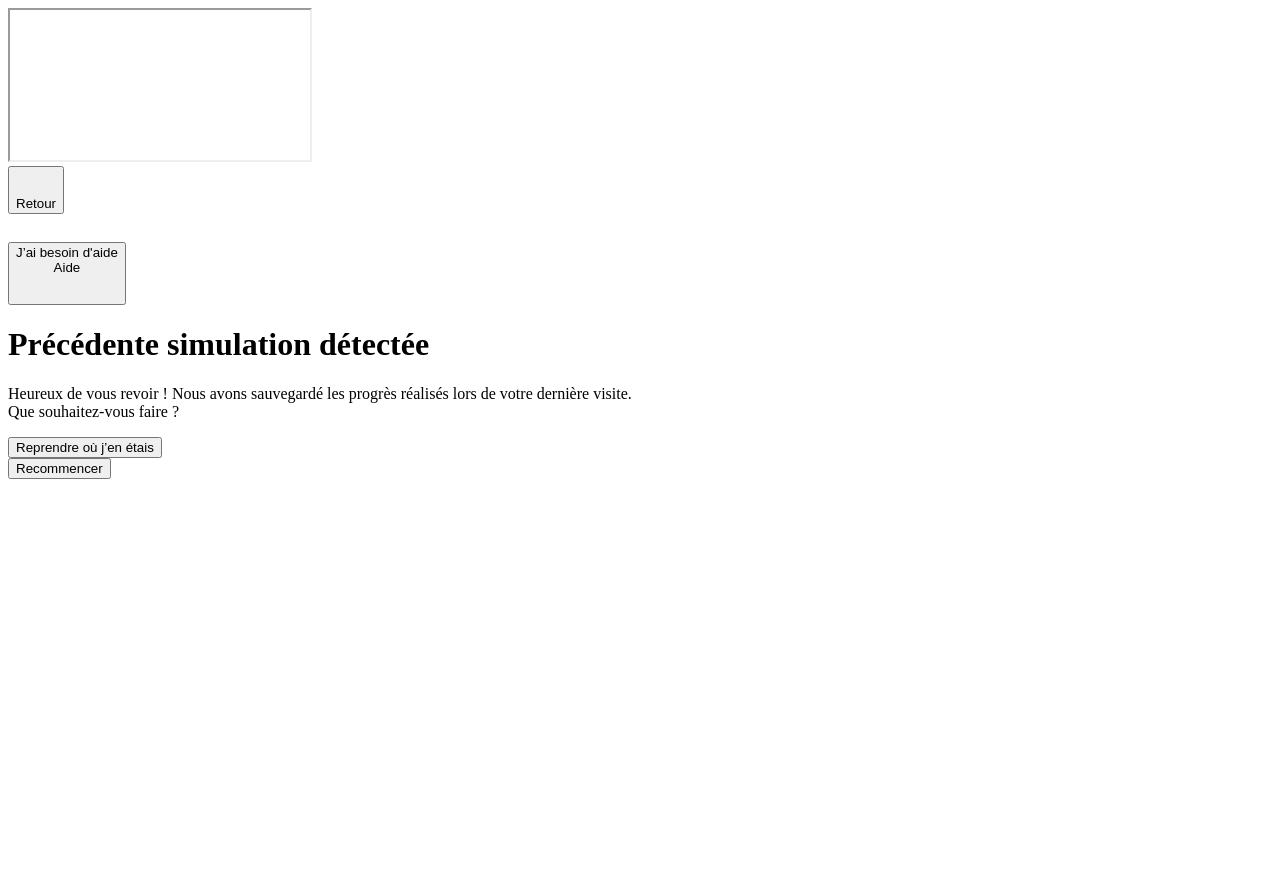 scroll, scrollTop: 0, scrollLeft: 0, axis: both 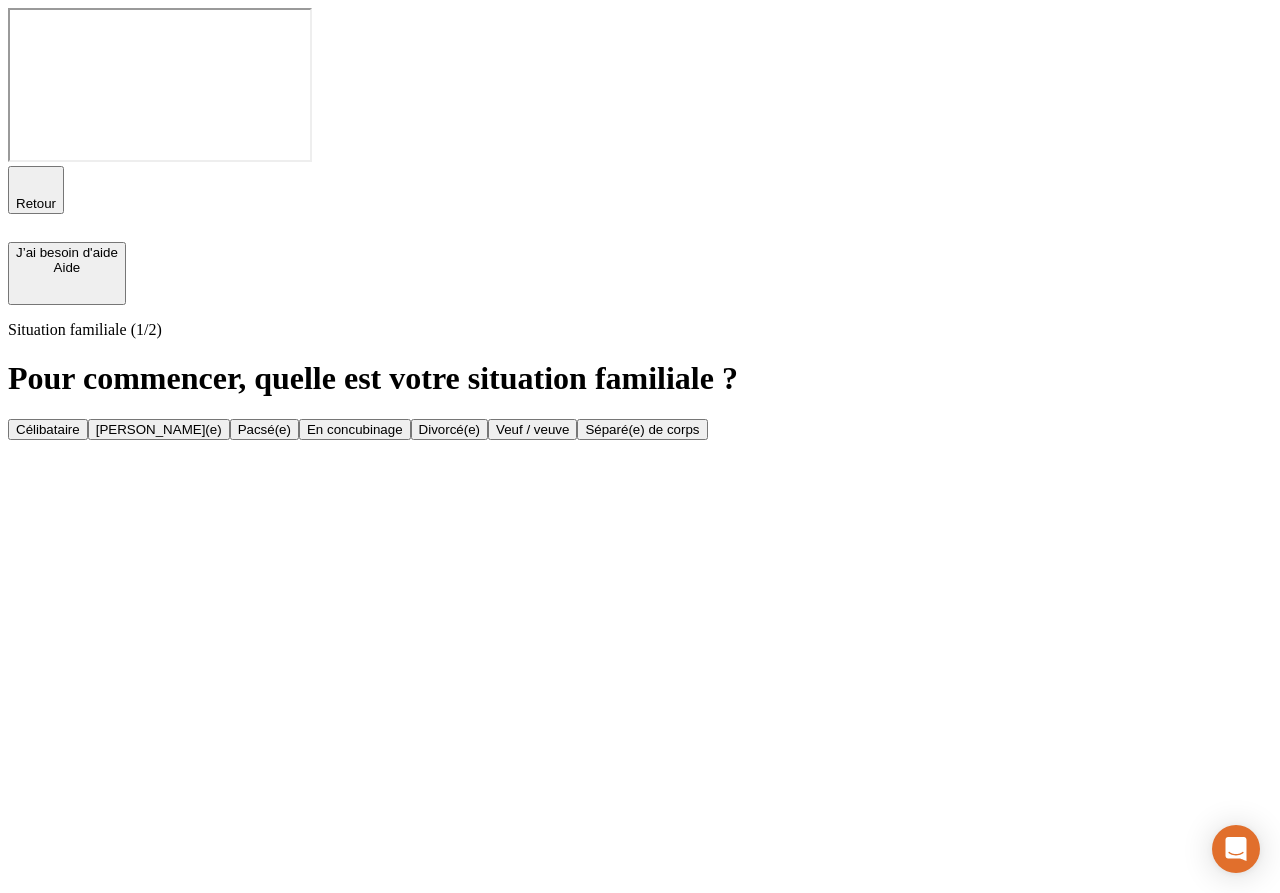 click on "Célibataire" at bounding box center [48, 429] 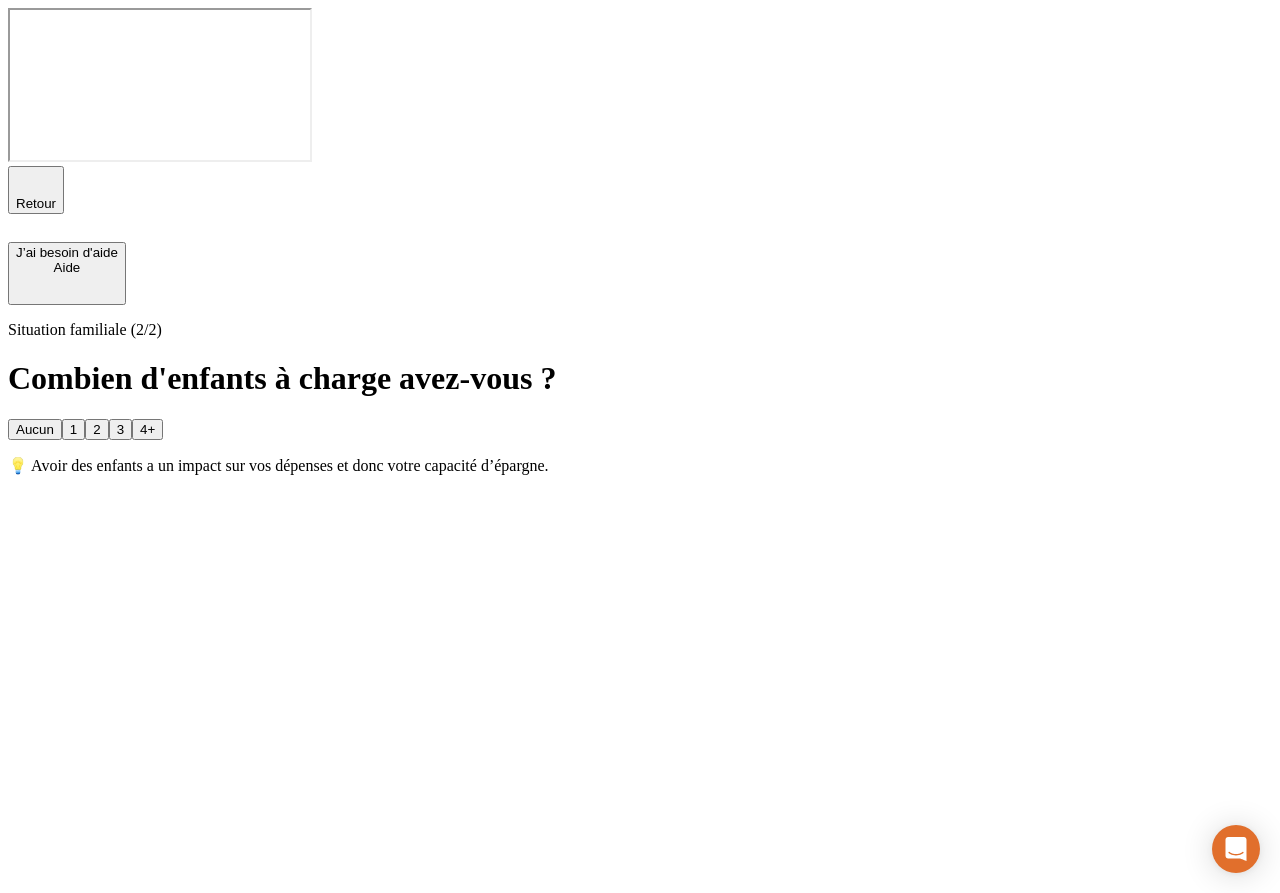 click on "2" at bounding box center [96, 429] 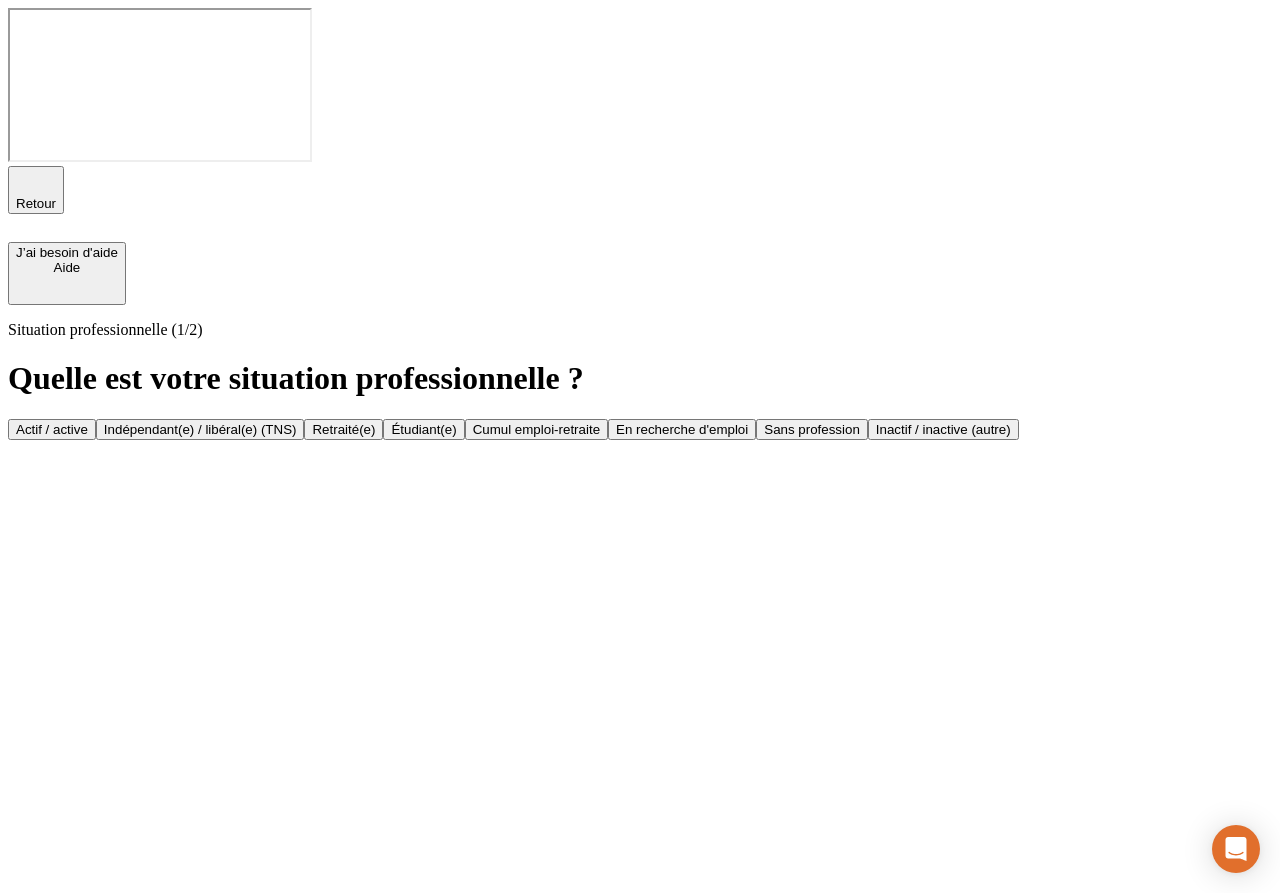 click on "Actif / active" at bounding box center [52, 429] 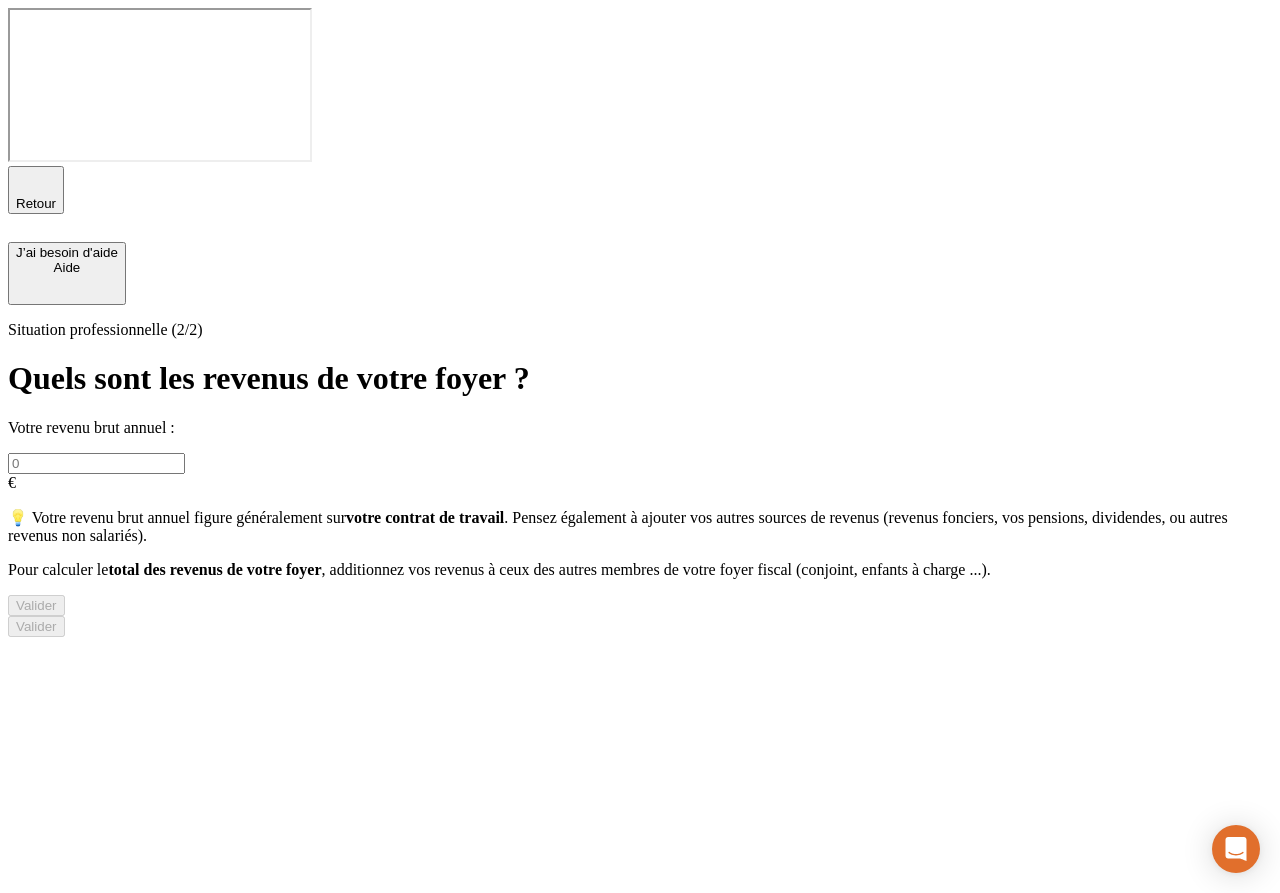 click at bounding box center (96, 463) 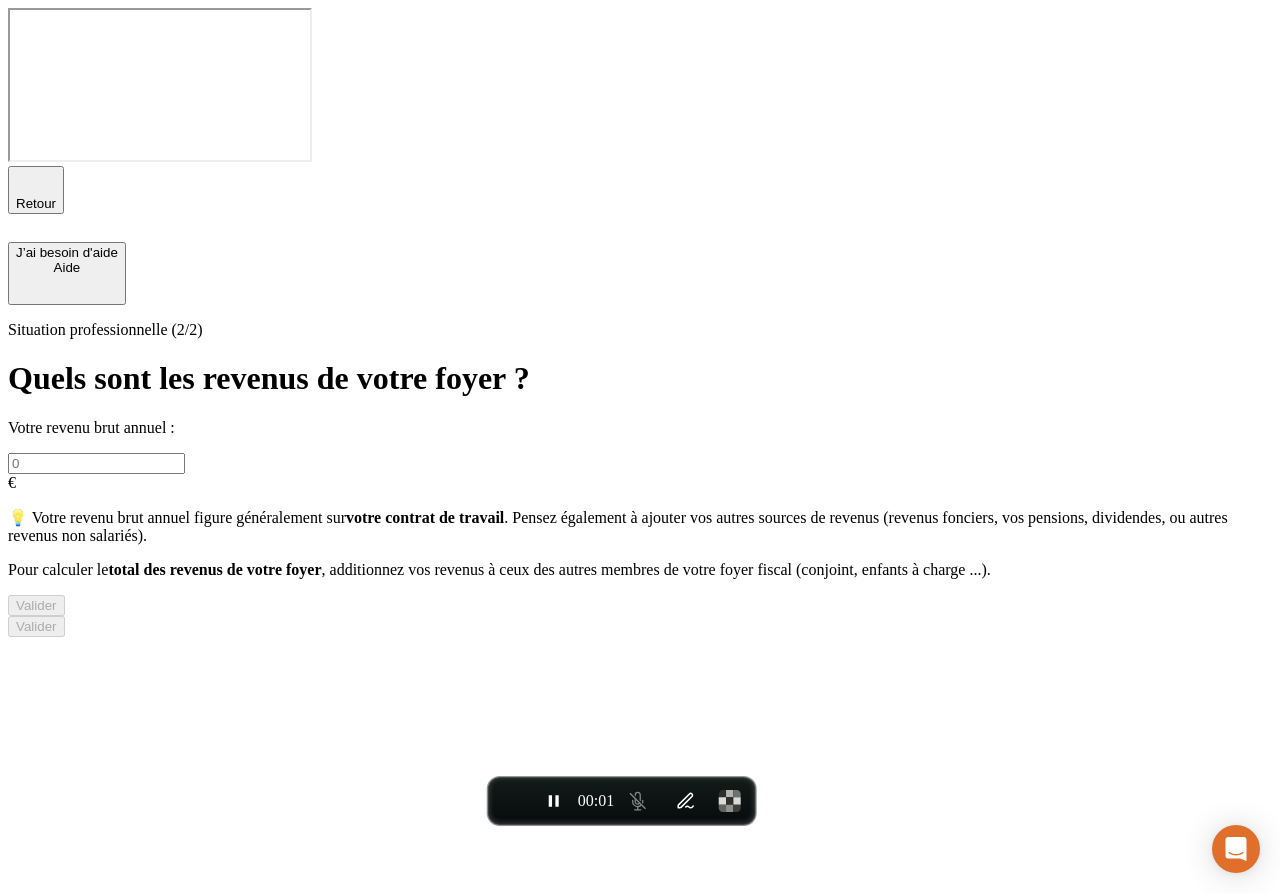 click at bounding box center (96, 463) 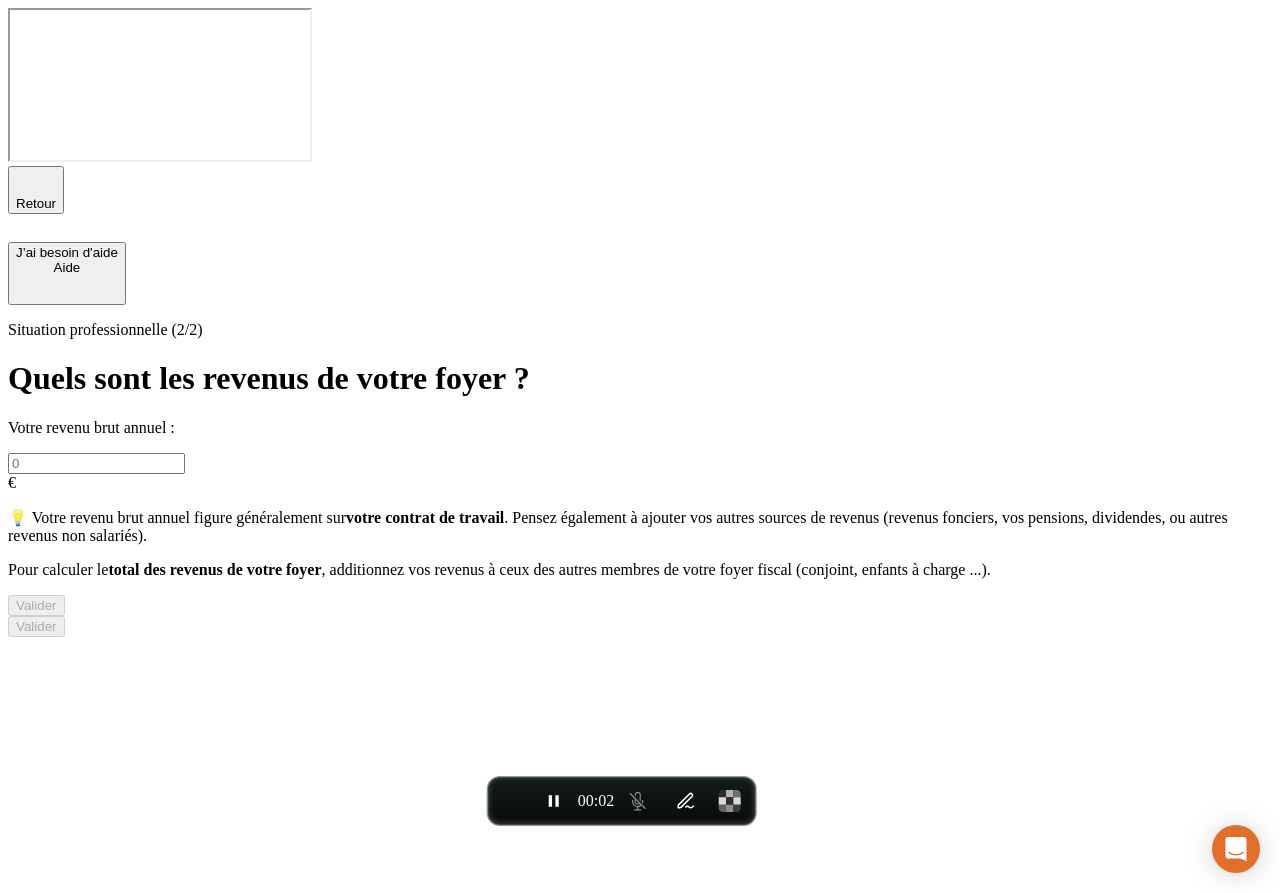 click on "Situation professionnelle (2/2) Quels sont les revenus de votre foyer ? Votre revenu brut annuel : € 💡 Votre revenu brut annuel figure généralement sur  votre contrat de travail . Pensez également à ajouter vos autres sources de revenus (revenus fonciers, vos pensions, dividendes, ou autres revenus non salariés). Pour calculer le  total des revenus de votre foyer , additionnez vos revenus à ceux des autres membres de votre foyer fiscal (conjoint, enfants à charge ...).  Valider" at bounding box center (640, 468) 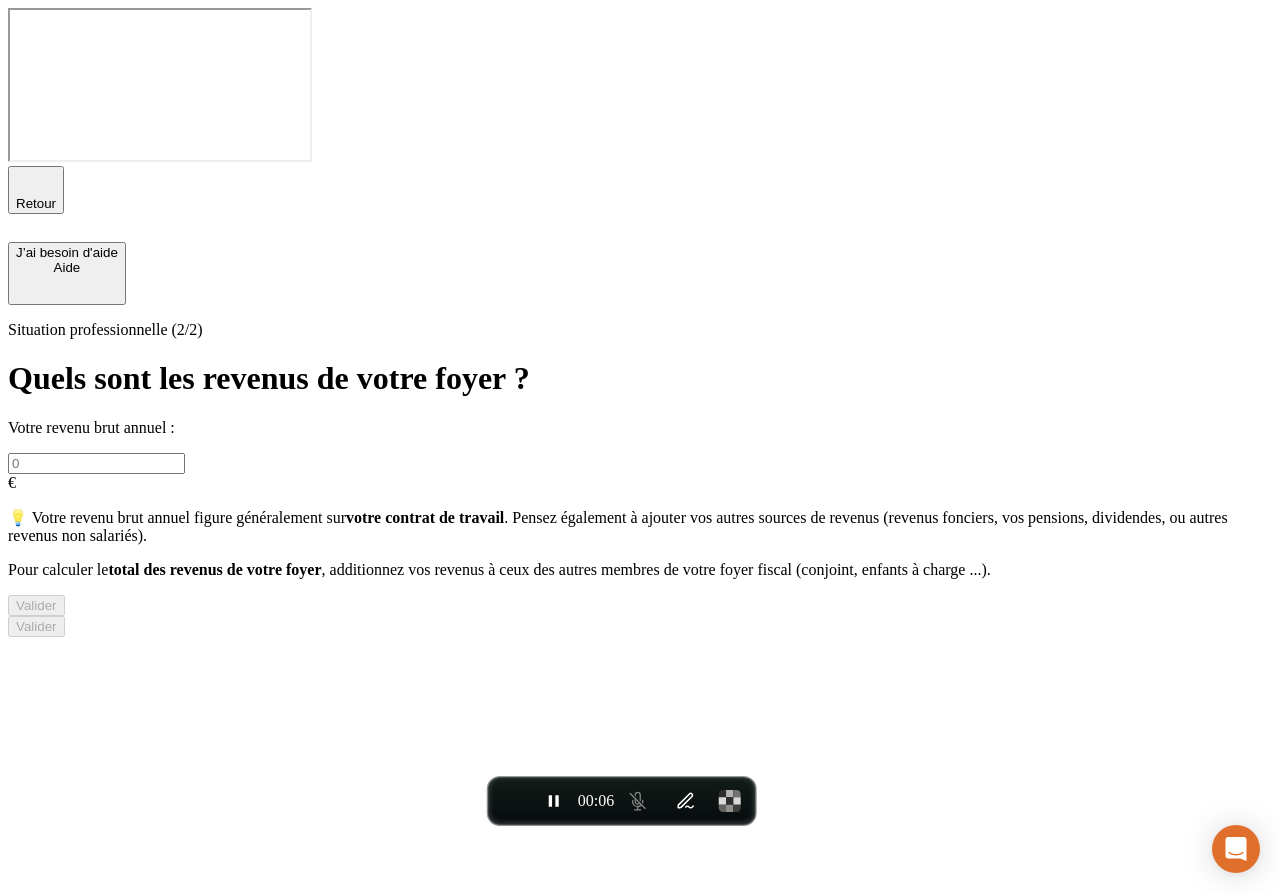 click at bounding box center (96, 463) 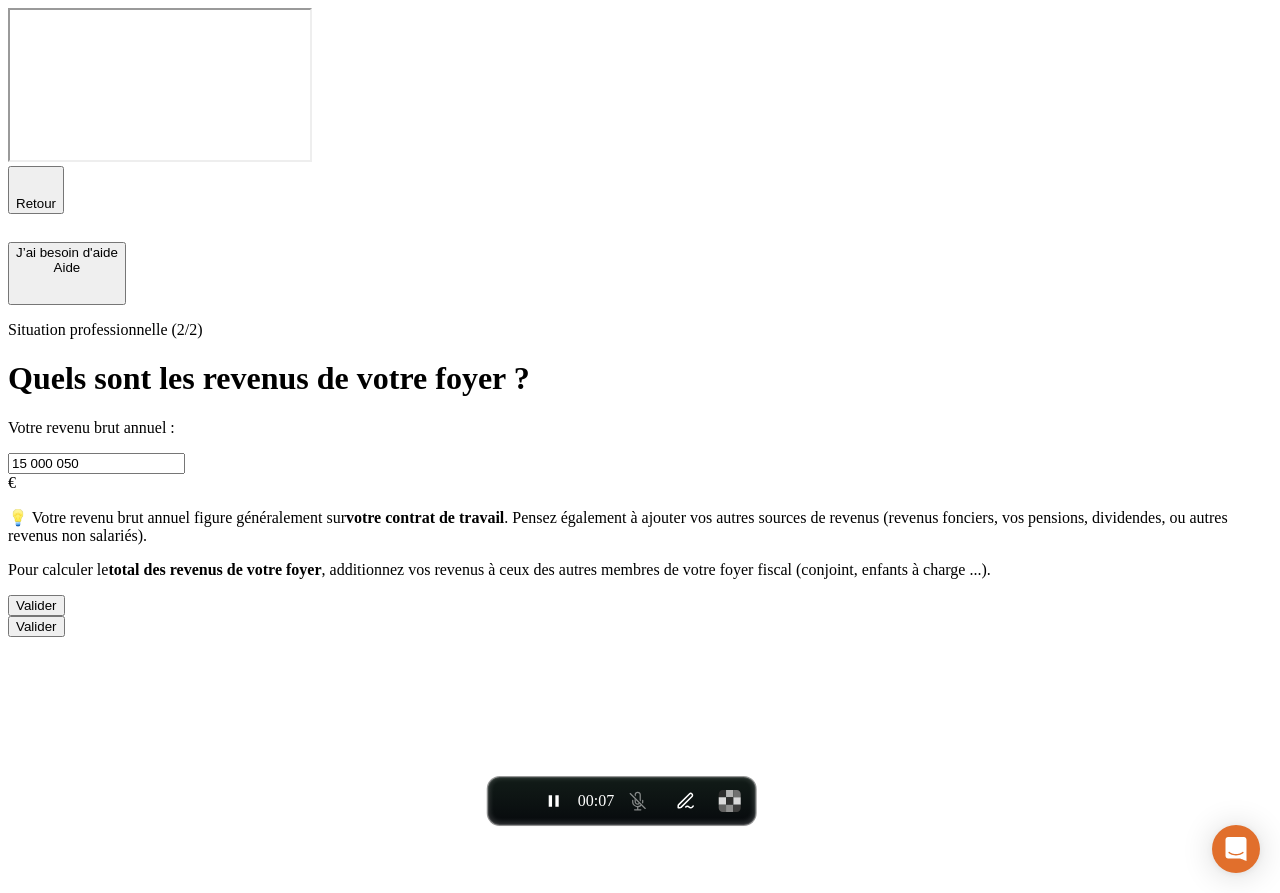 type on "150 000 500" 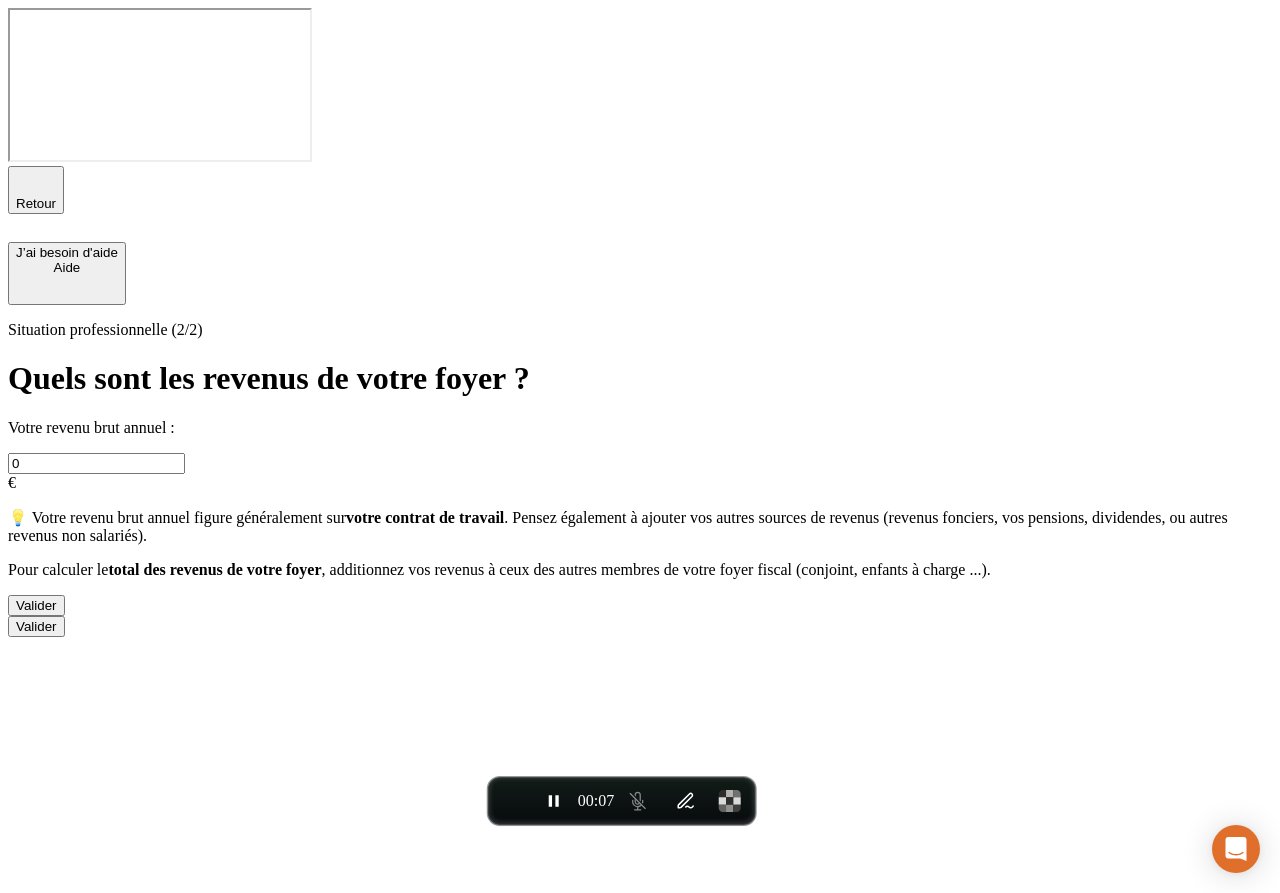 type on "150 000" 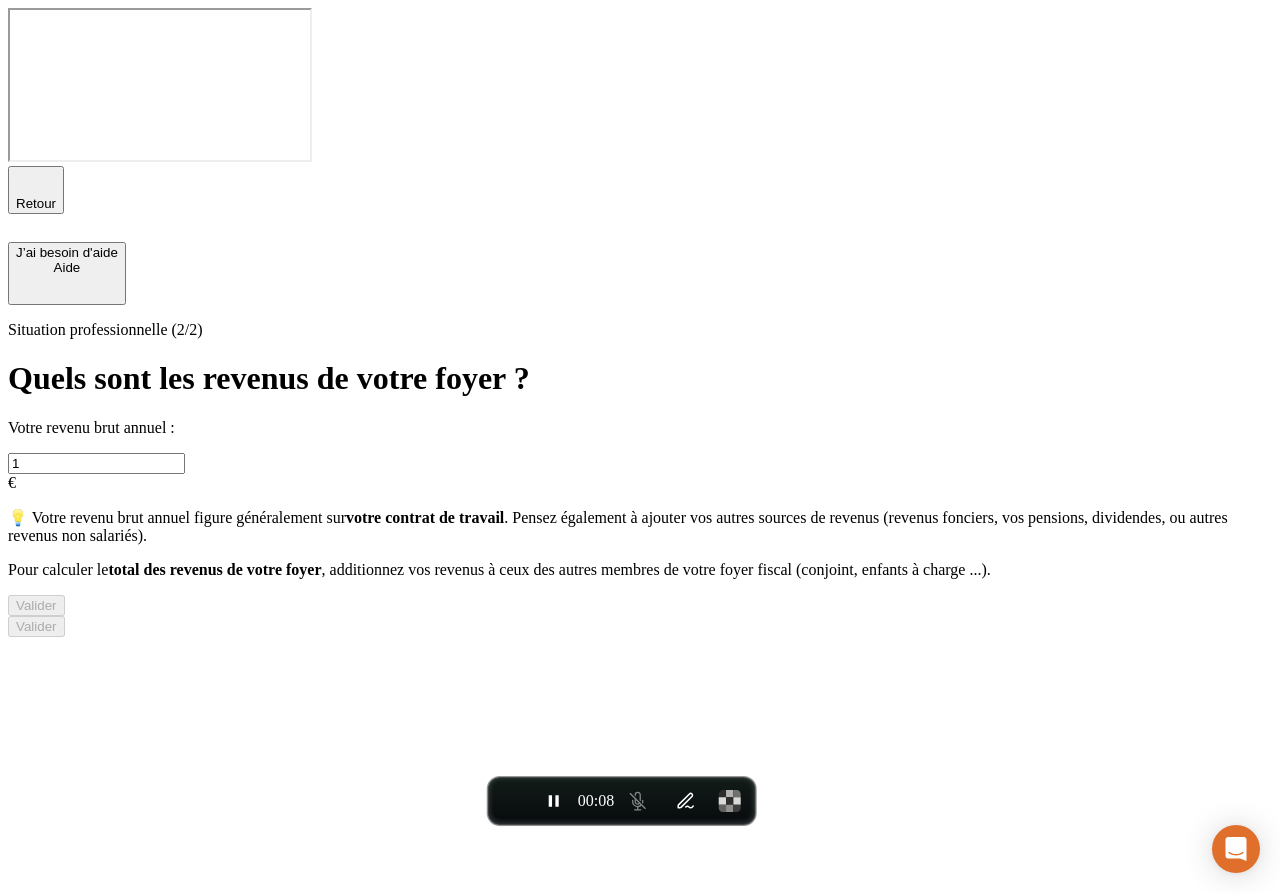 type on "10" 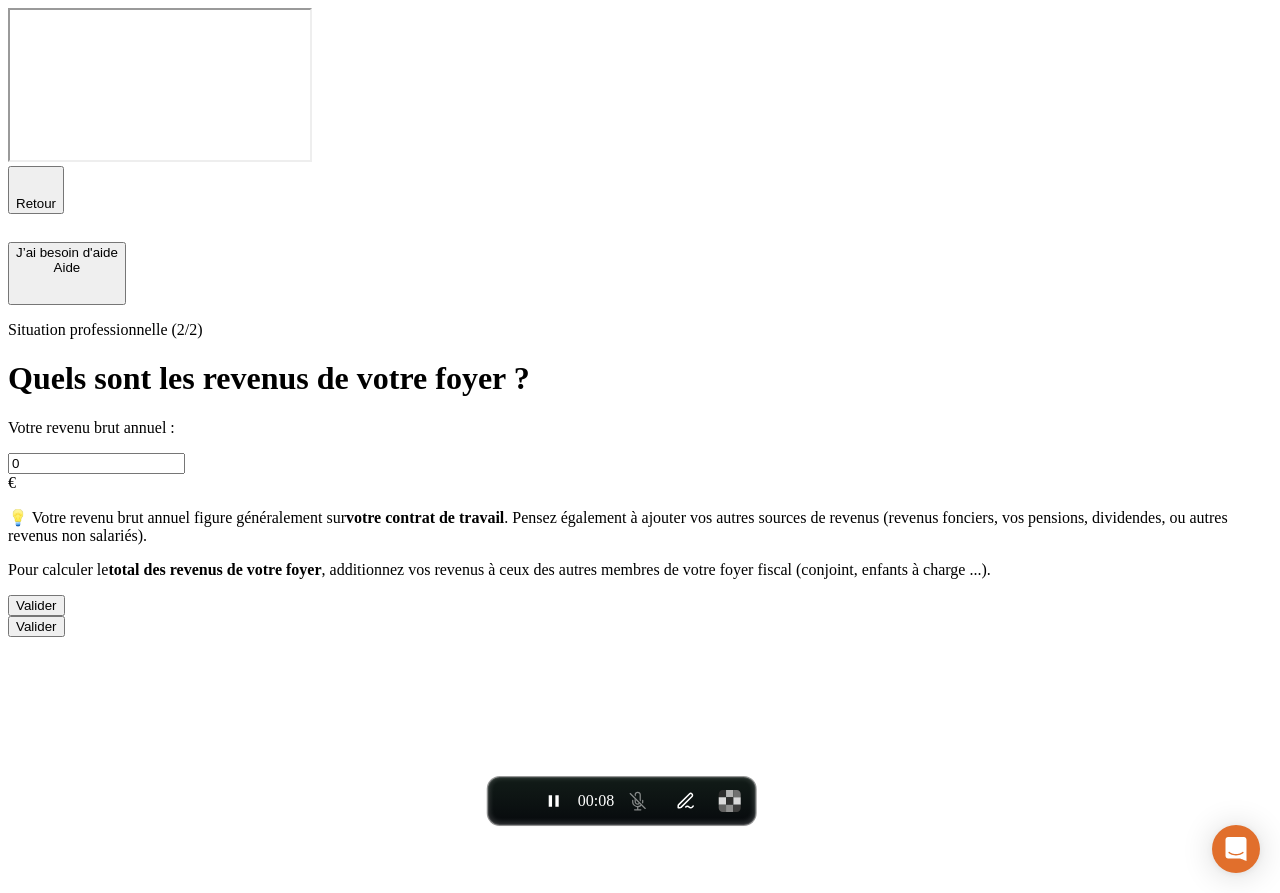 type on "0" 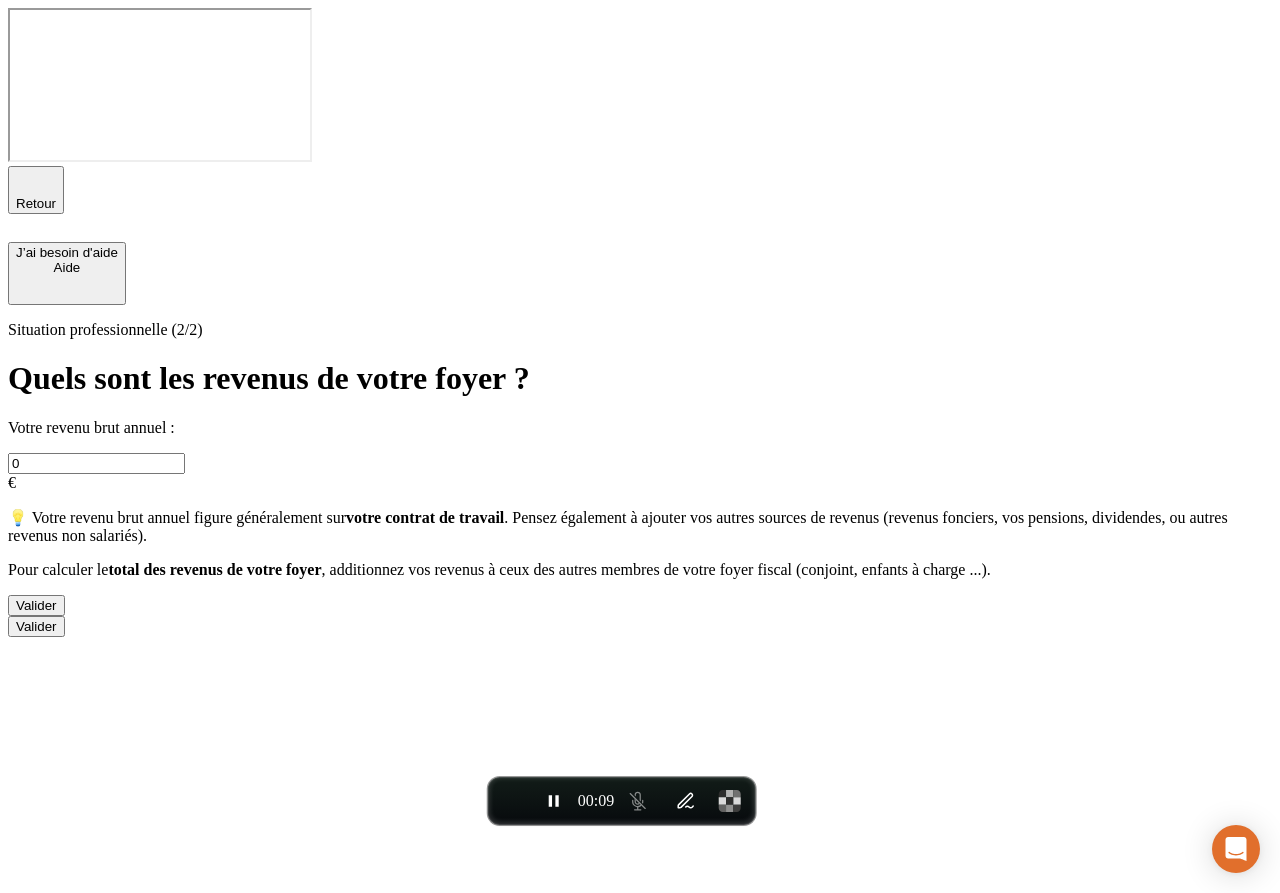 type on "150 000" 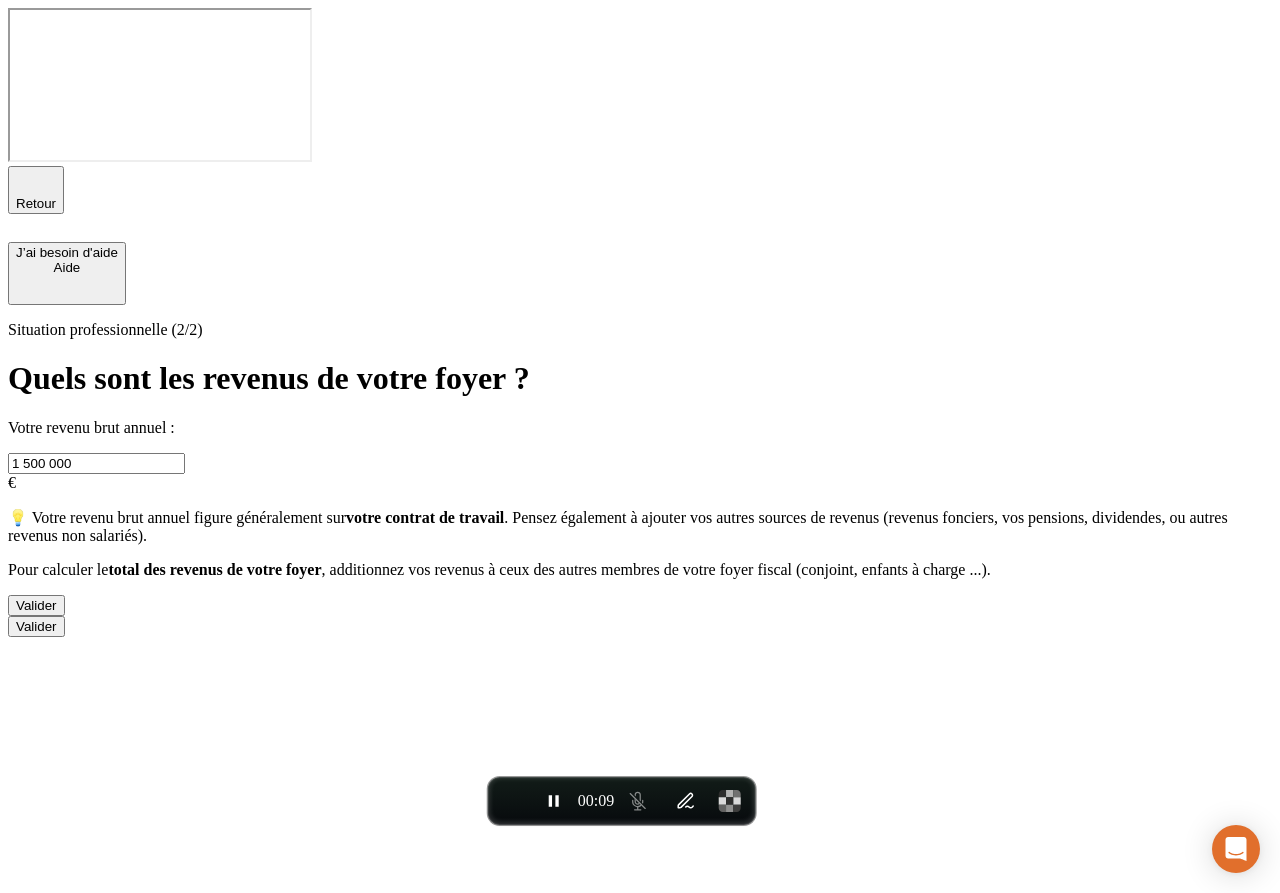type on "15 000 000" 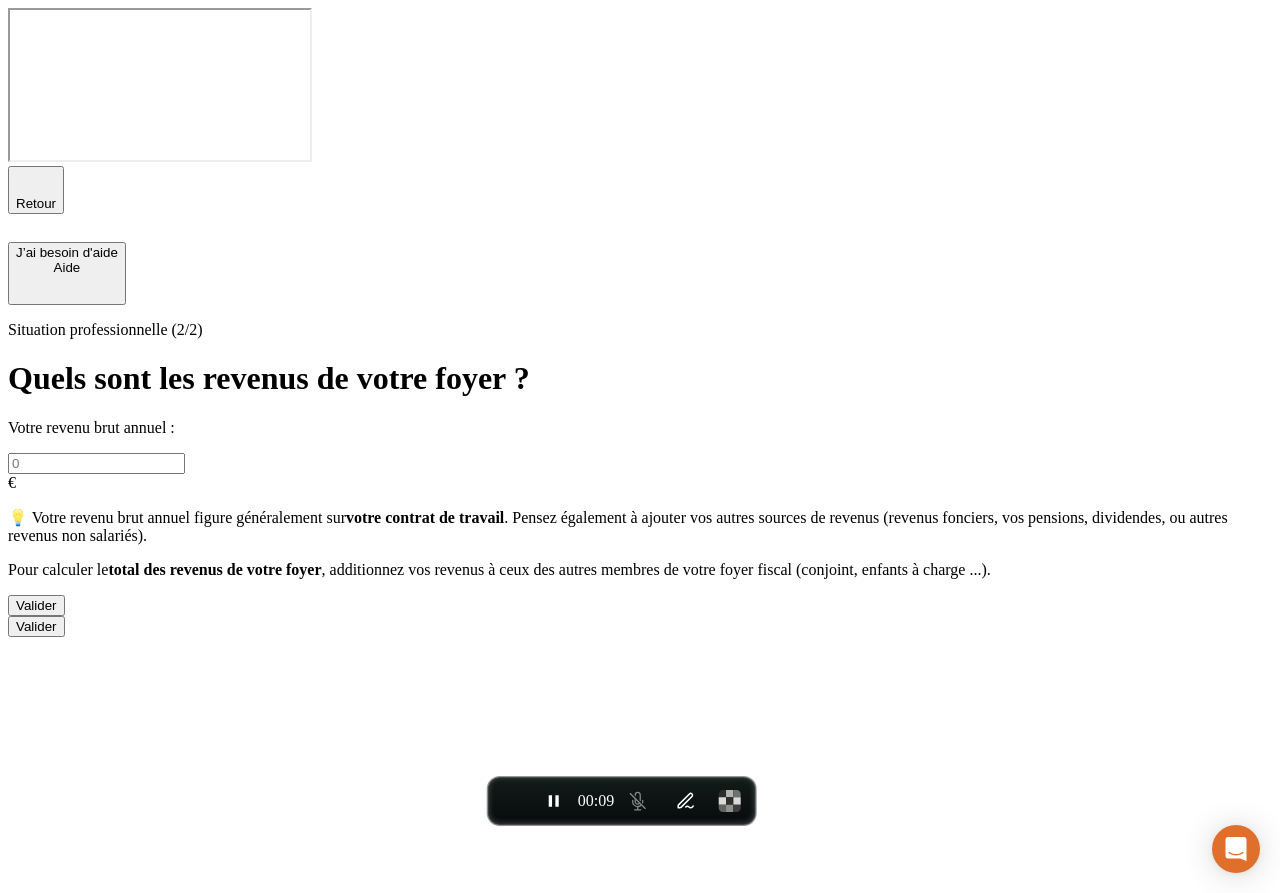 type on "0" 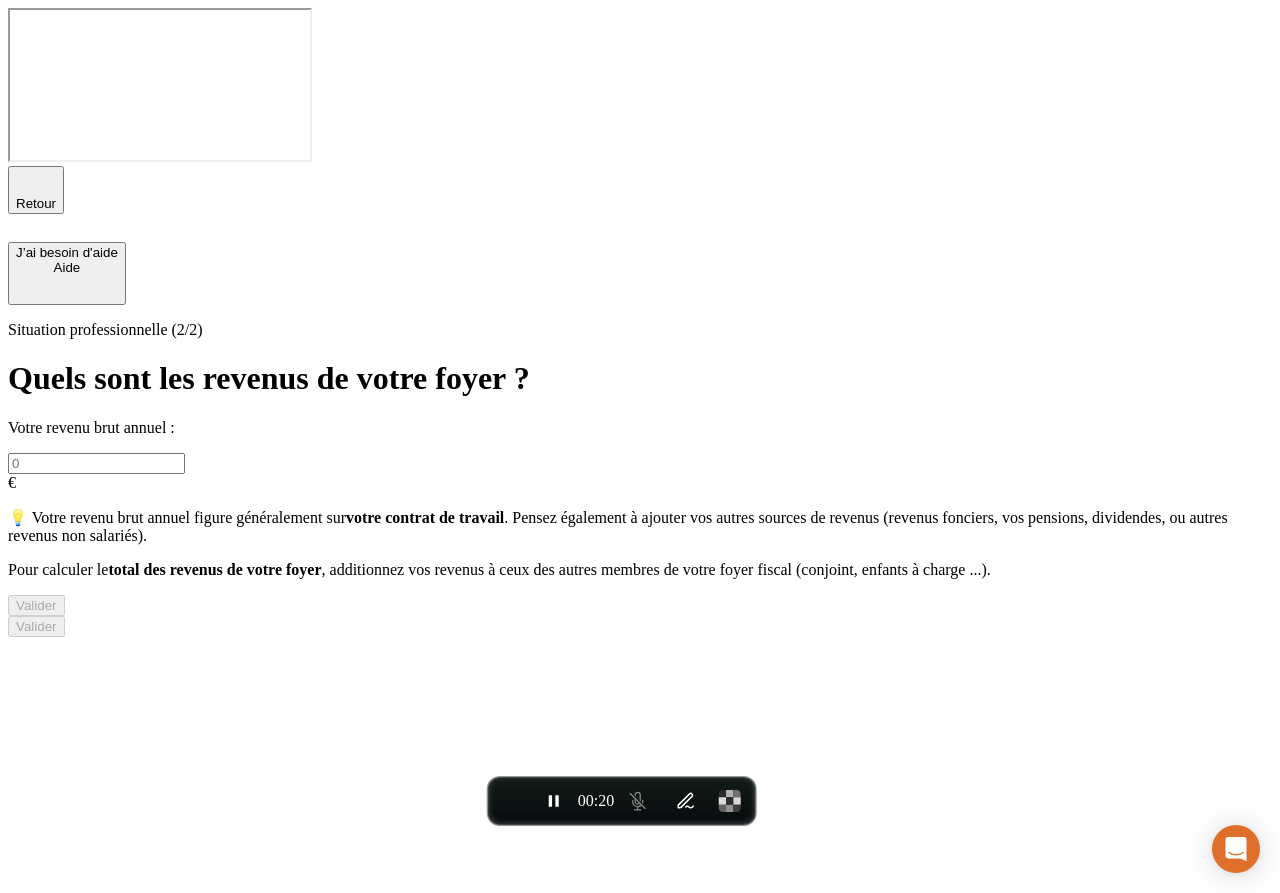click at bounding box center (96, 463) 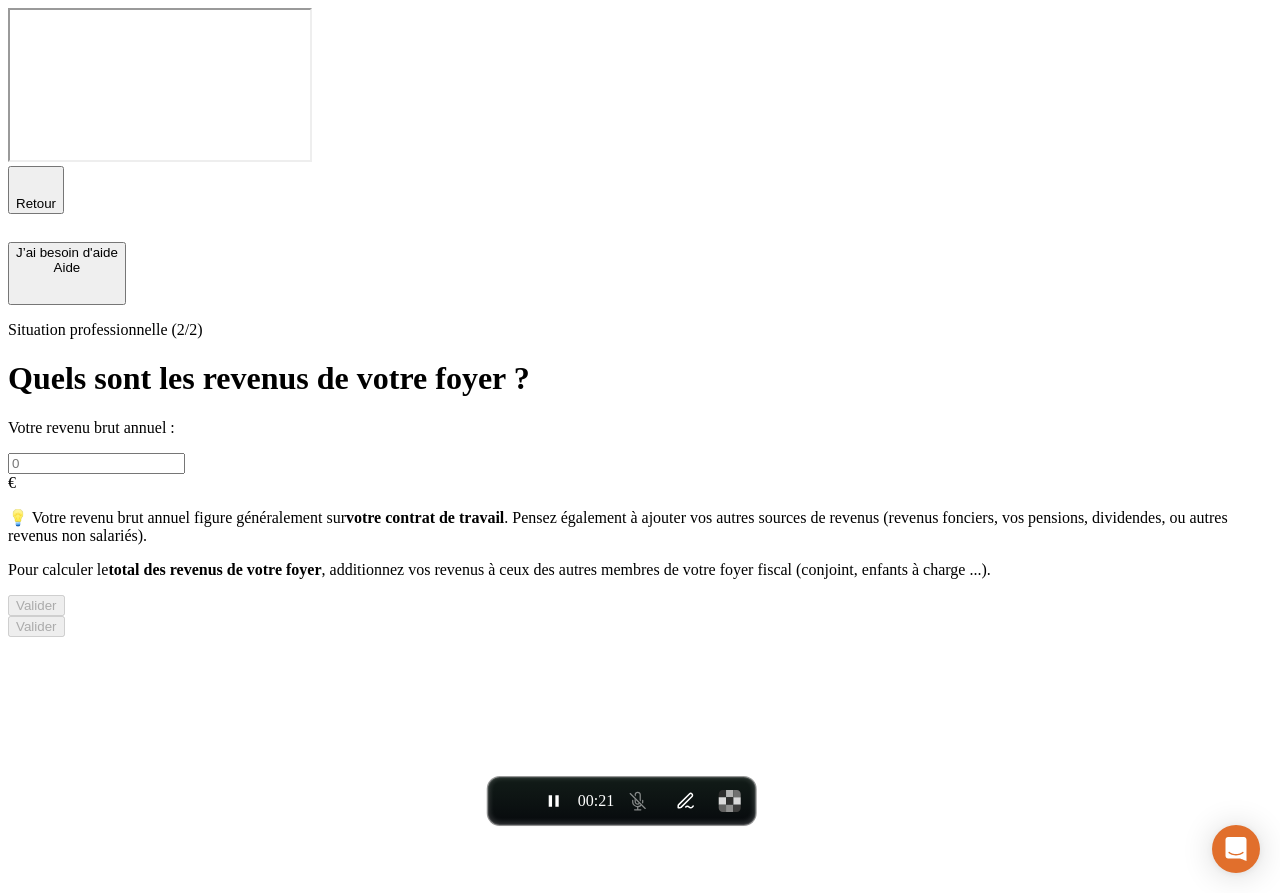 type on "50 000" 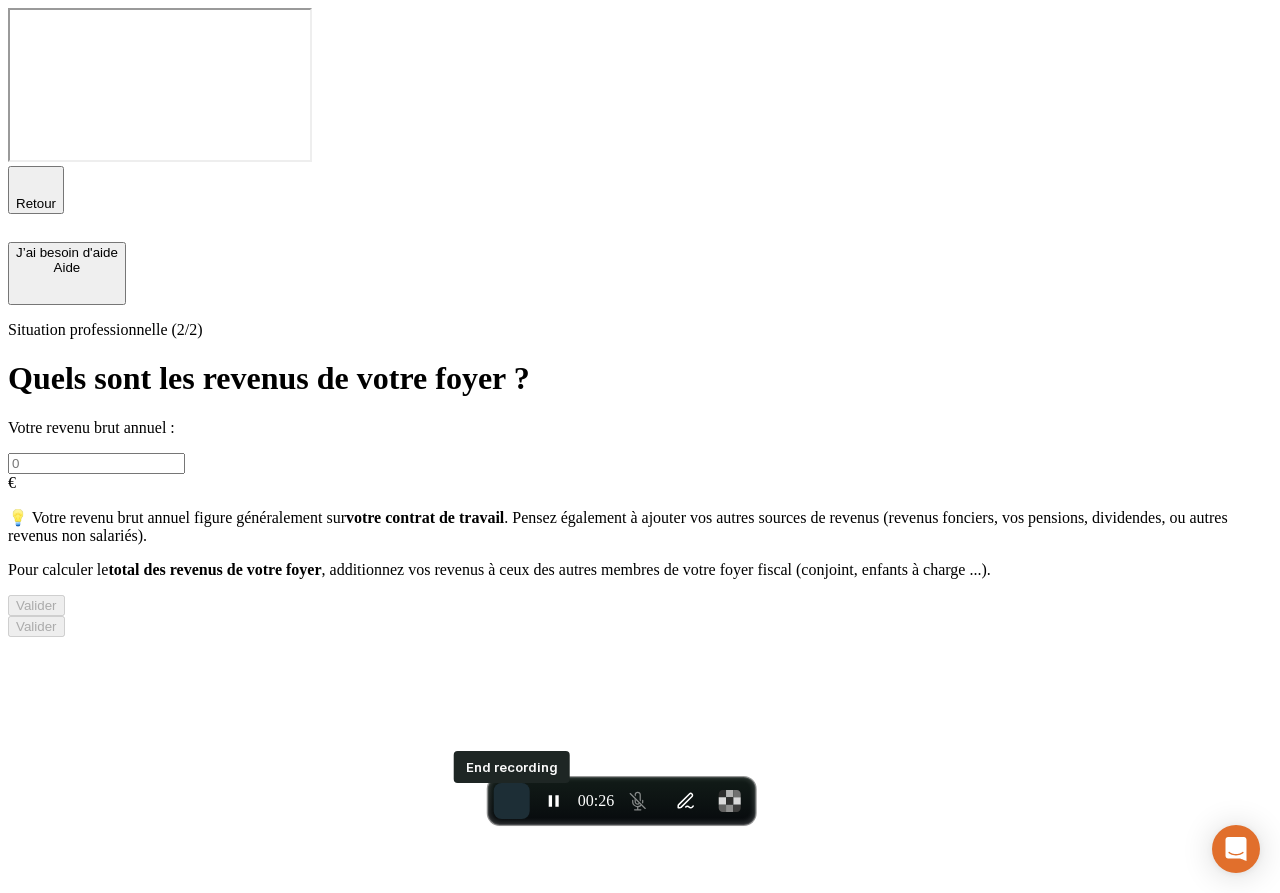 click at bounding box center (512, 801) 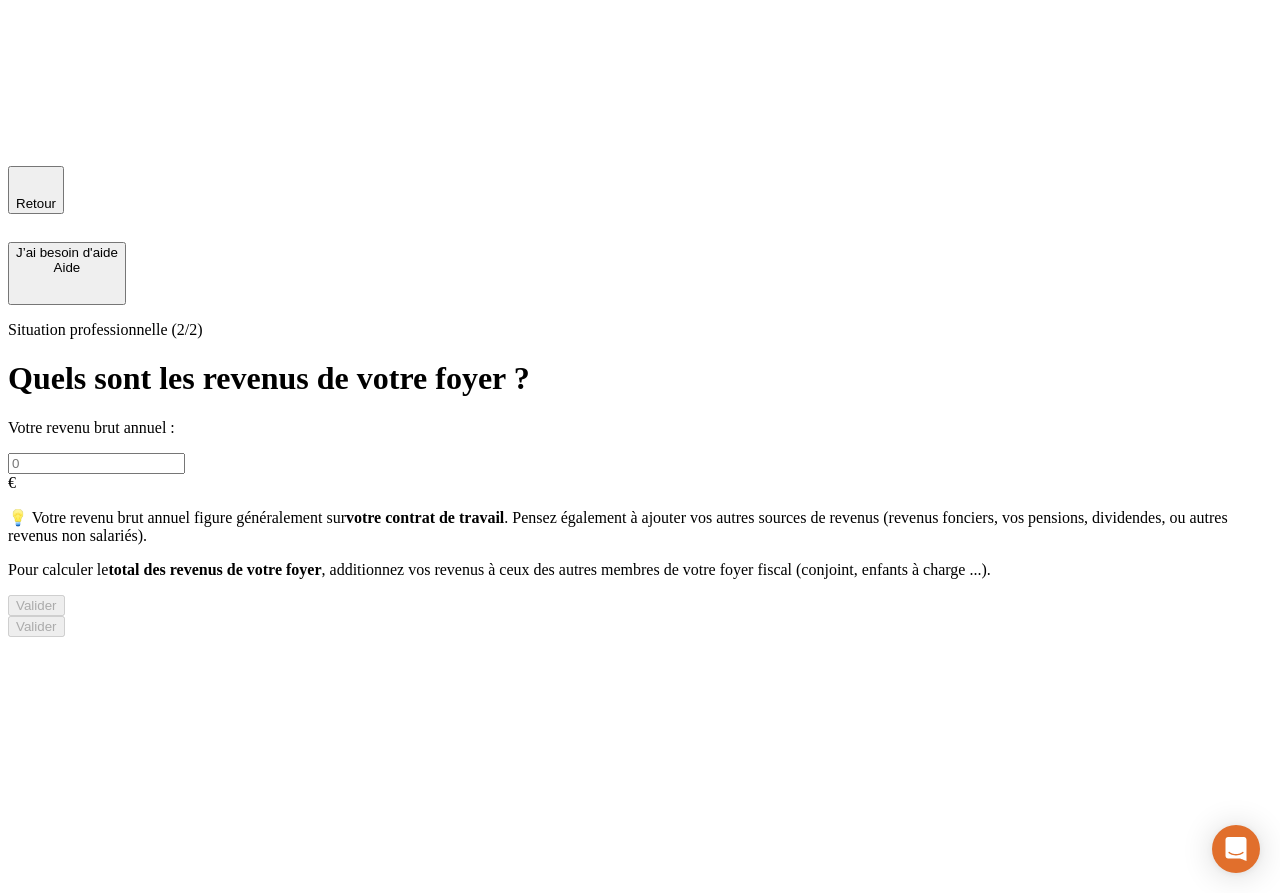 click at bounding box center (96, 463) 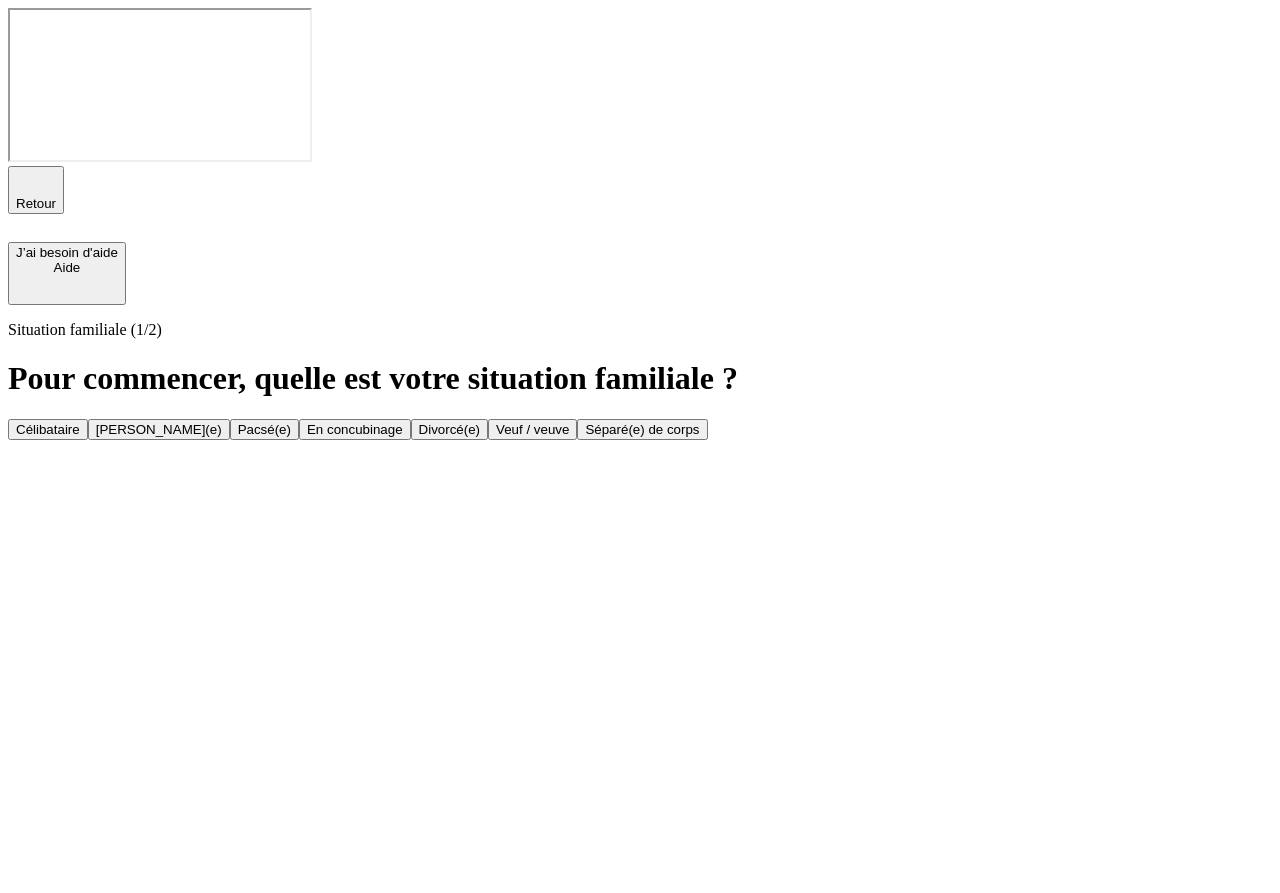 scroll, scrollTop: 0, scrollLeft: 0, axis: both 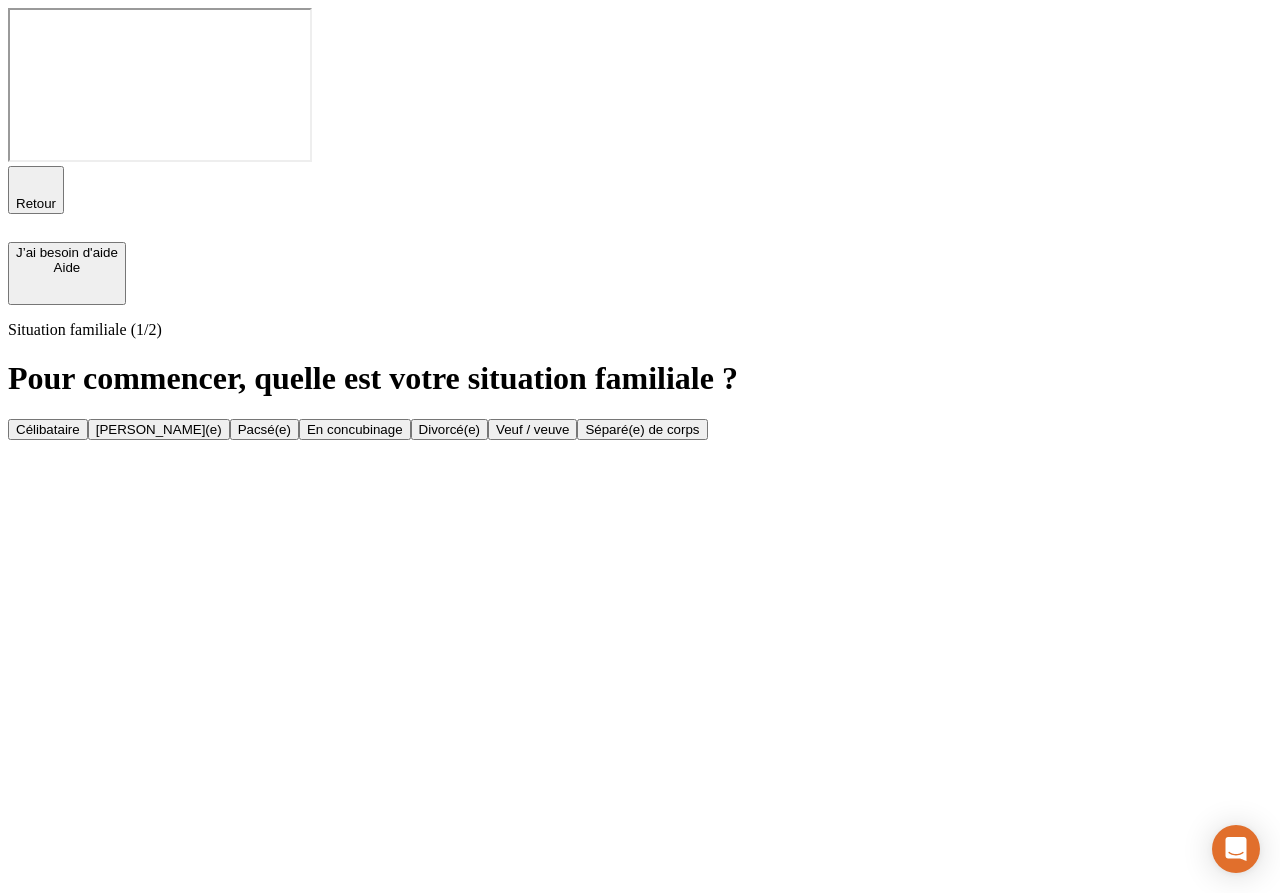 click on "Célibataire" at bounding box center [48, 429] 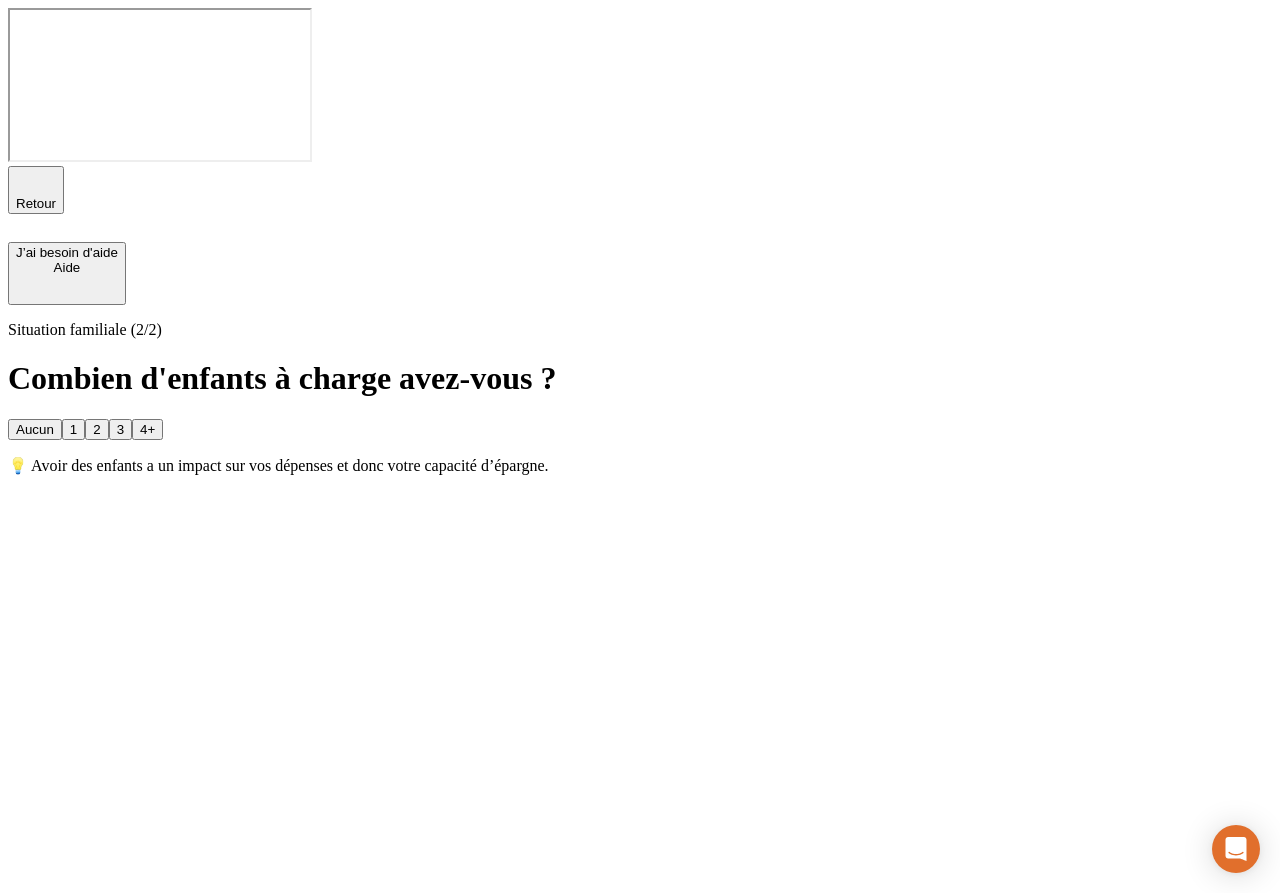click on "Aucun 1 2 3 4+ 💡 Avoir des enfants a un impact sur vos dépenses et donc votre capacité d’épargne." at bounding box center [640, 447] 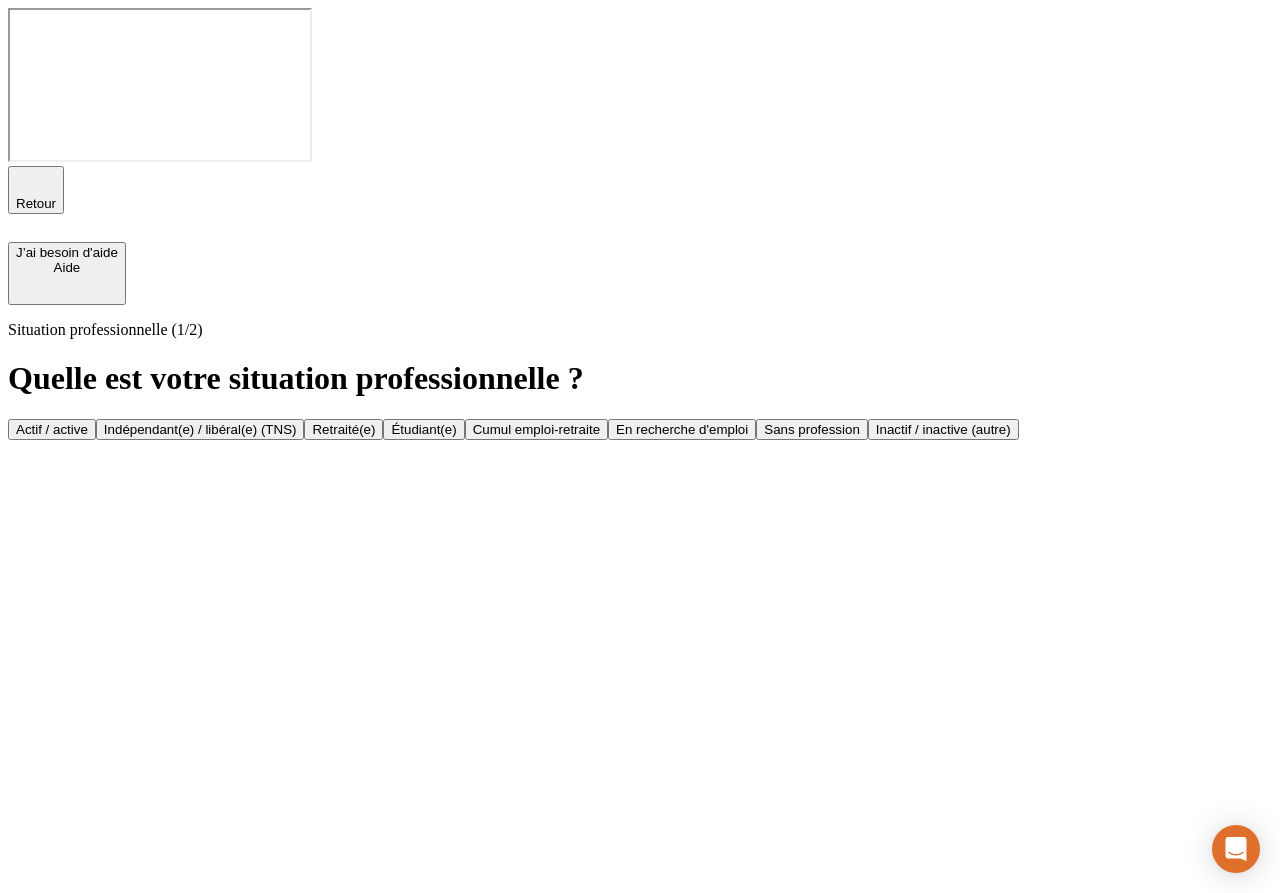 click on "Actif / active" at bounding box center [52, 429] 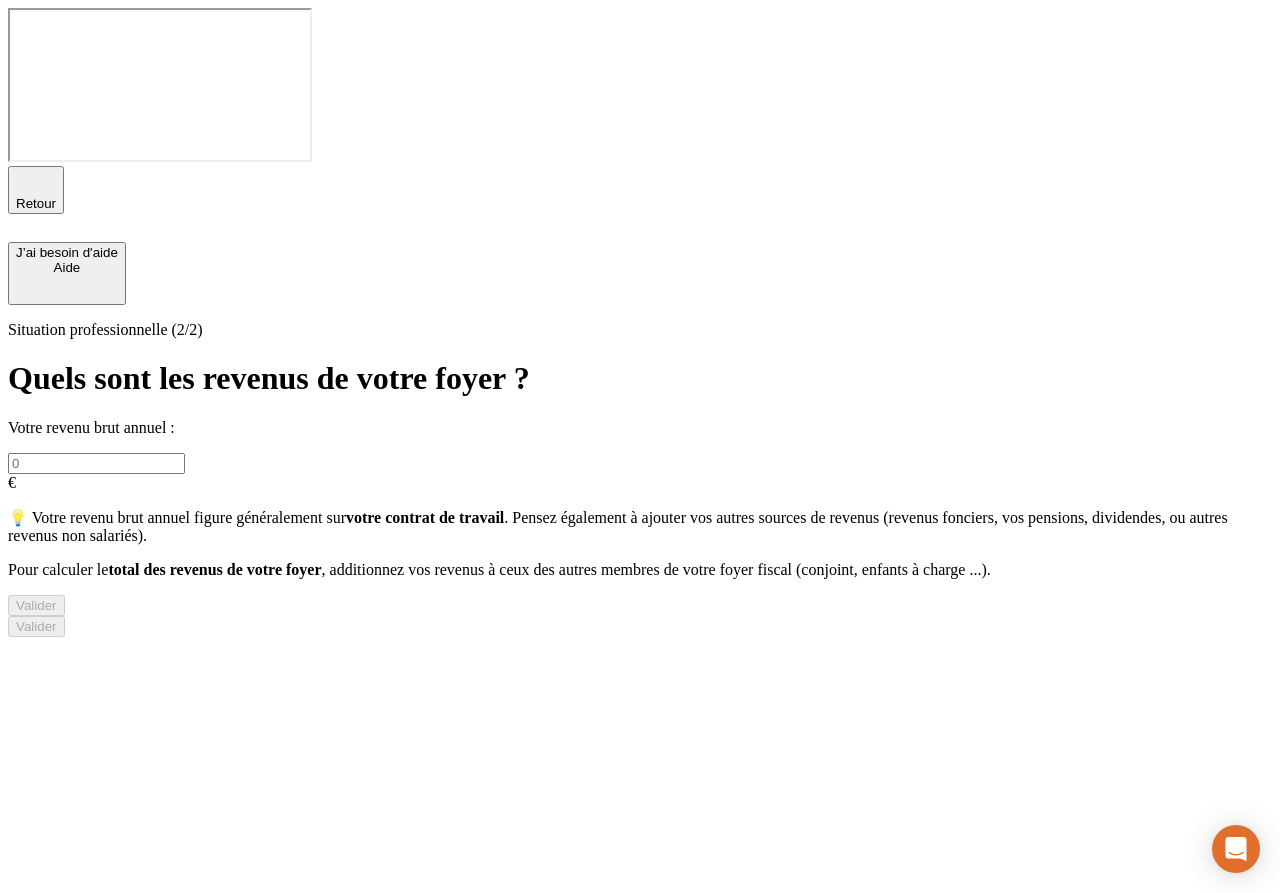 click at bounding box center [96, 463] 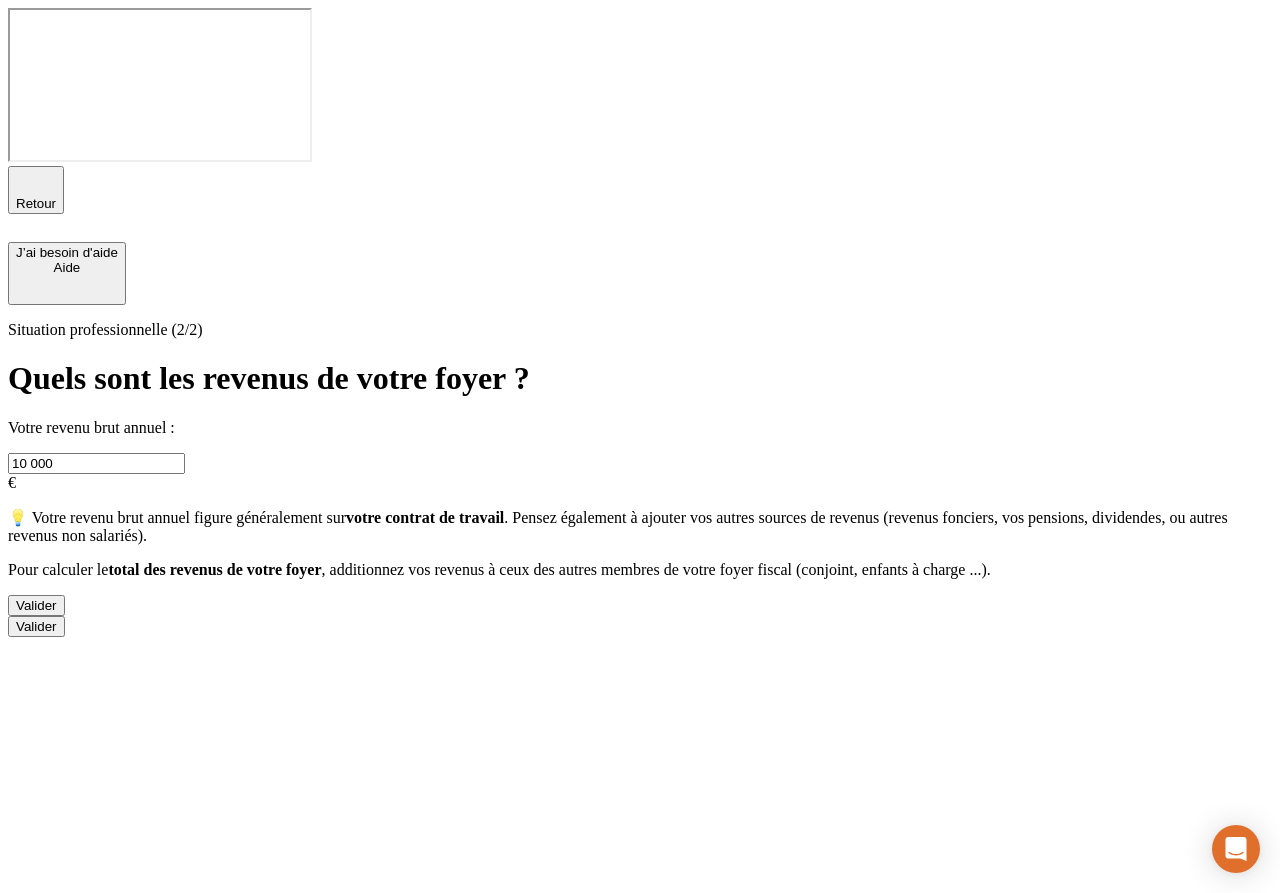 type on "10 000" 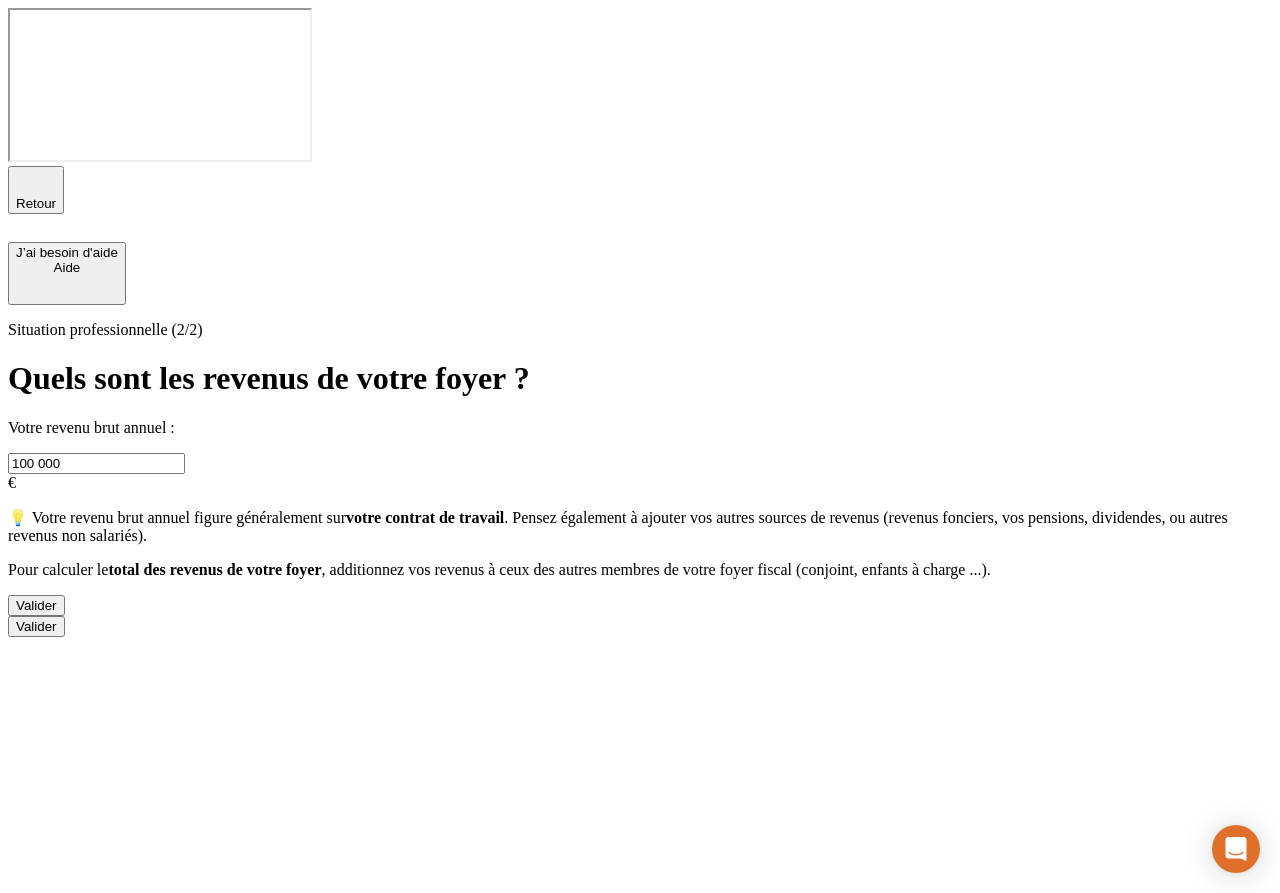 type on "100 000" 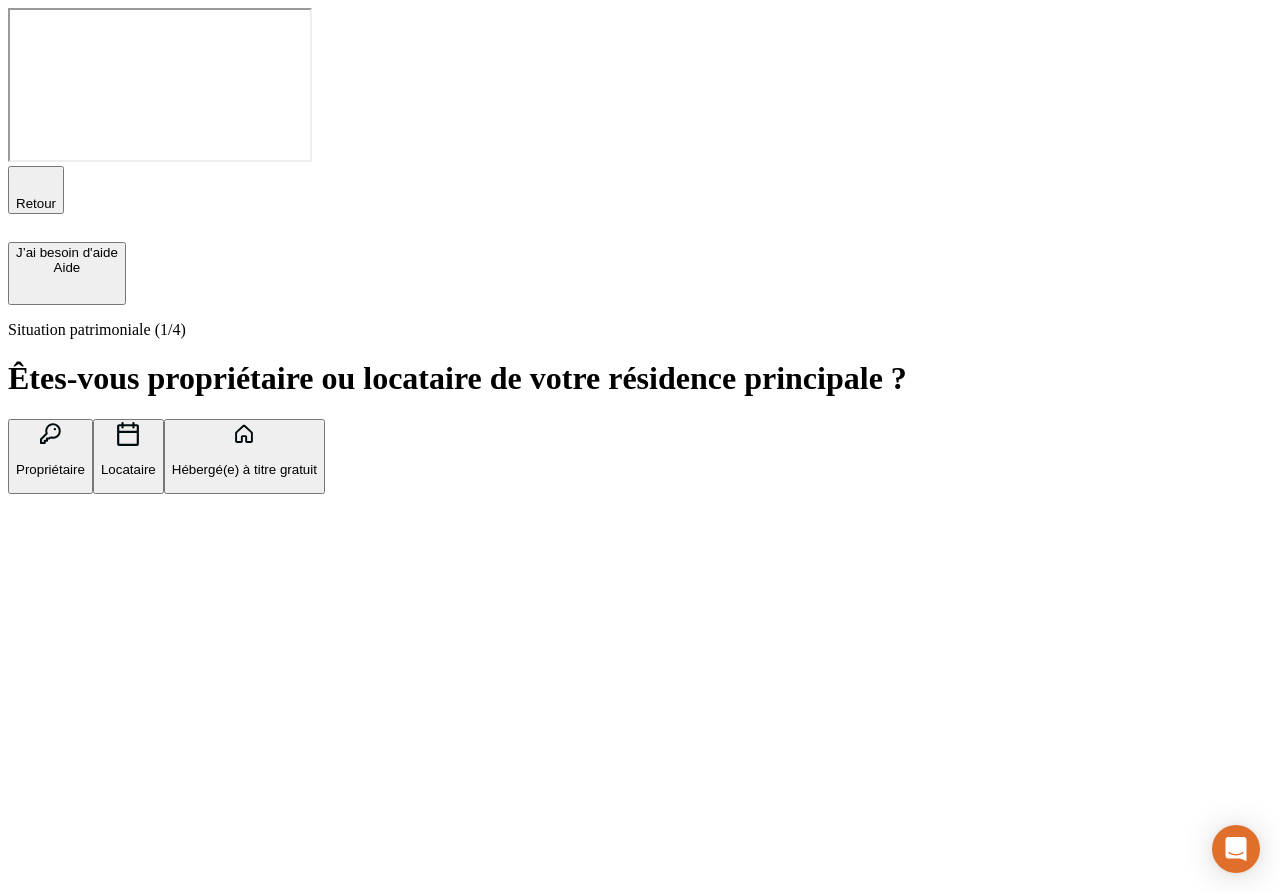 click 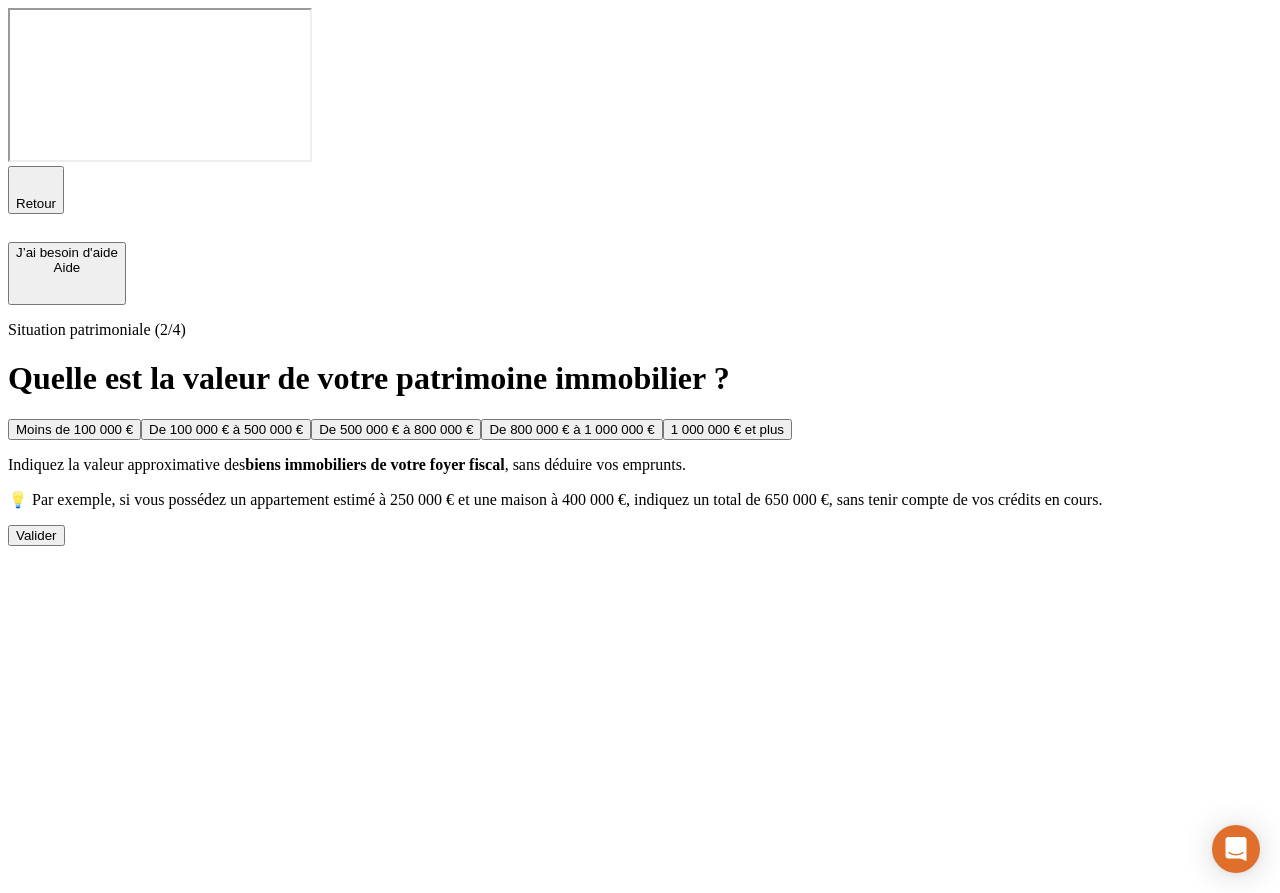 click on "Moins de 100 000 €" at bounding box center (74, 429) 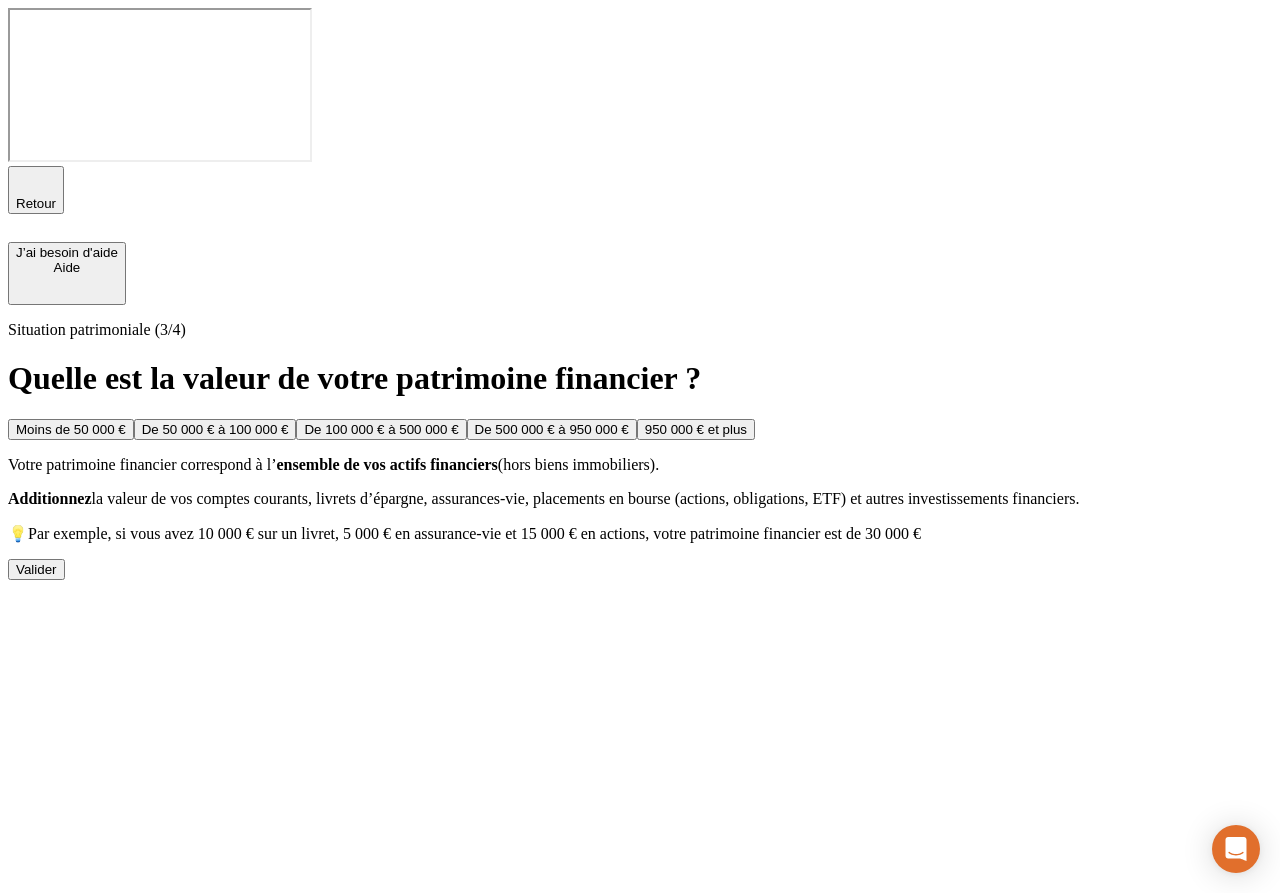 click on "Moins de 50 000 €" at bounding box center (71, 429) 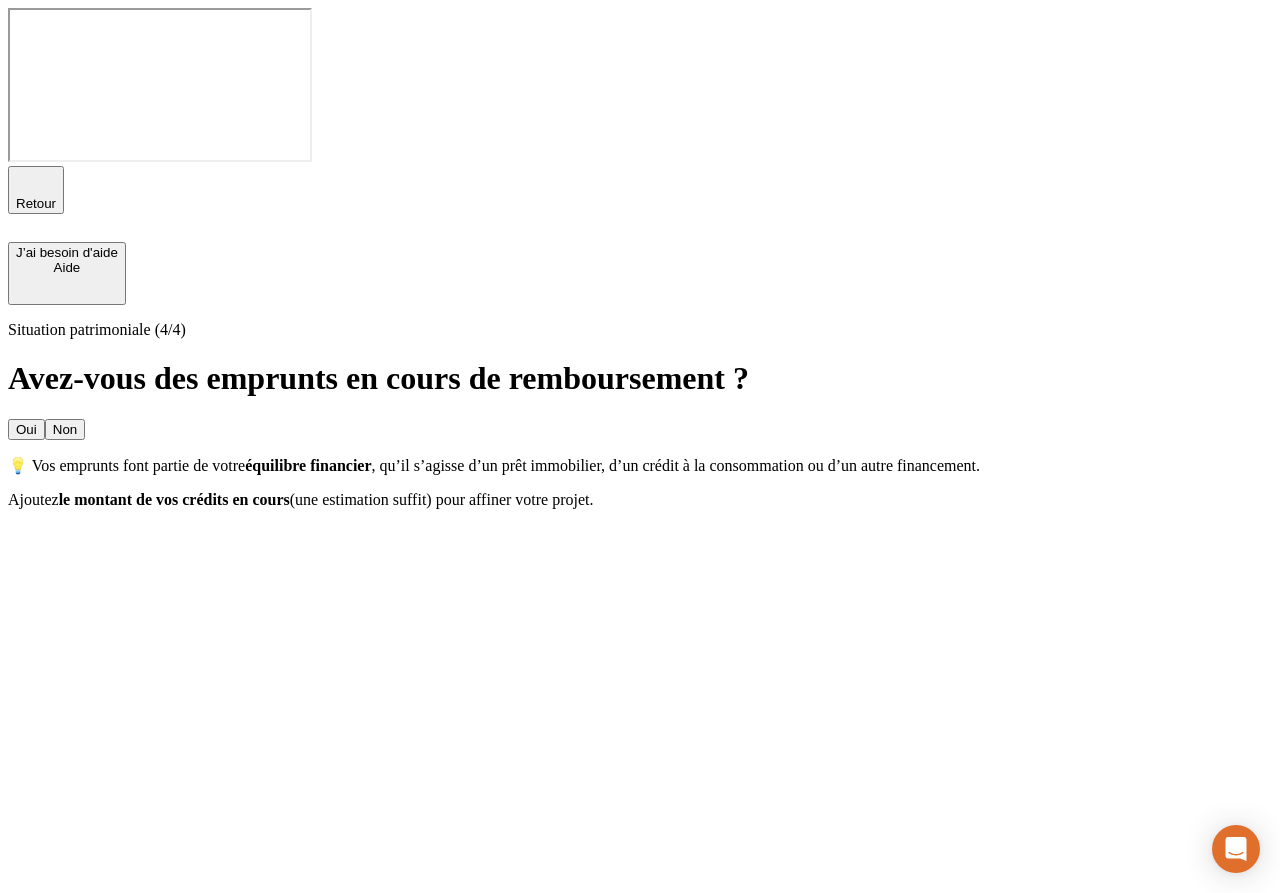 click on "Non" at bounding box center (65, 429) 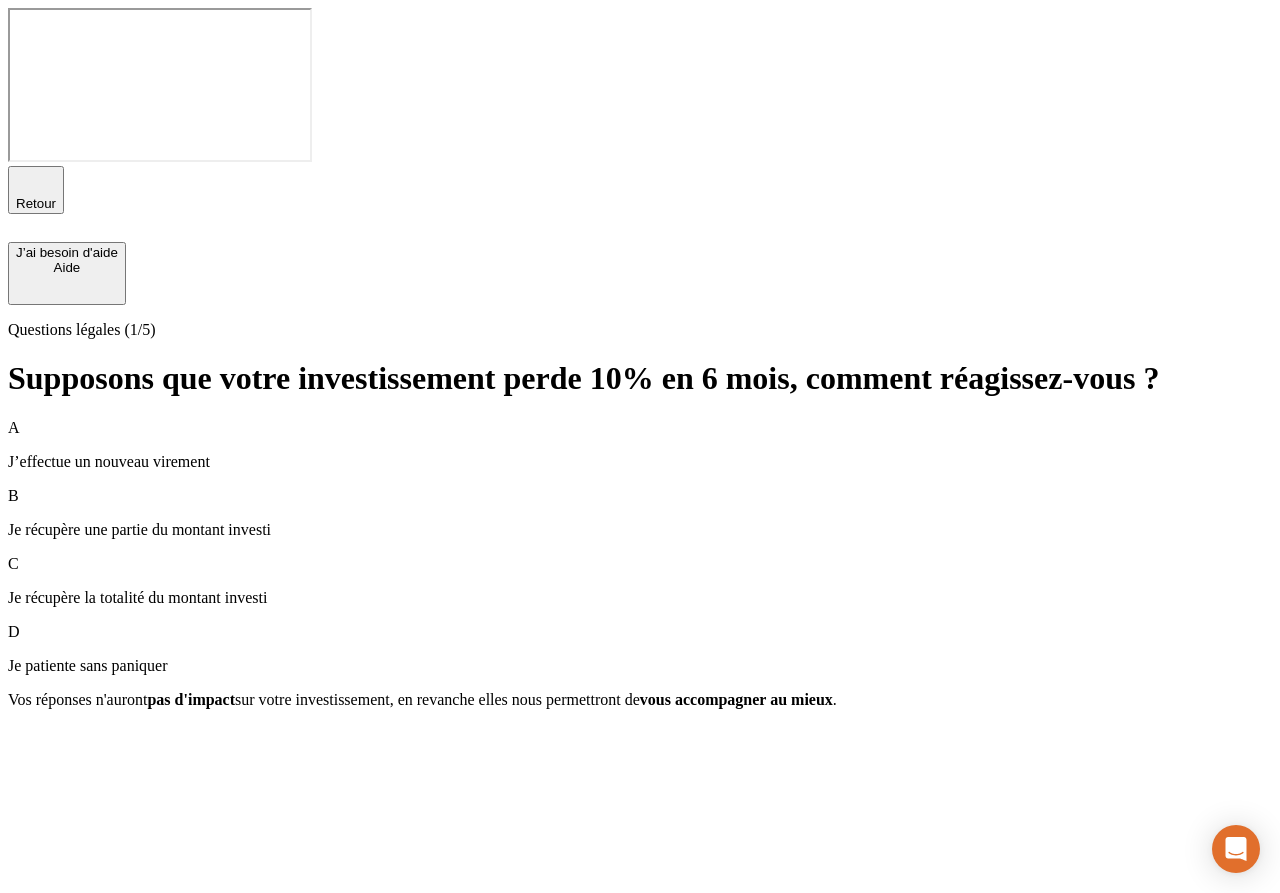 click on "Je patiente sans paniquer" at bounding box center (640, 666) 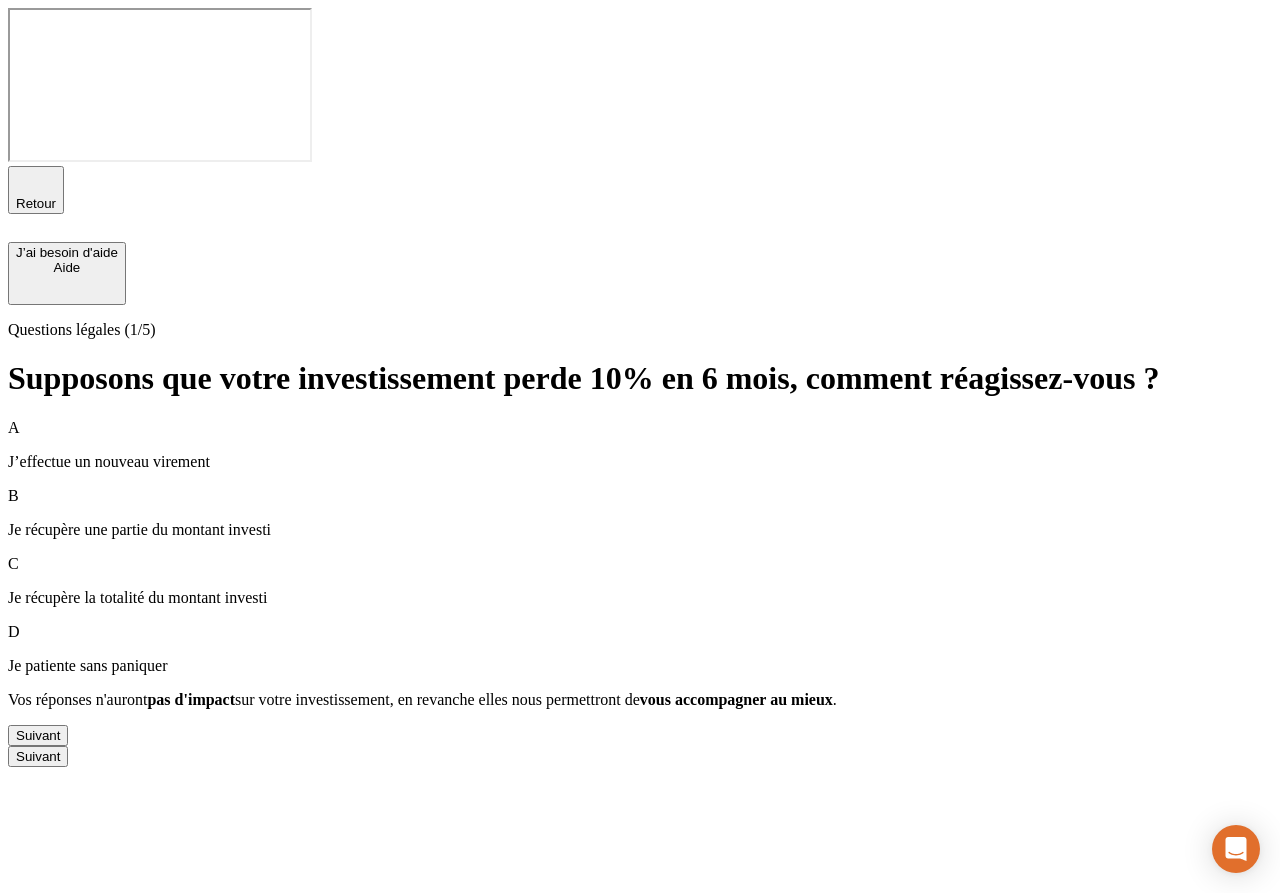 click on "Suivant" at bounding box center (38, 735) 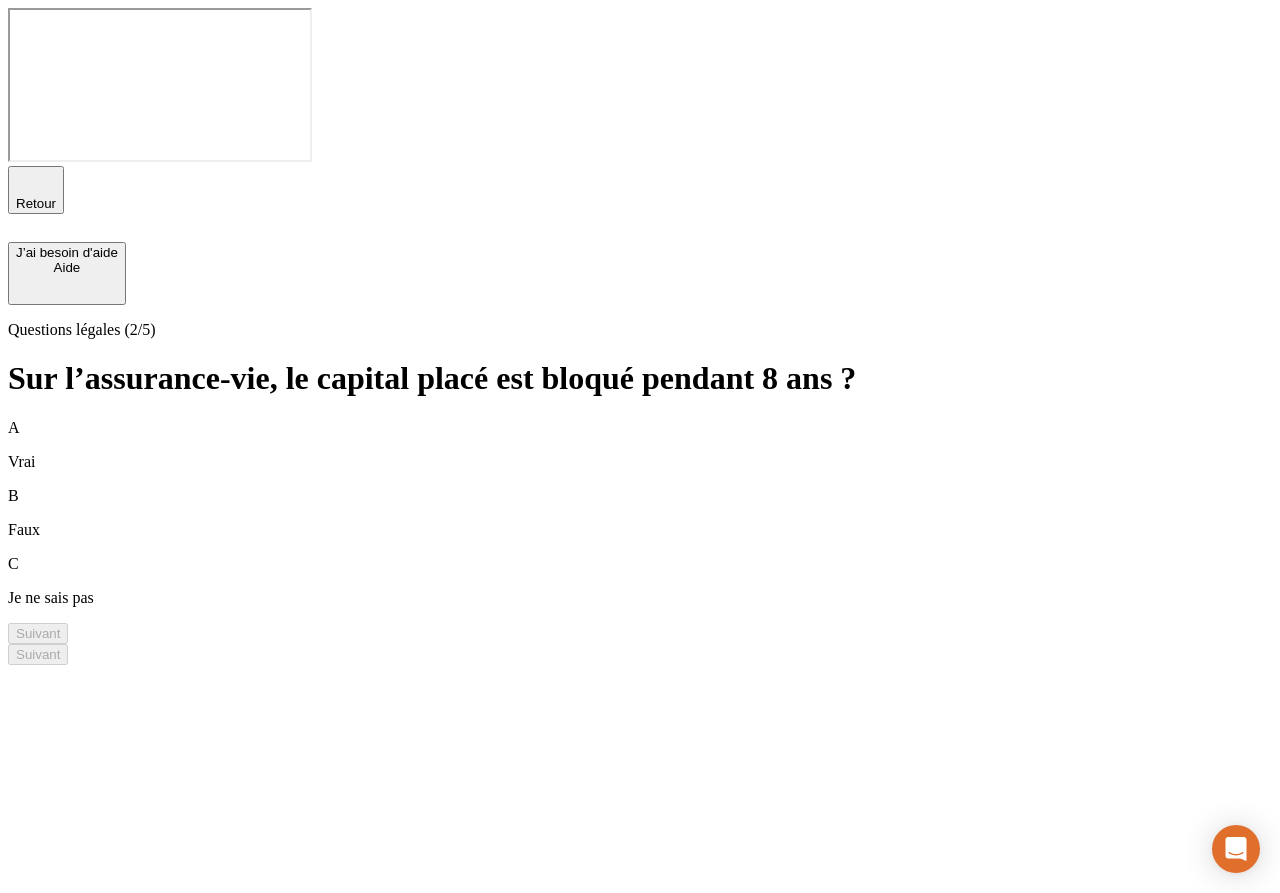 click on "B Faux" at bounding box center (640, 513) 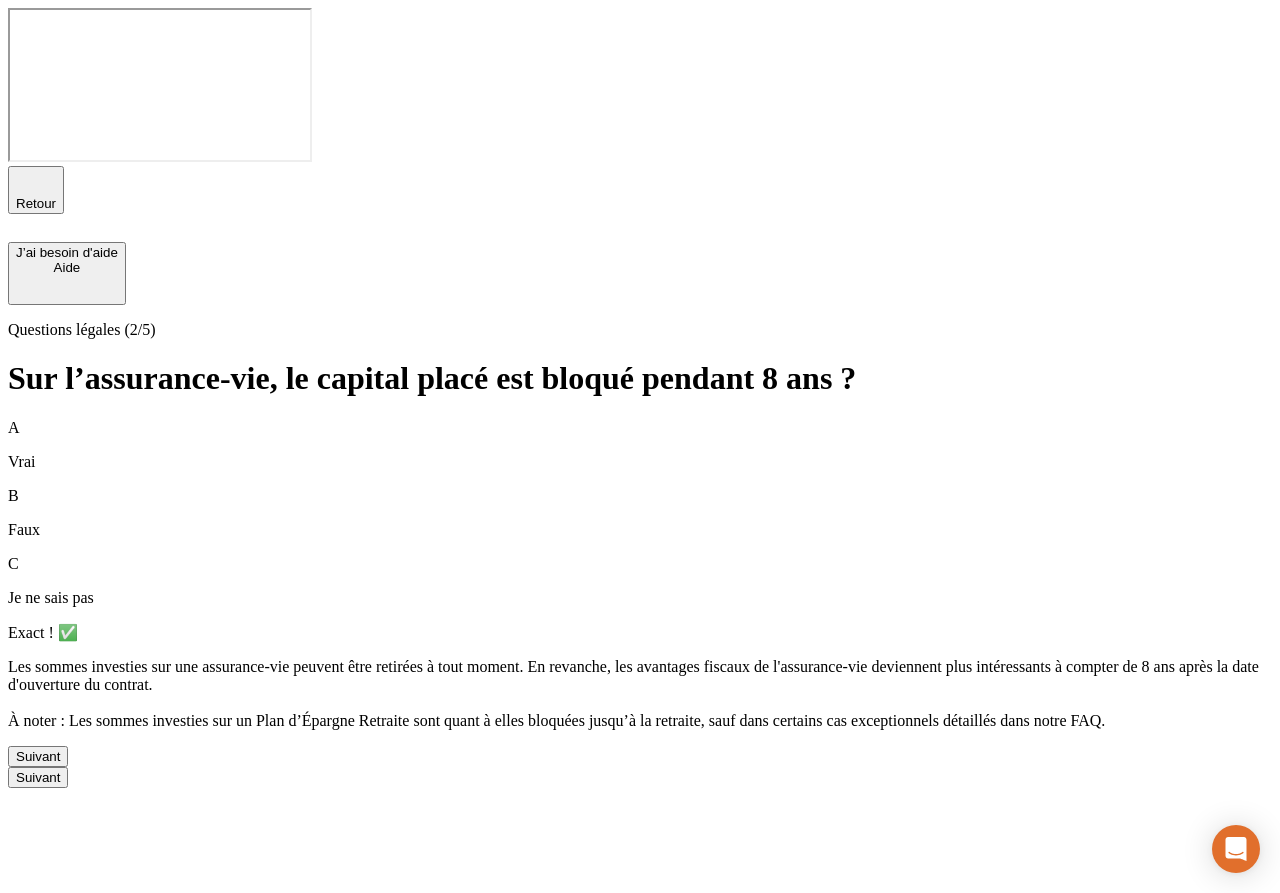 click on "Suivant" at bounding box center [38, 756] 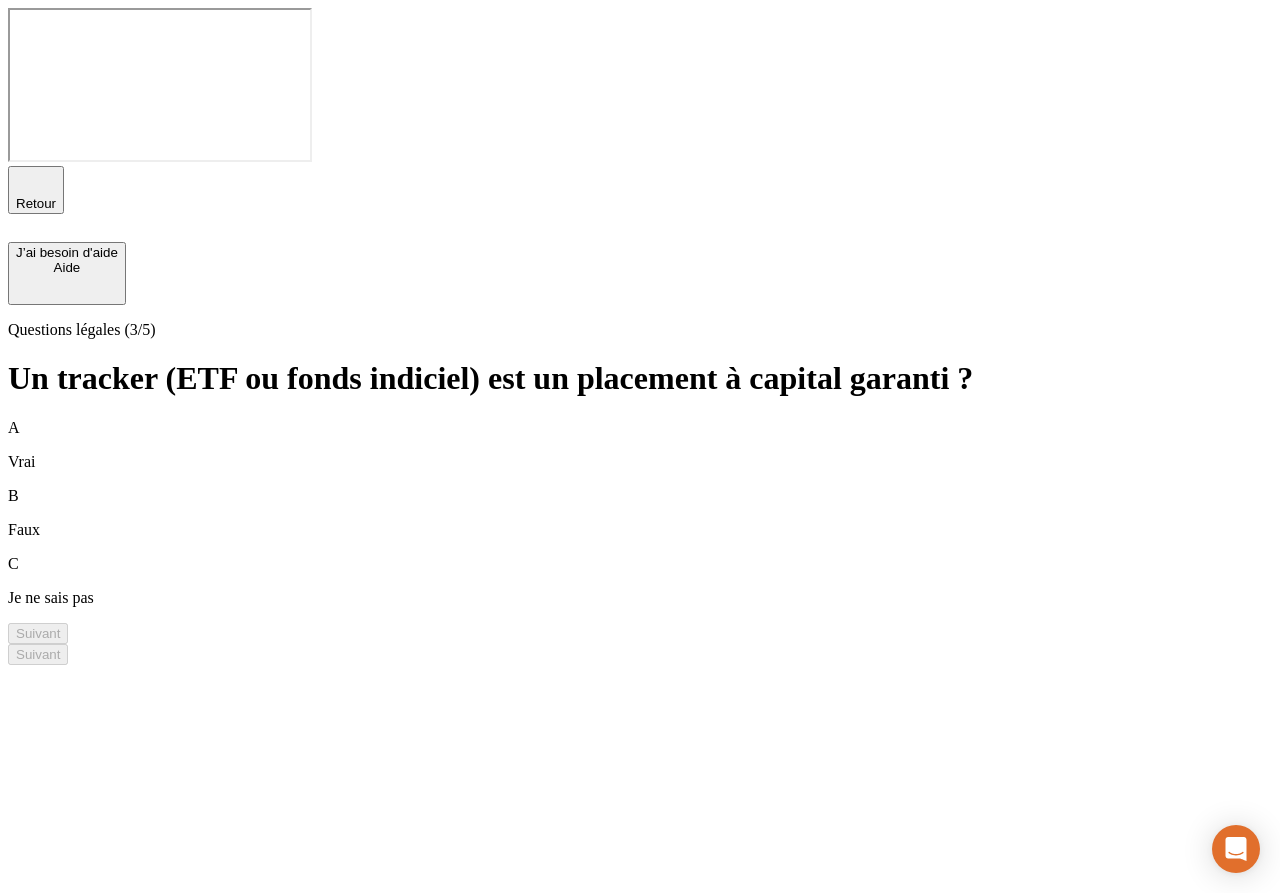 click on "C Je ne sais pas" at bounding box center [640, 581] 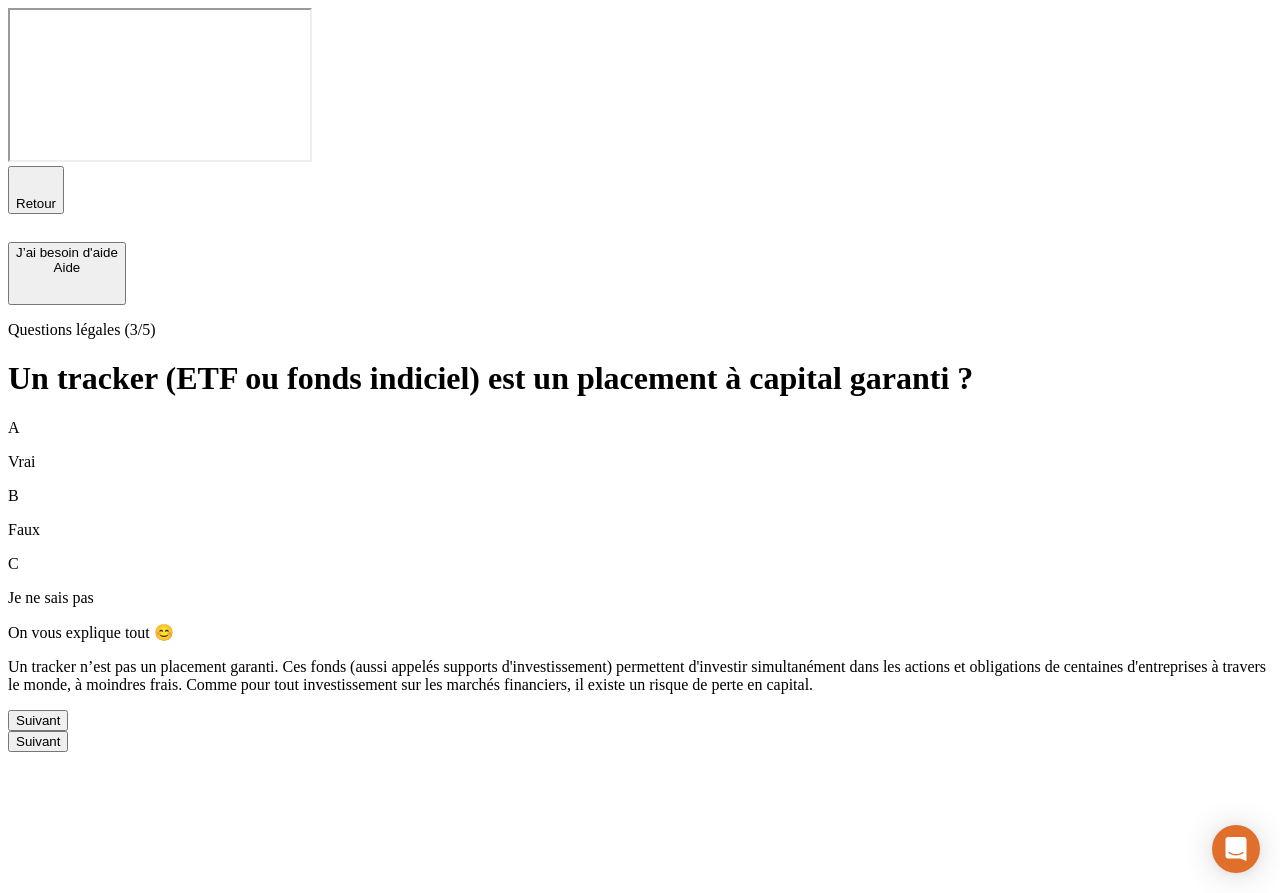 click on "Suivant" at bounding box center (38, 720) 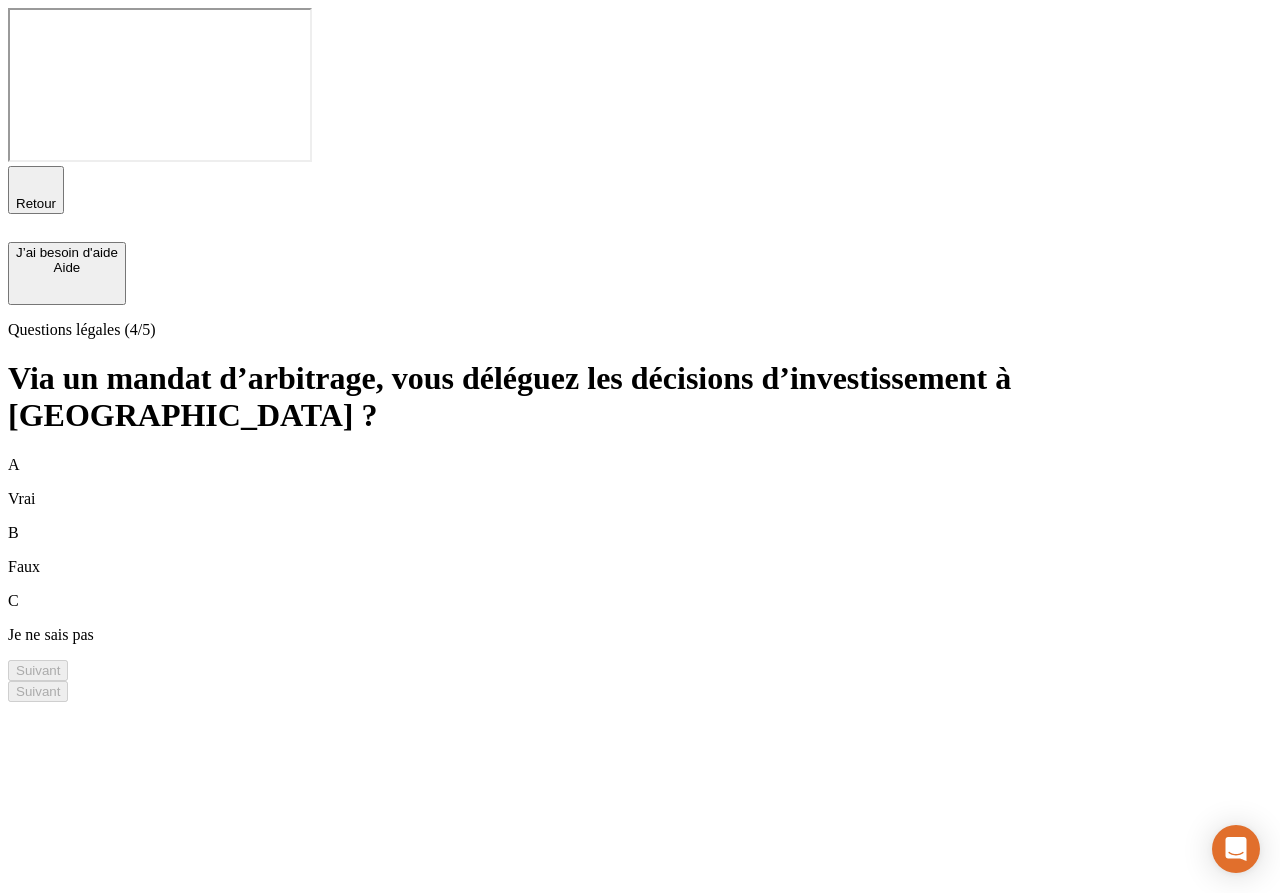 click on "Via un mandat d’arbitrage, vous déléguez les décisions d’investissement à Nalo ?" at bounding box center (640, 397) 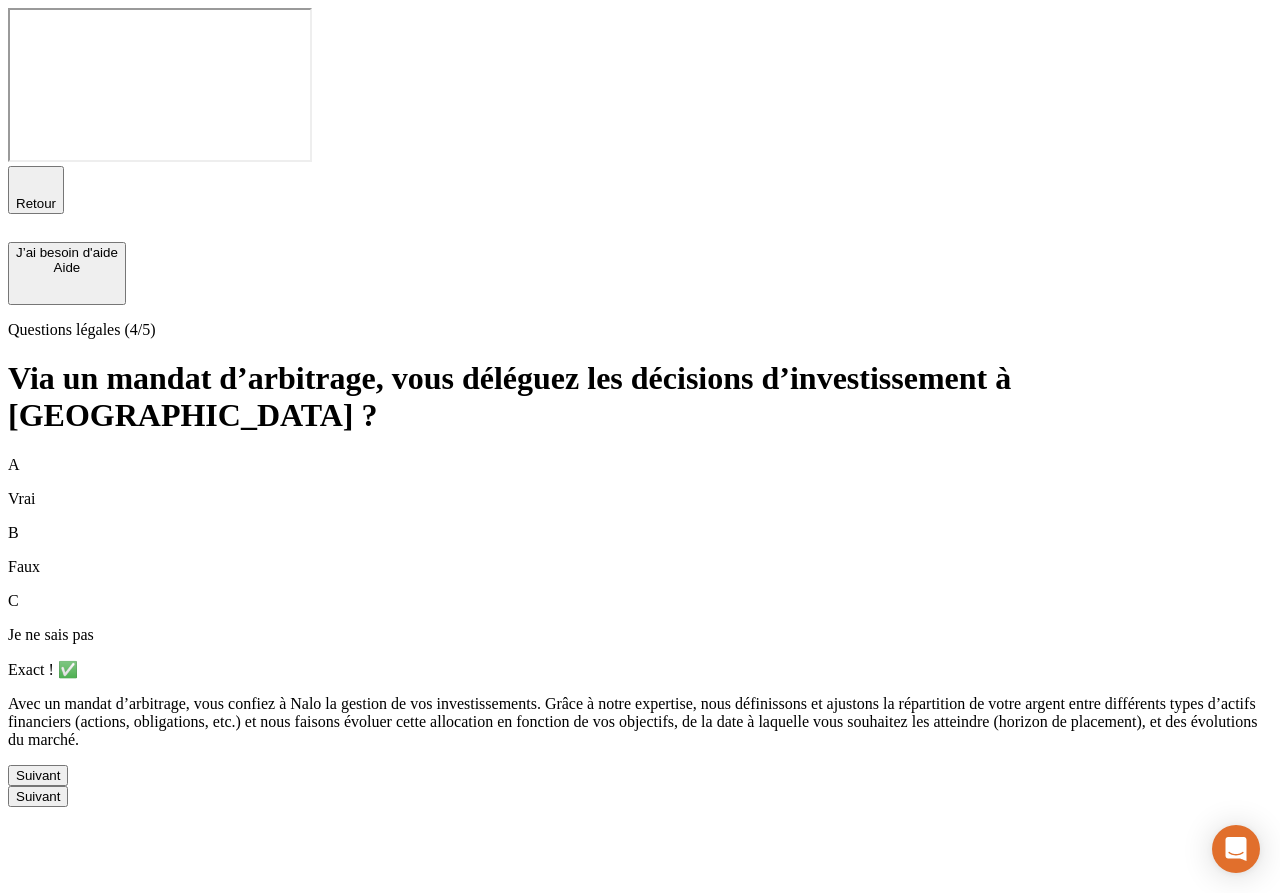 click on "Suivant" at bounding box center (38, 775) 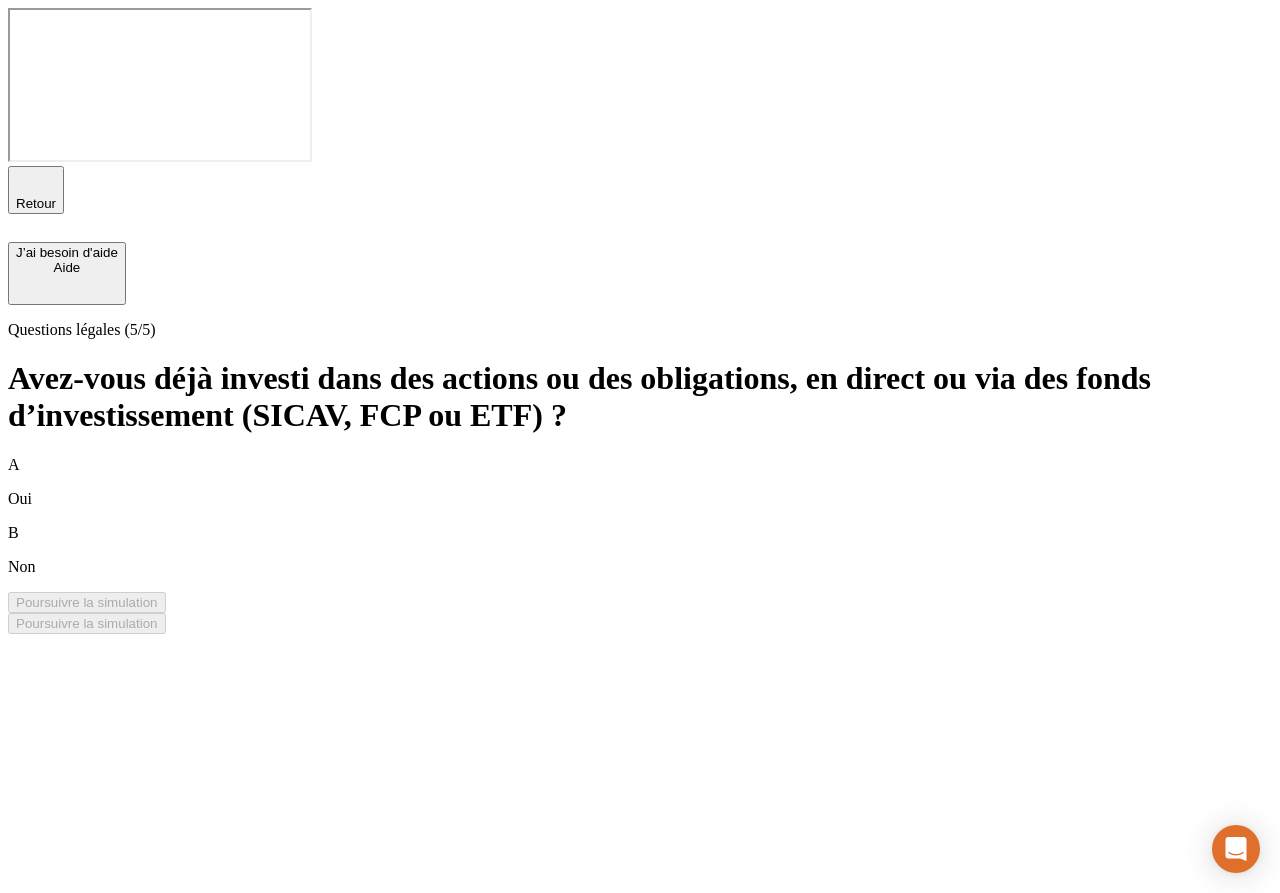click on "A Oui" at bounding box center (640, 482) 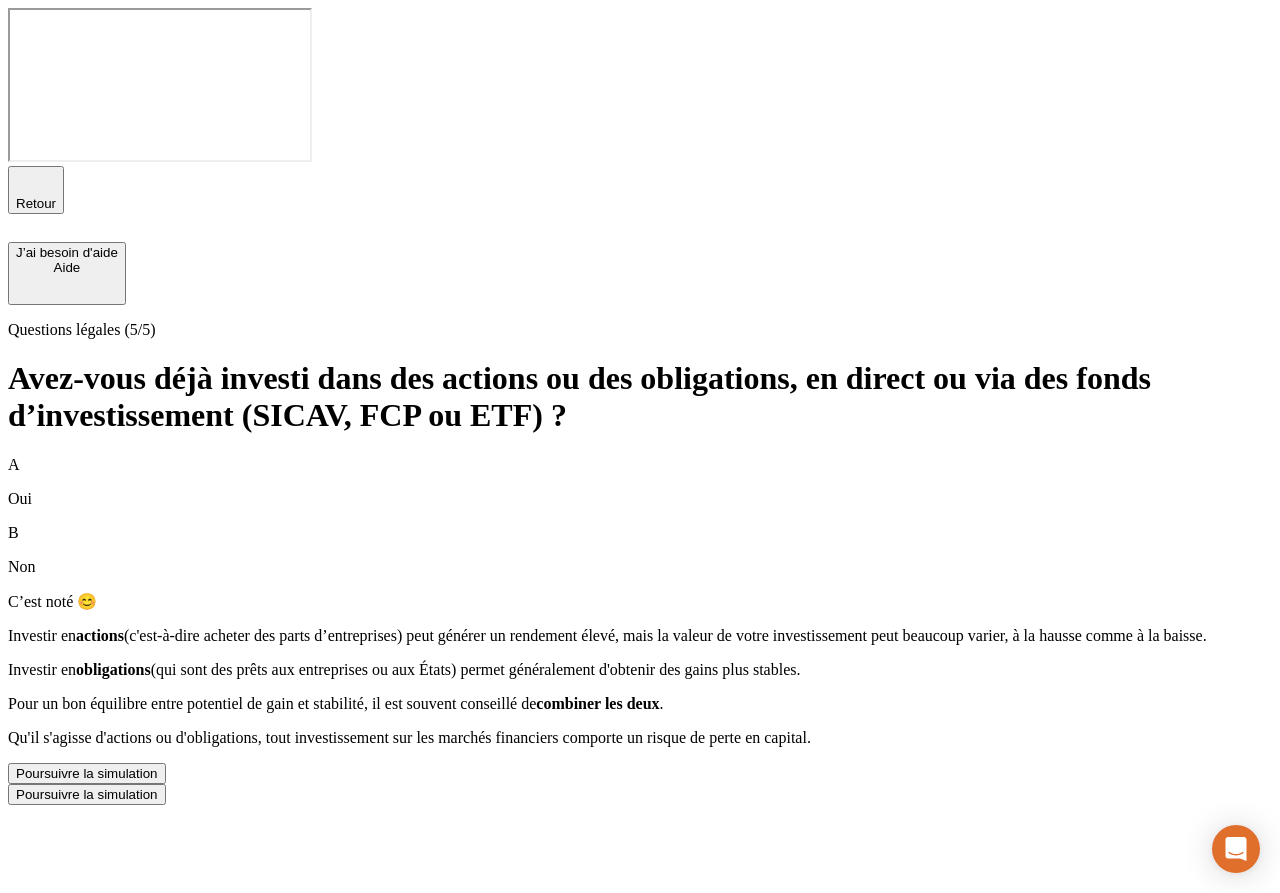 click on "Poursuivre la simulation" at bounding box center [87, 773] 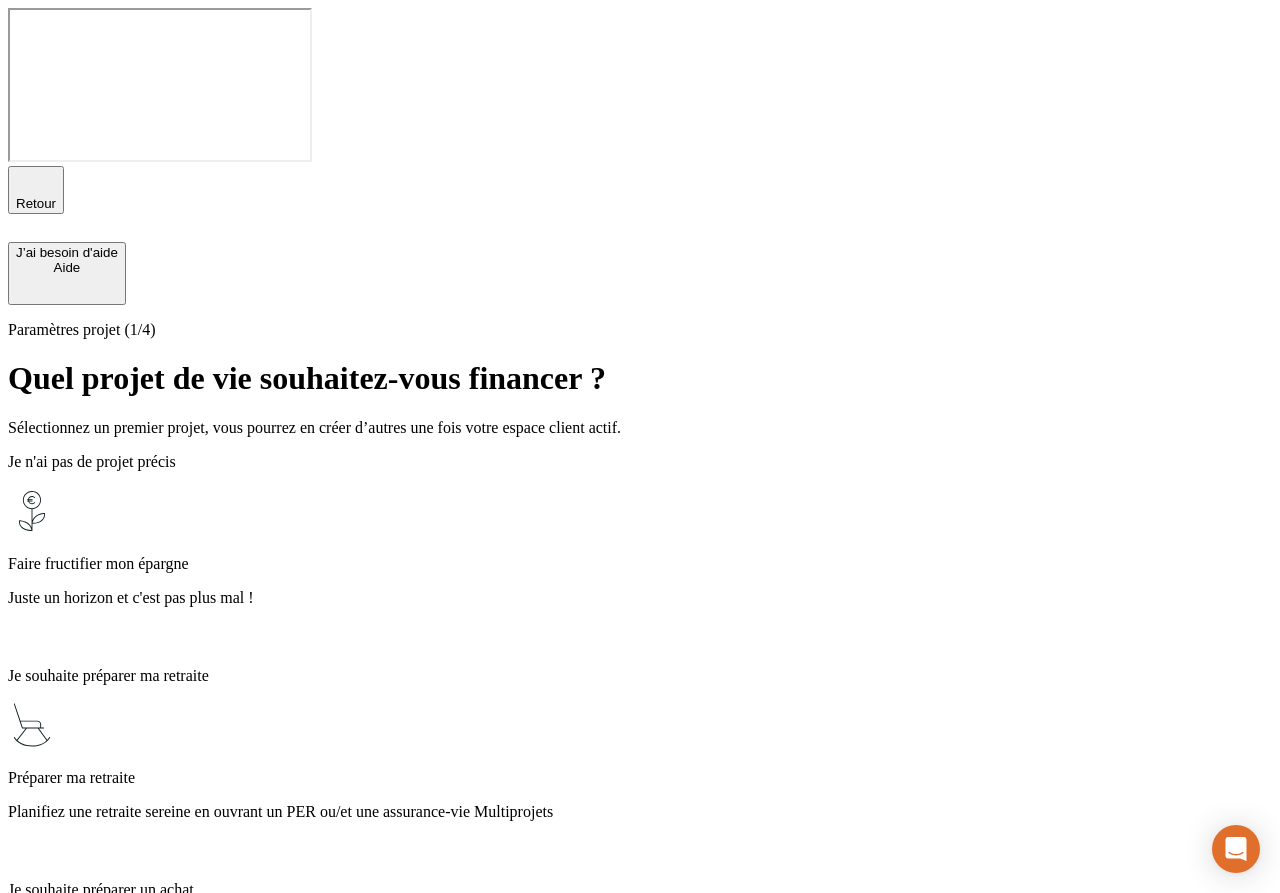 click on "Faire fructifier mon épargne" at bounding box center [640, 564] 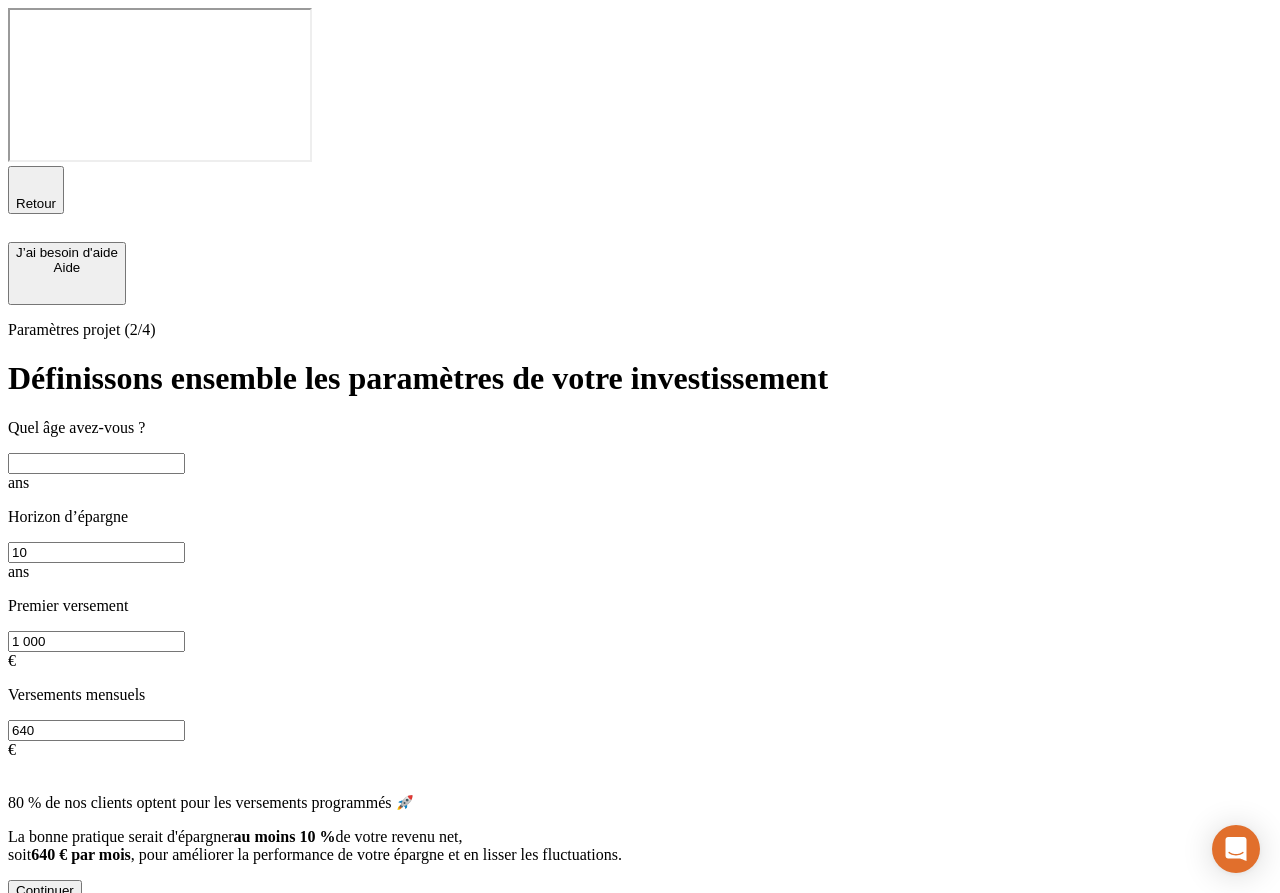 click at bounding box center (96, 463) 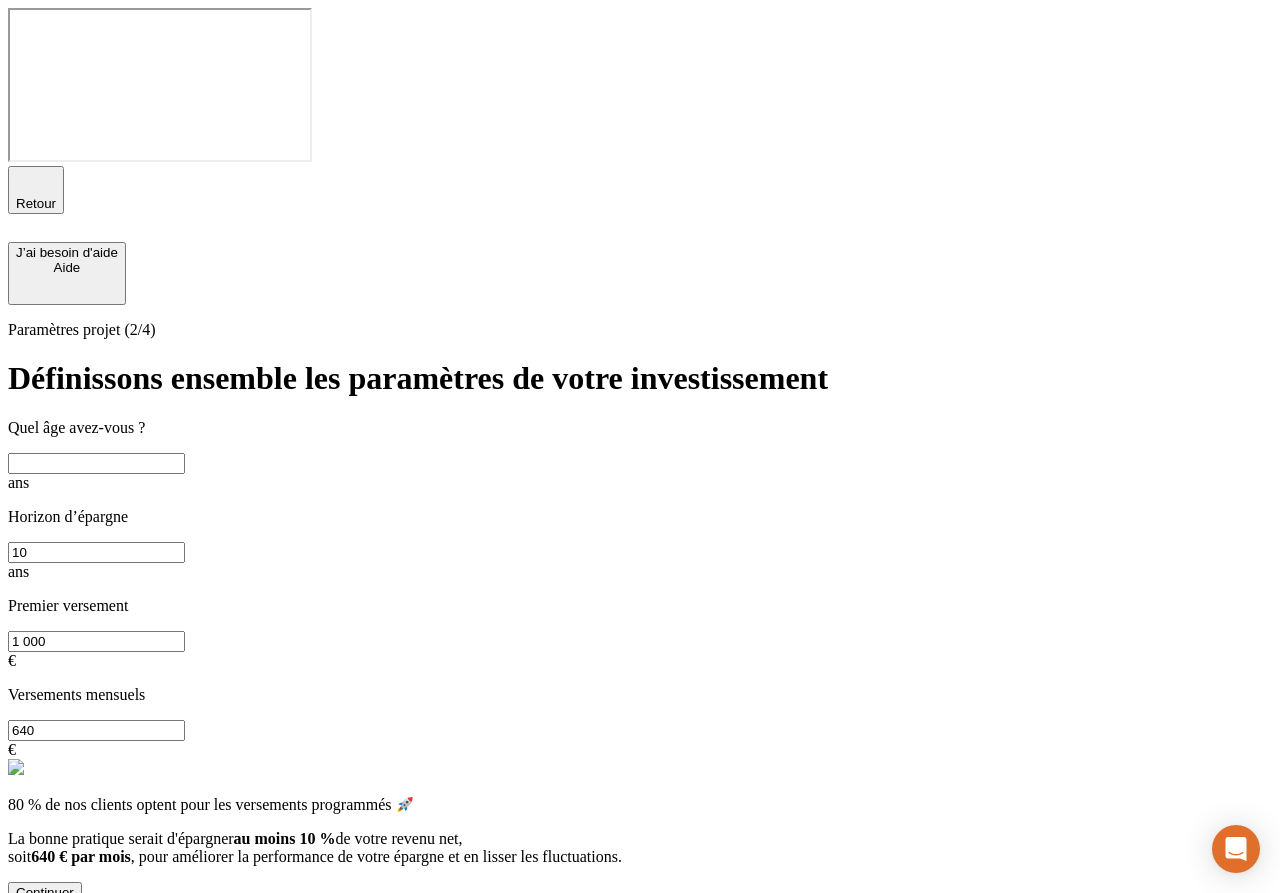 type on "50" 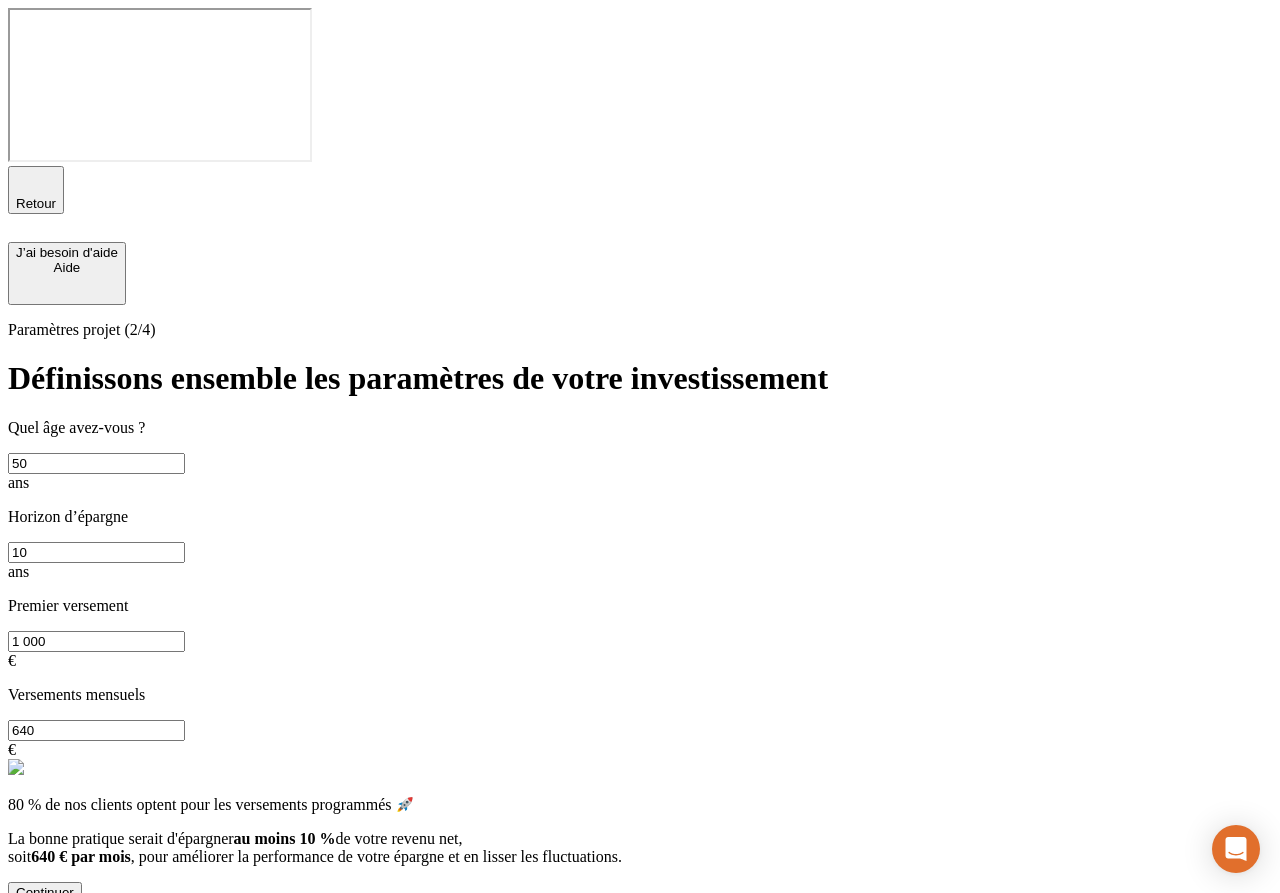 click on "Continuer" at bounding box center [45, 892] 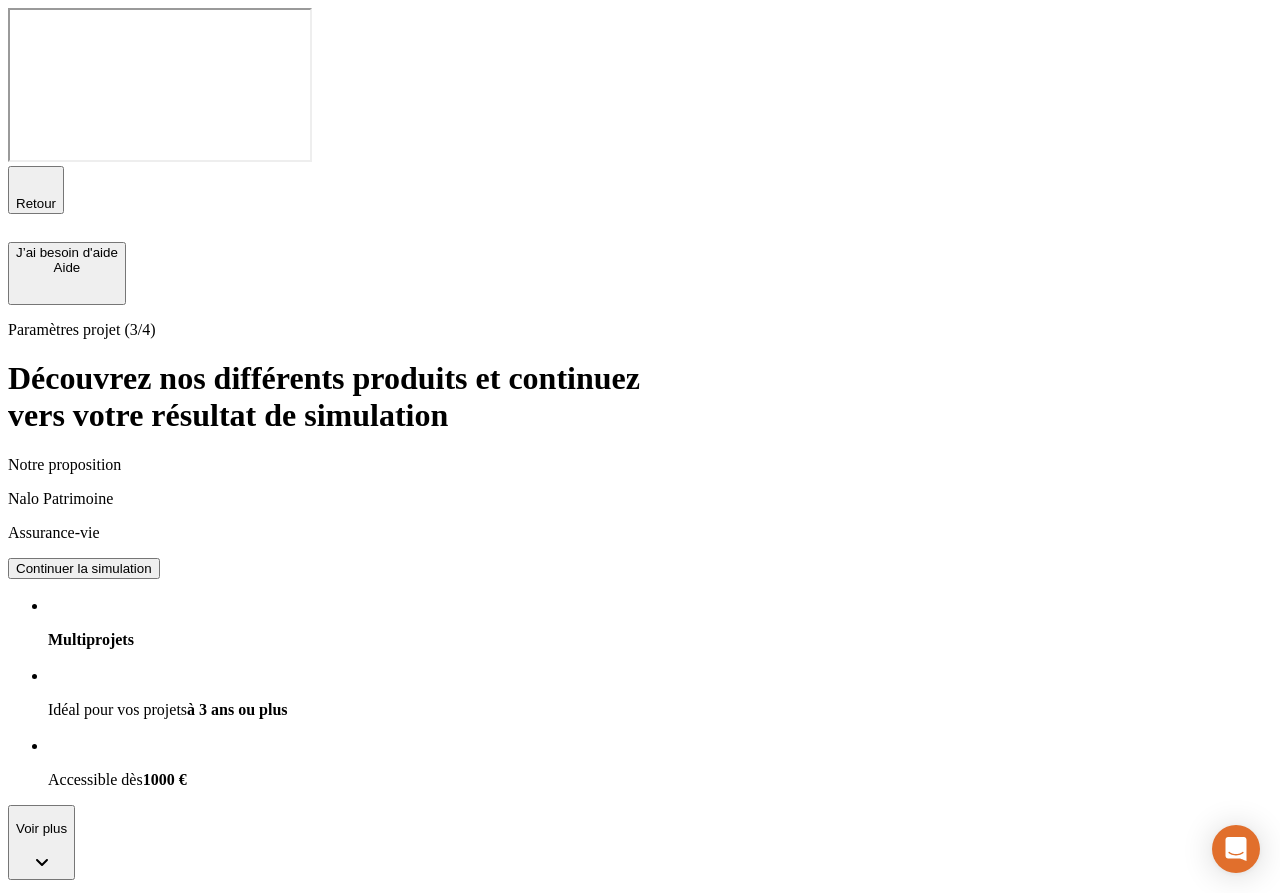 click on "Continuer la simulation" at bounding box center (84, 568) 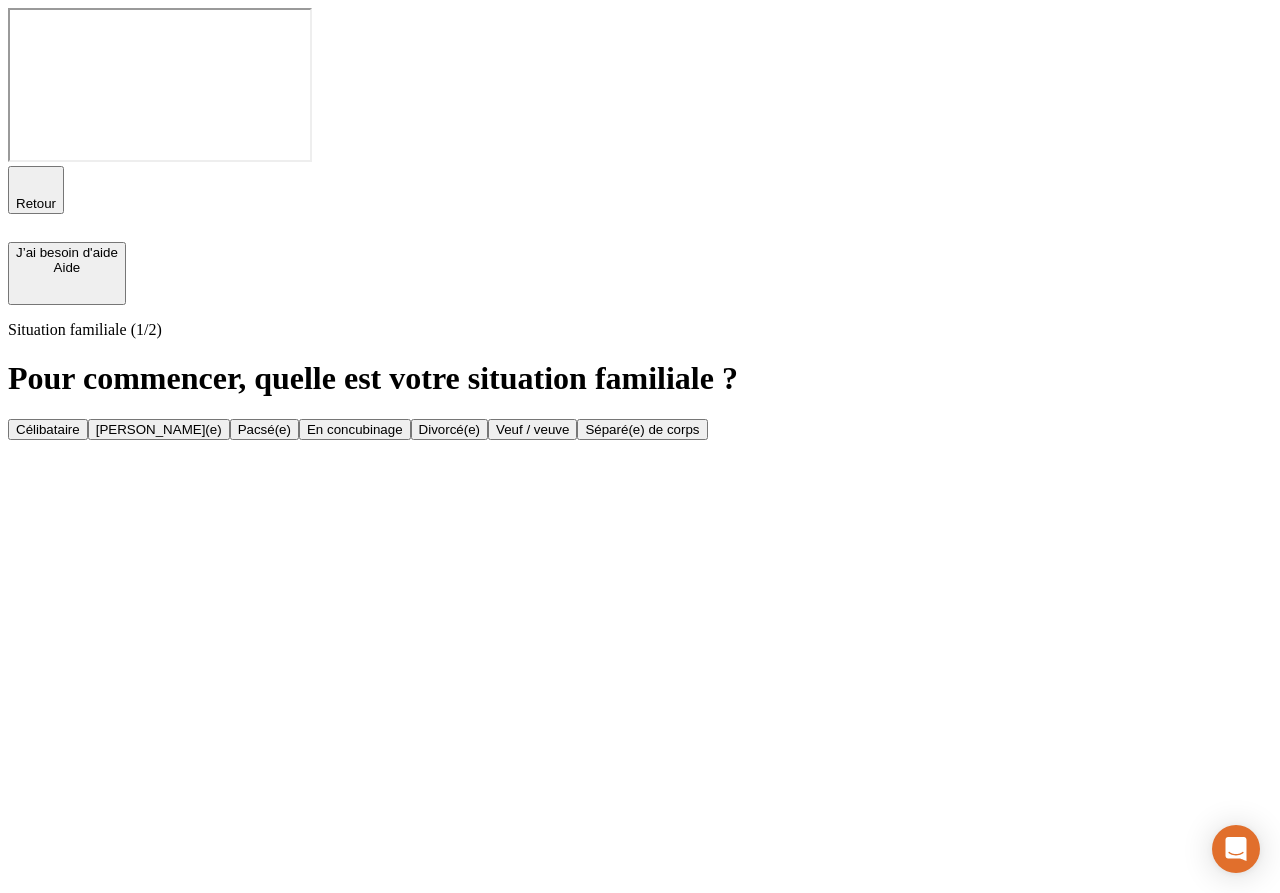 click on "Célibataire" at bounding box center [48, 429] 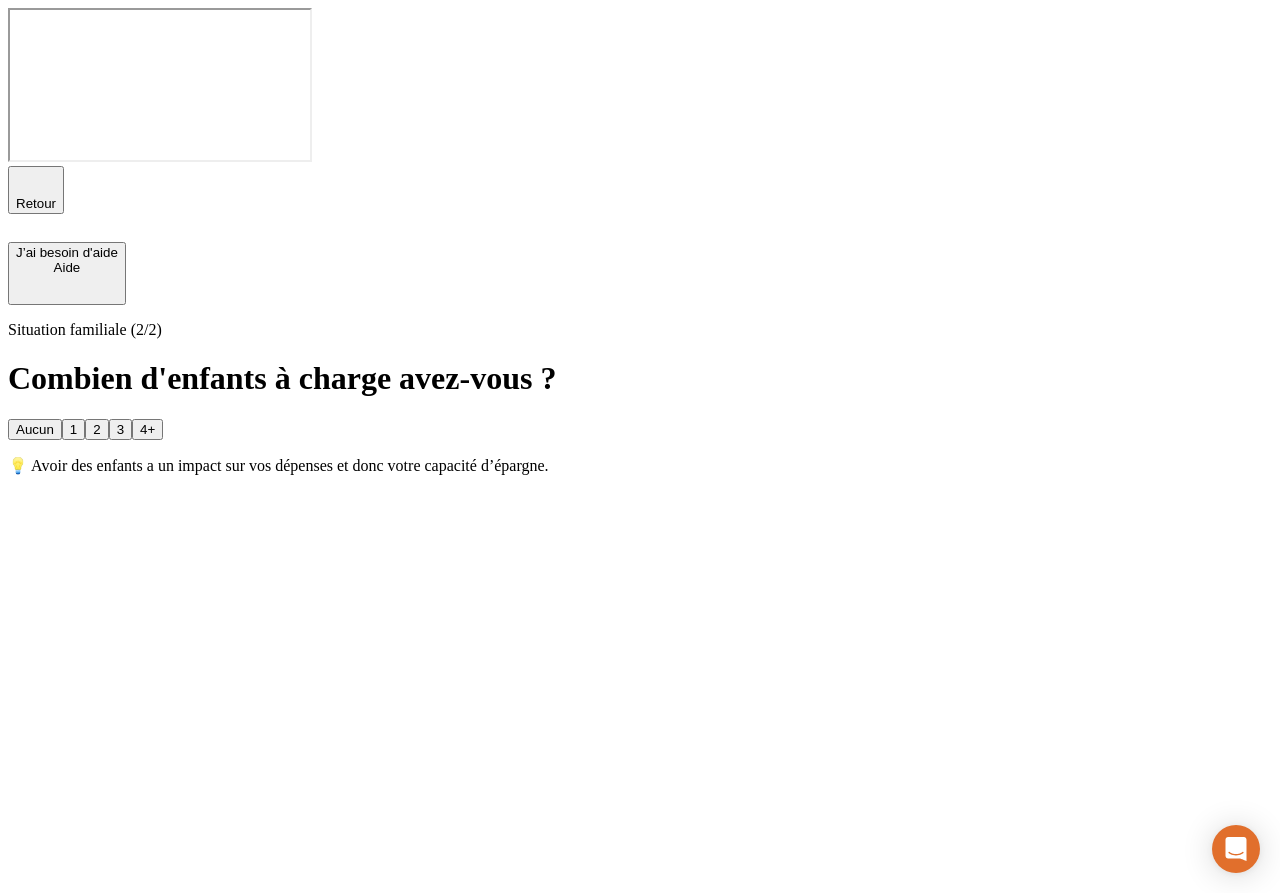 click on "Aucun" at bounding box center [35, 429] 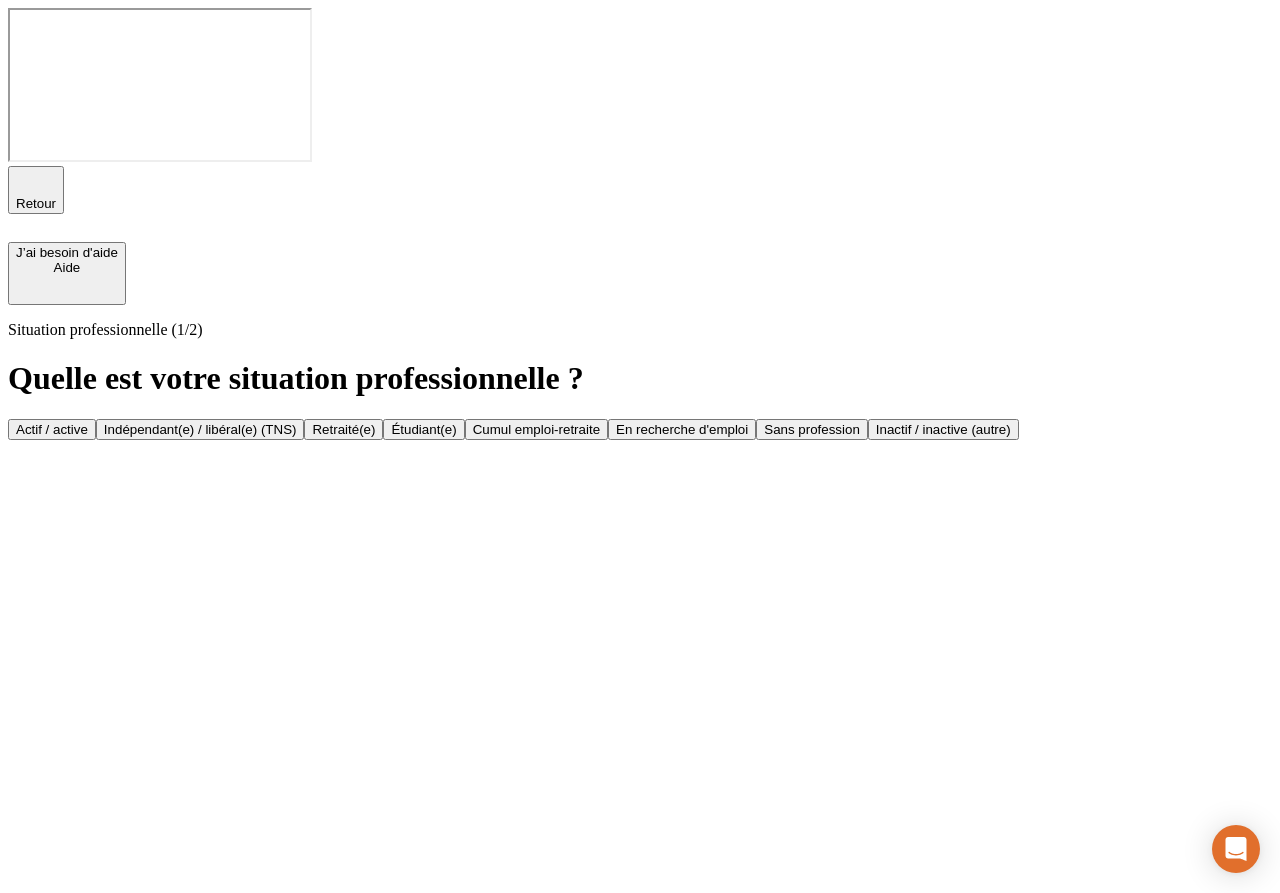 click on "Actif / active" at bounding box center (52, 429) 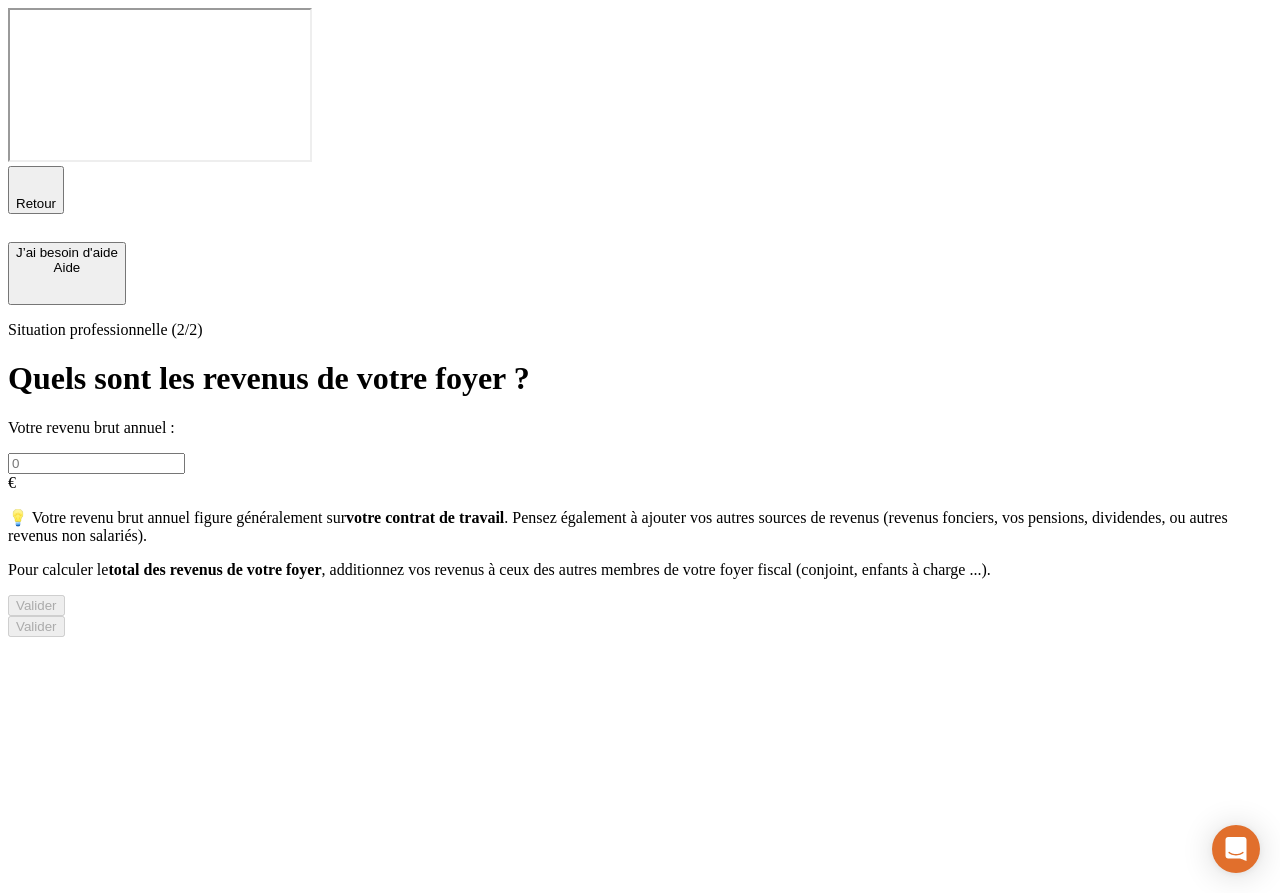 click at bounding box center (96, 463) 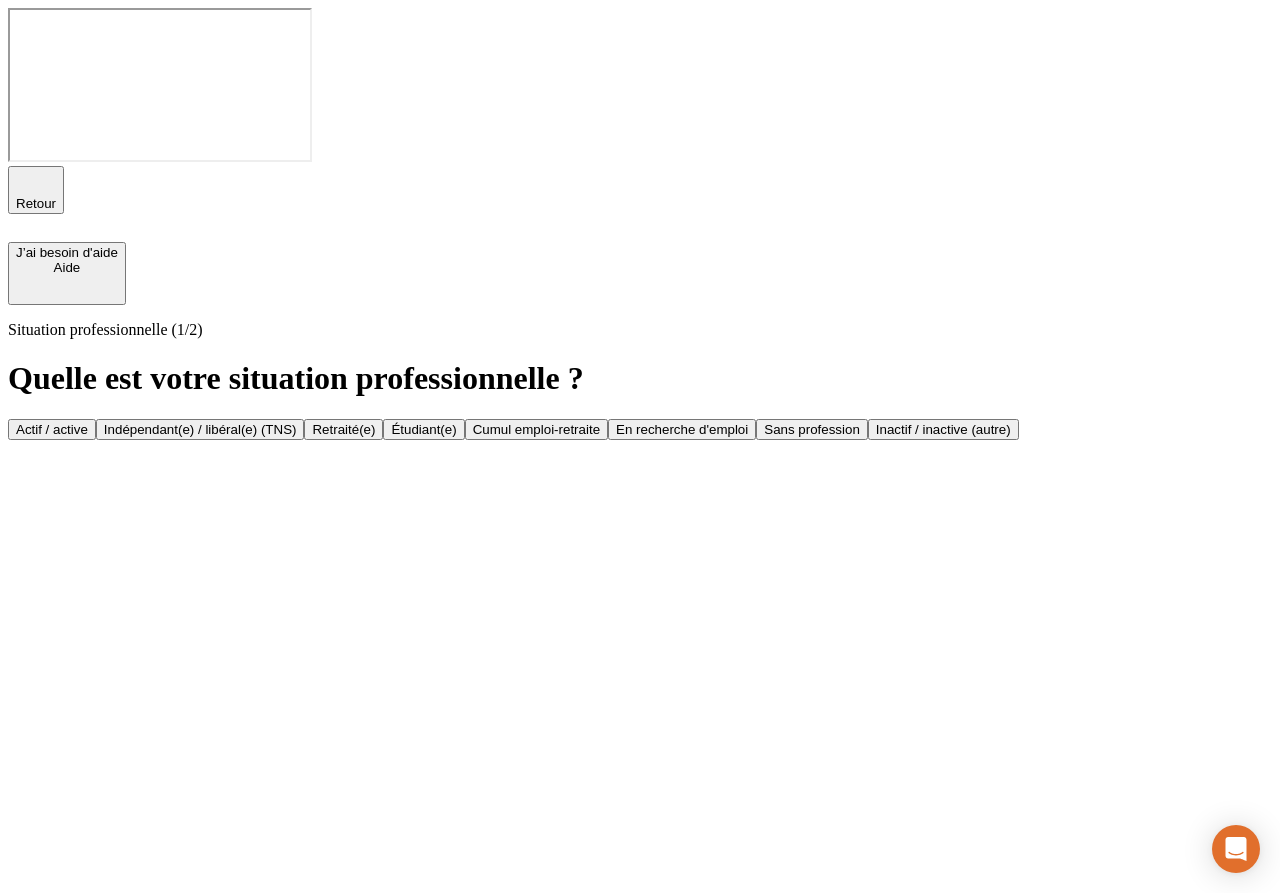 click on "Actif / active" at bounding box center (52, 429) 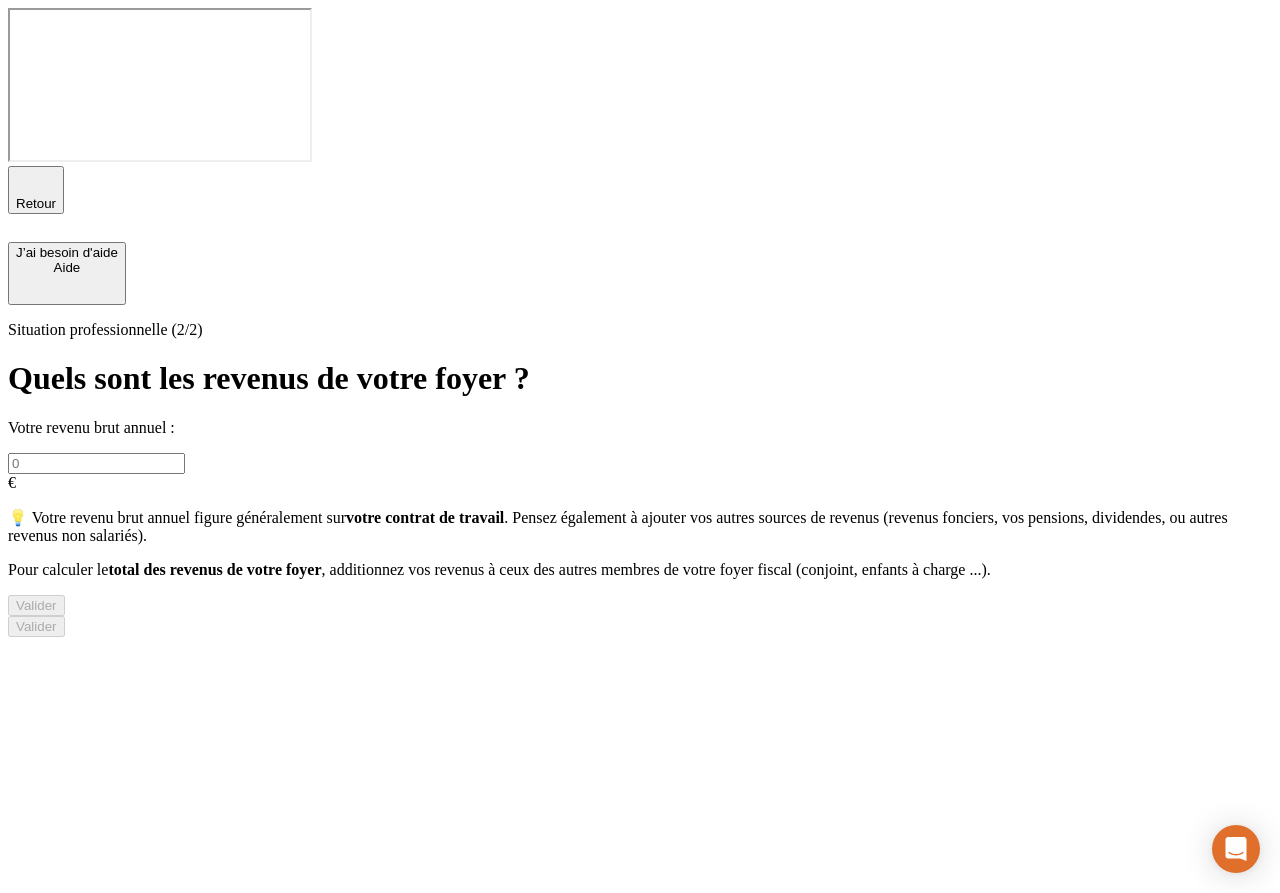 click at bounding box center (96, 463) 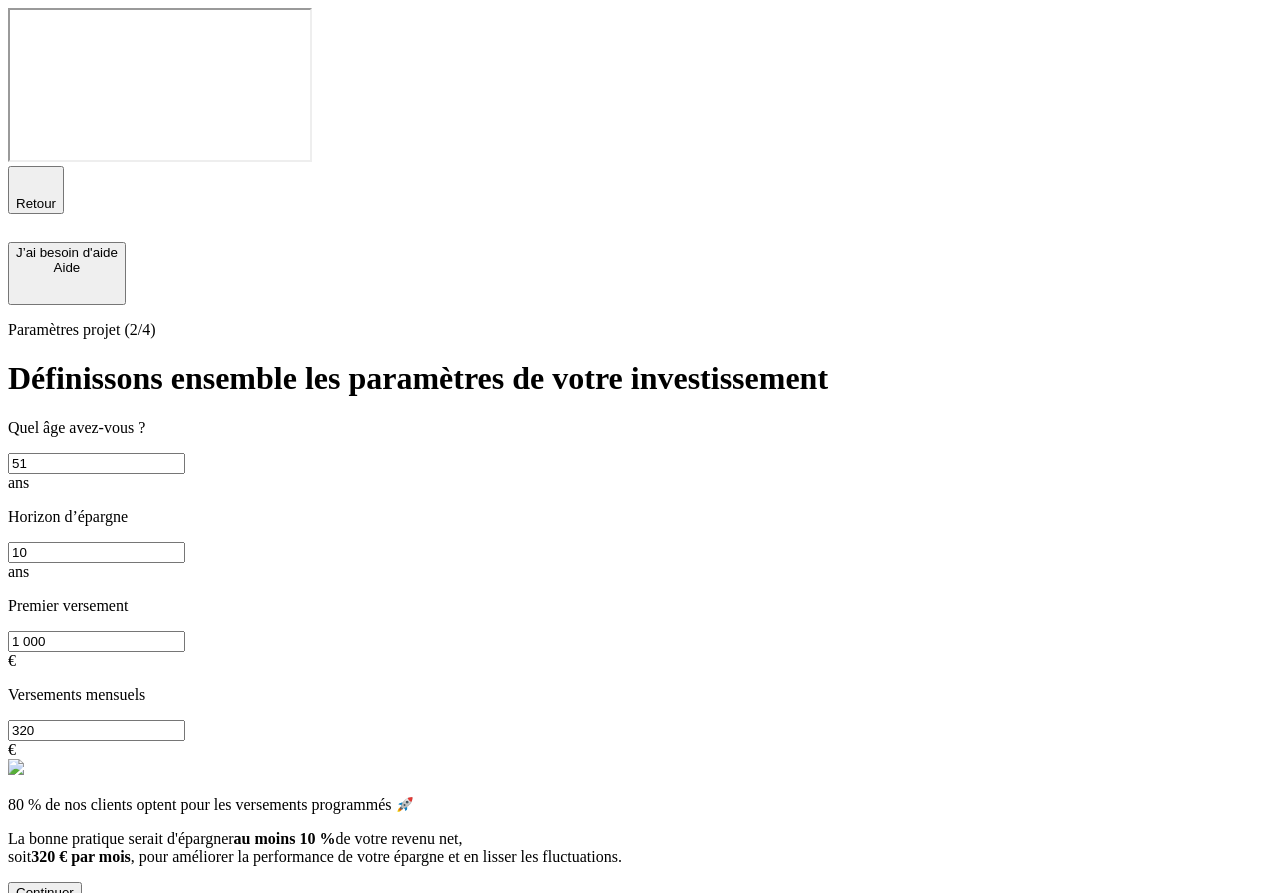 scroll, scrollTop: 0, scrollLeft: 0, axis: both 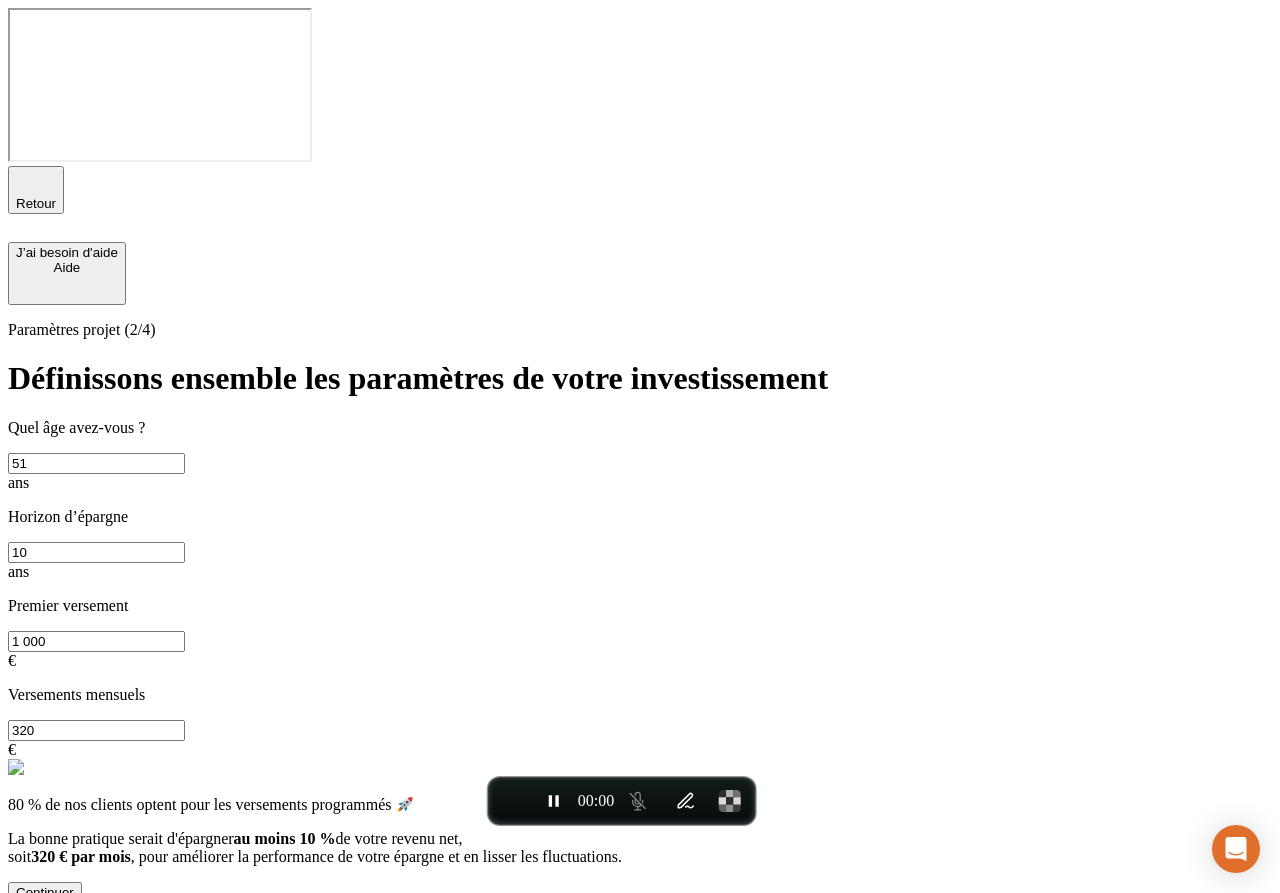 click on "Continuer" at bounding box center (45, 892) 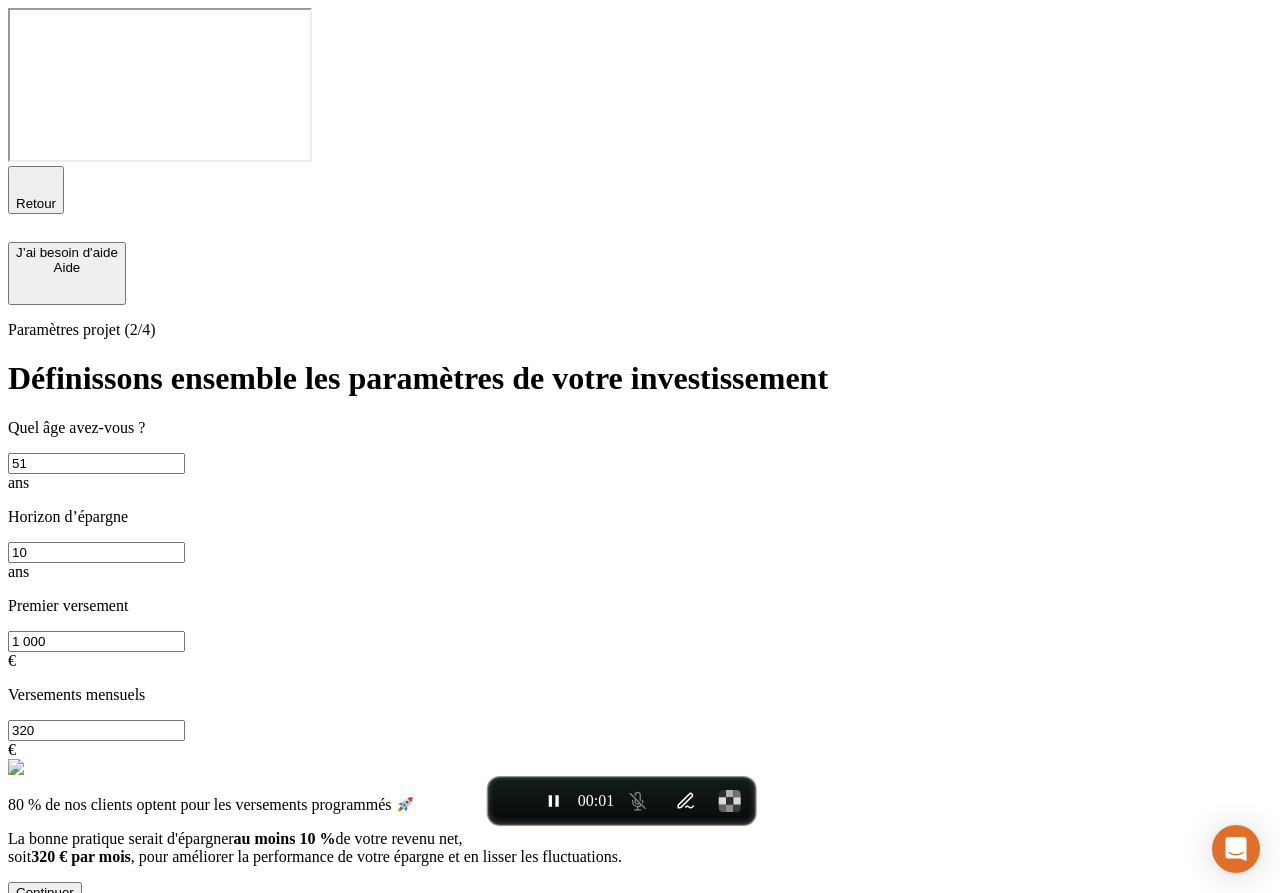 type 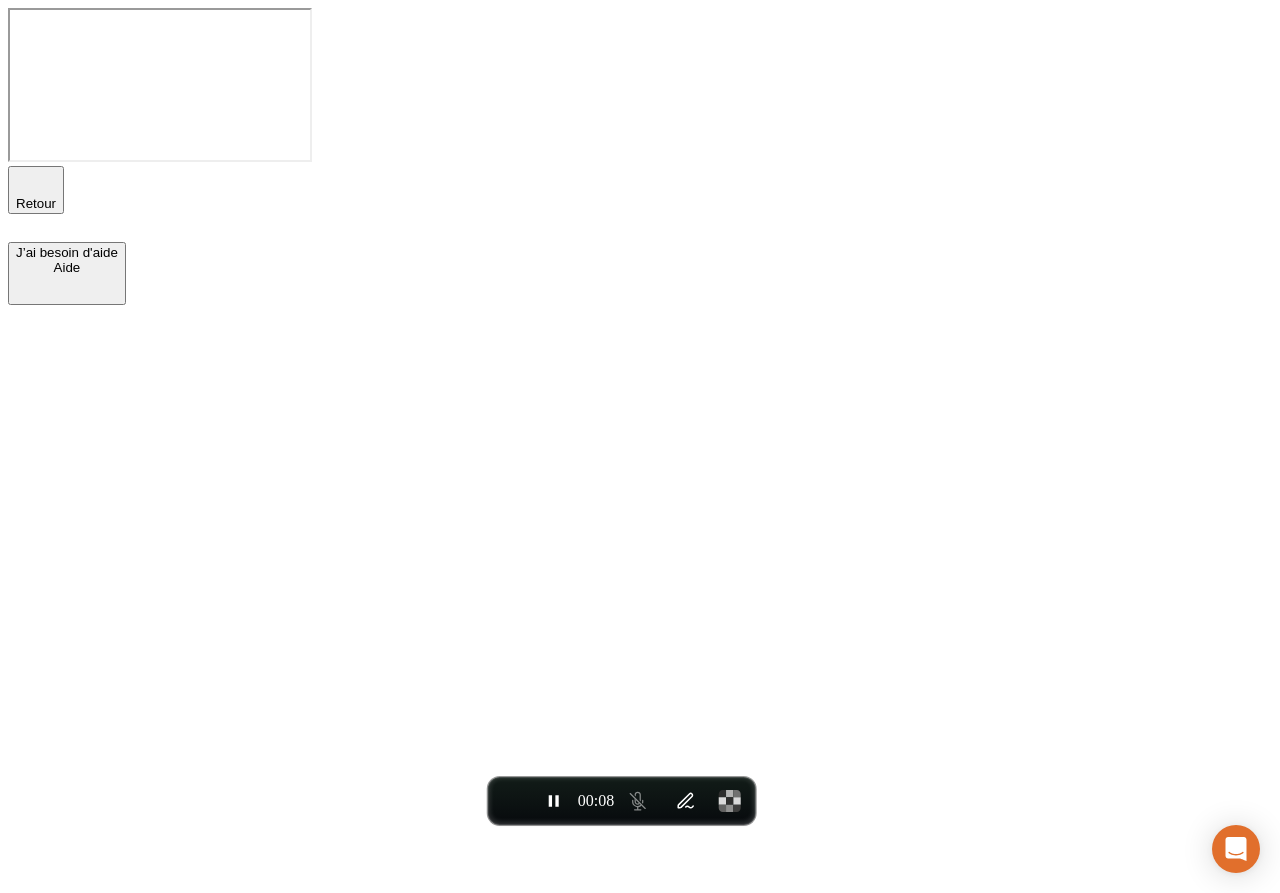 click at bounding box center [640, 305] 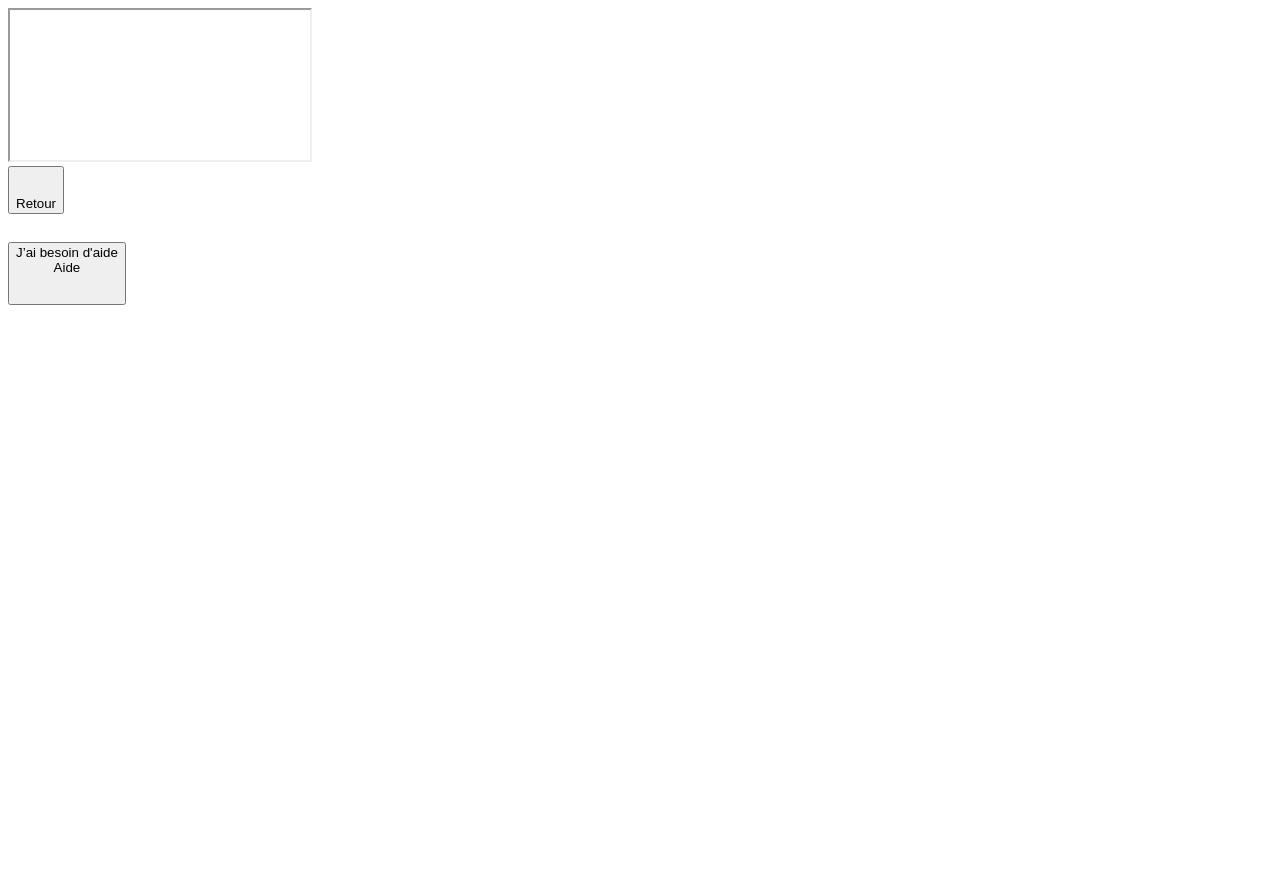 scroll, scrollTop: 0, scrollLeft: 0, axis: both 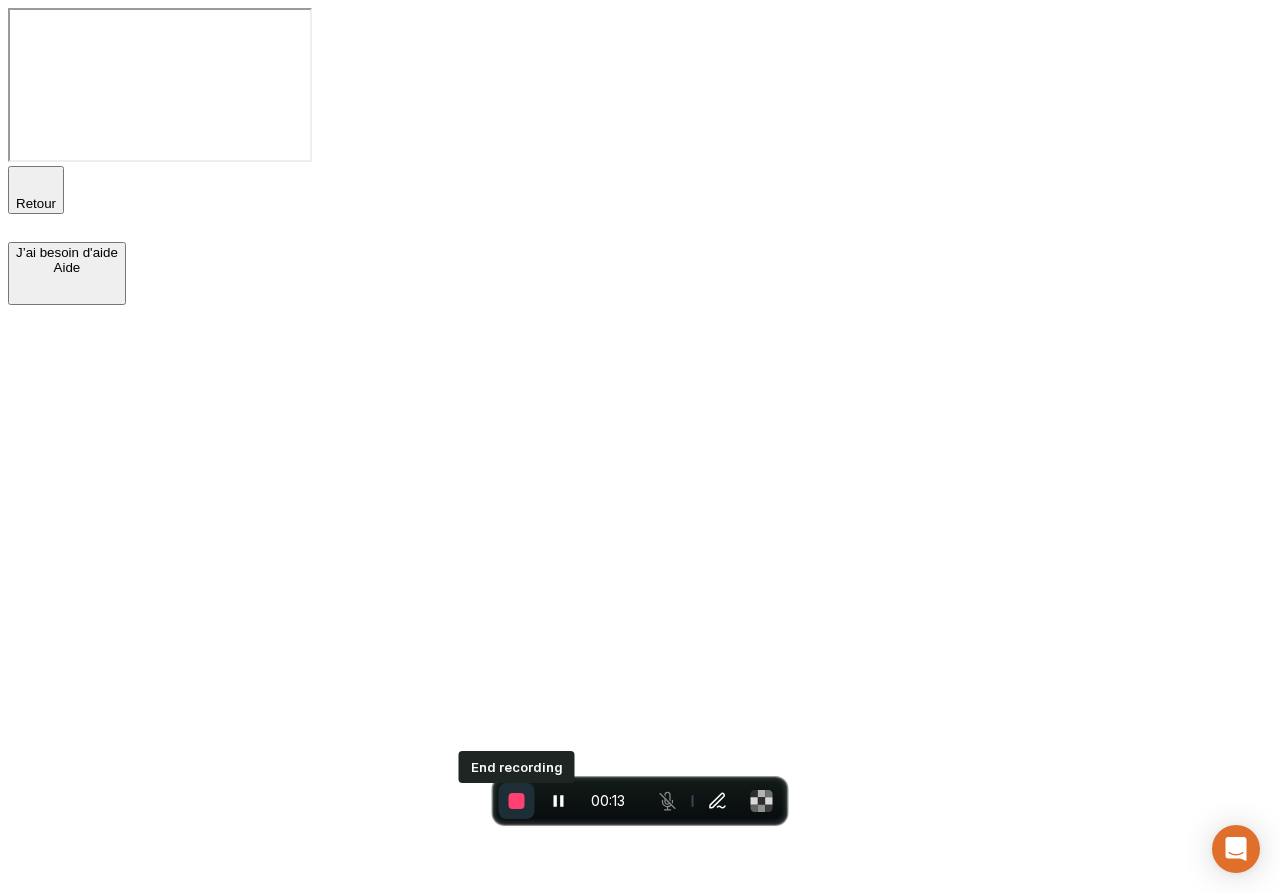 click at bounding box center [517, 801] 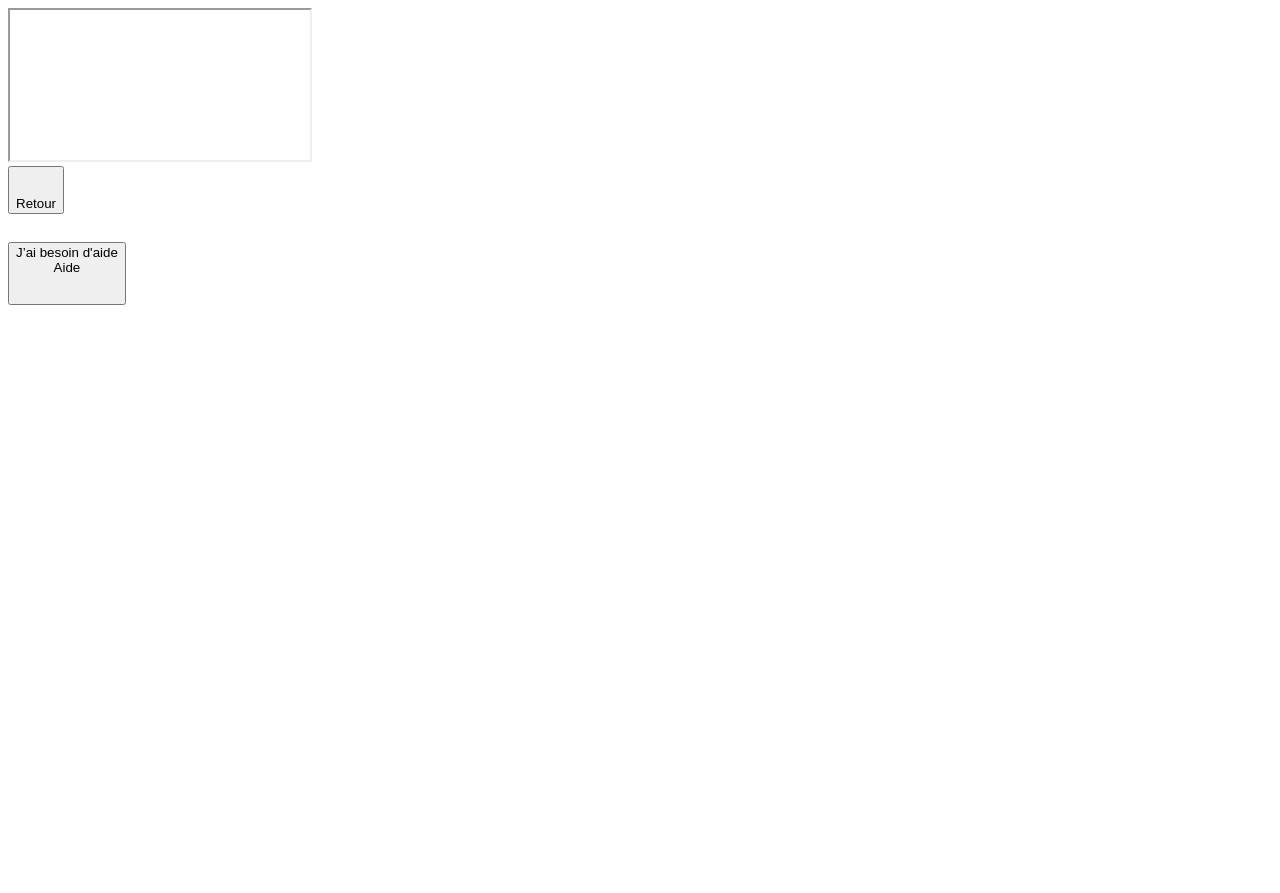 scroll, scrollTop: 0, scrollLeft: 0, axis: both 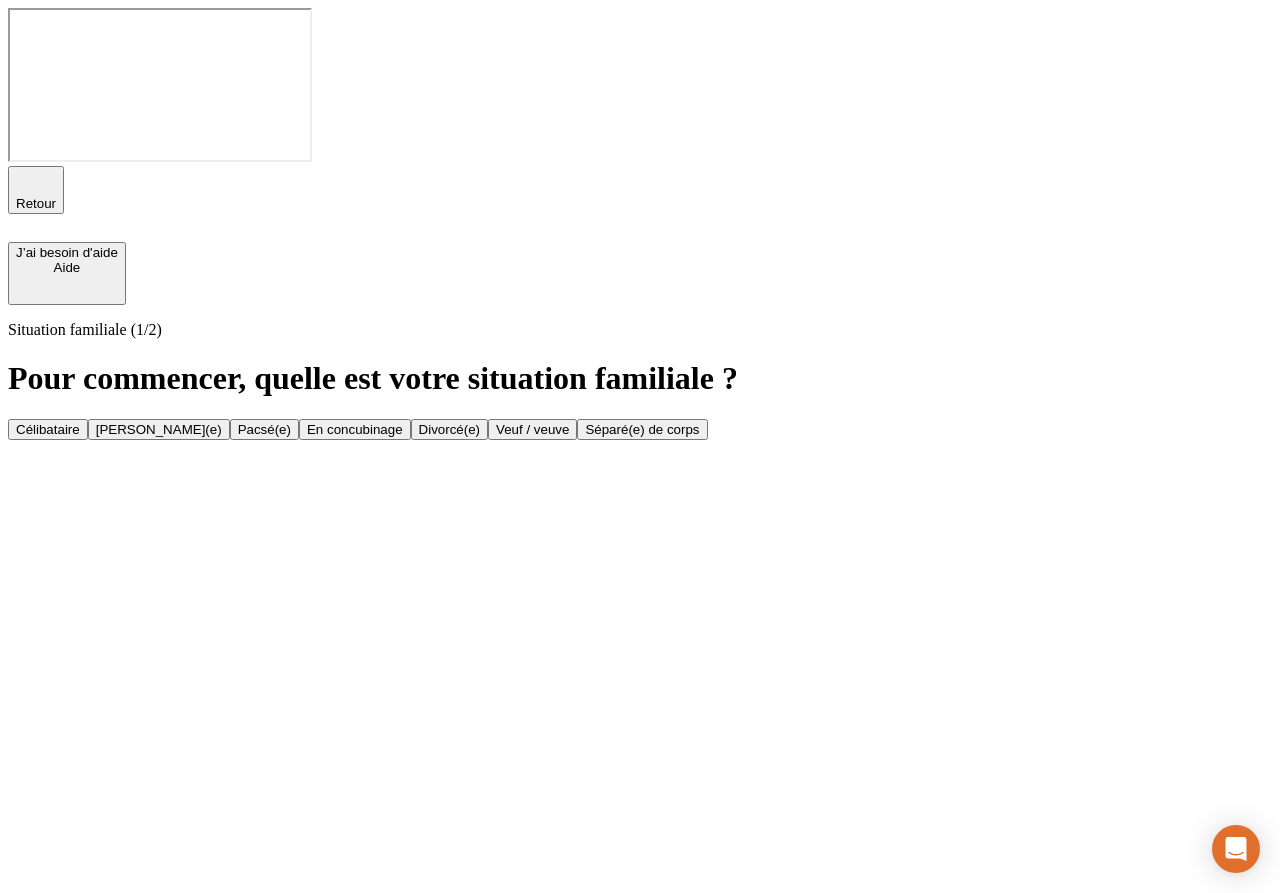 click on "Célibataire" at bounding box center [48, 429] 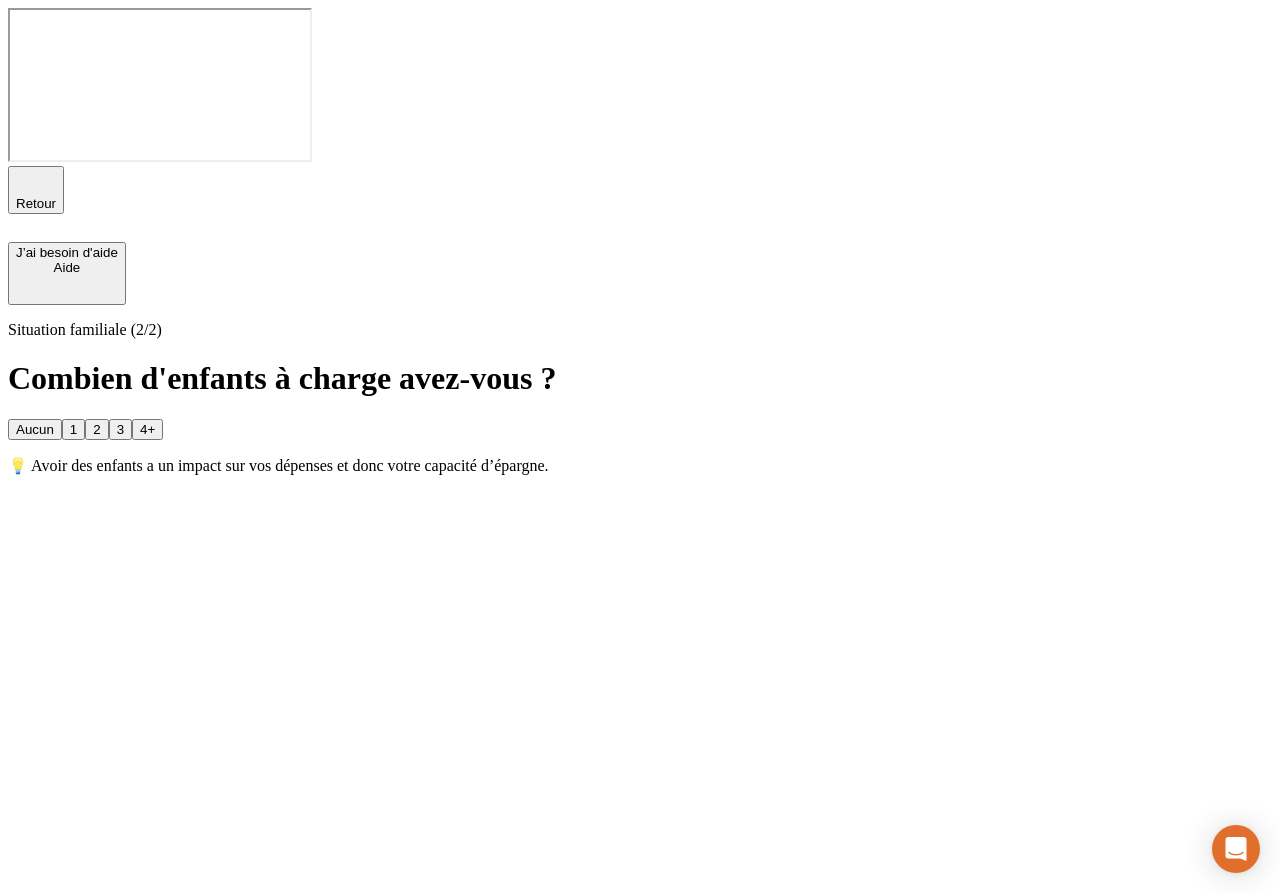 click on "Aucun" at bounding box center [35, 429] 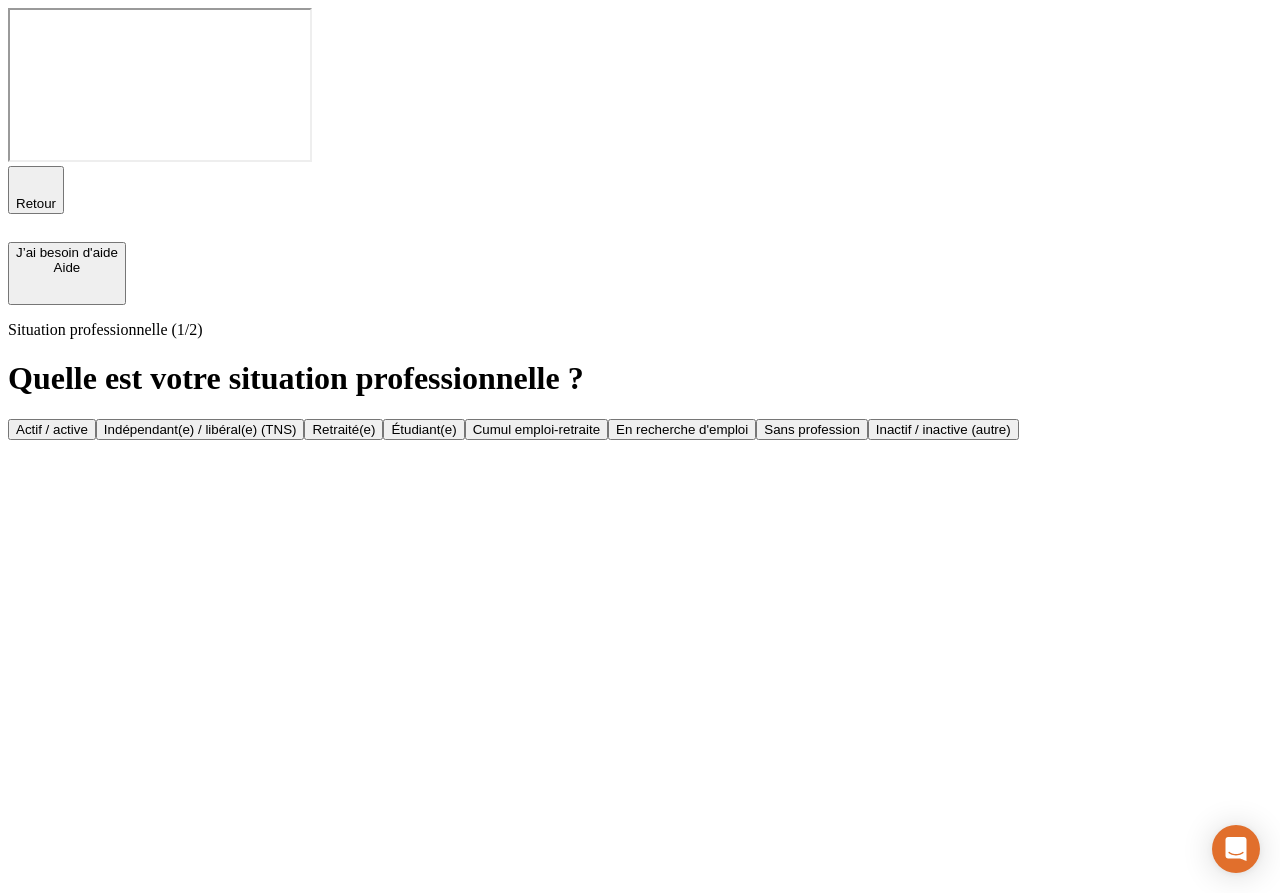 click on "Actif / active" at bounding box center (52, 429) 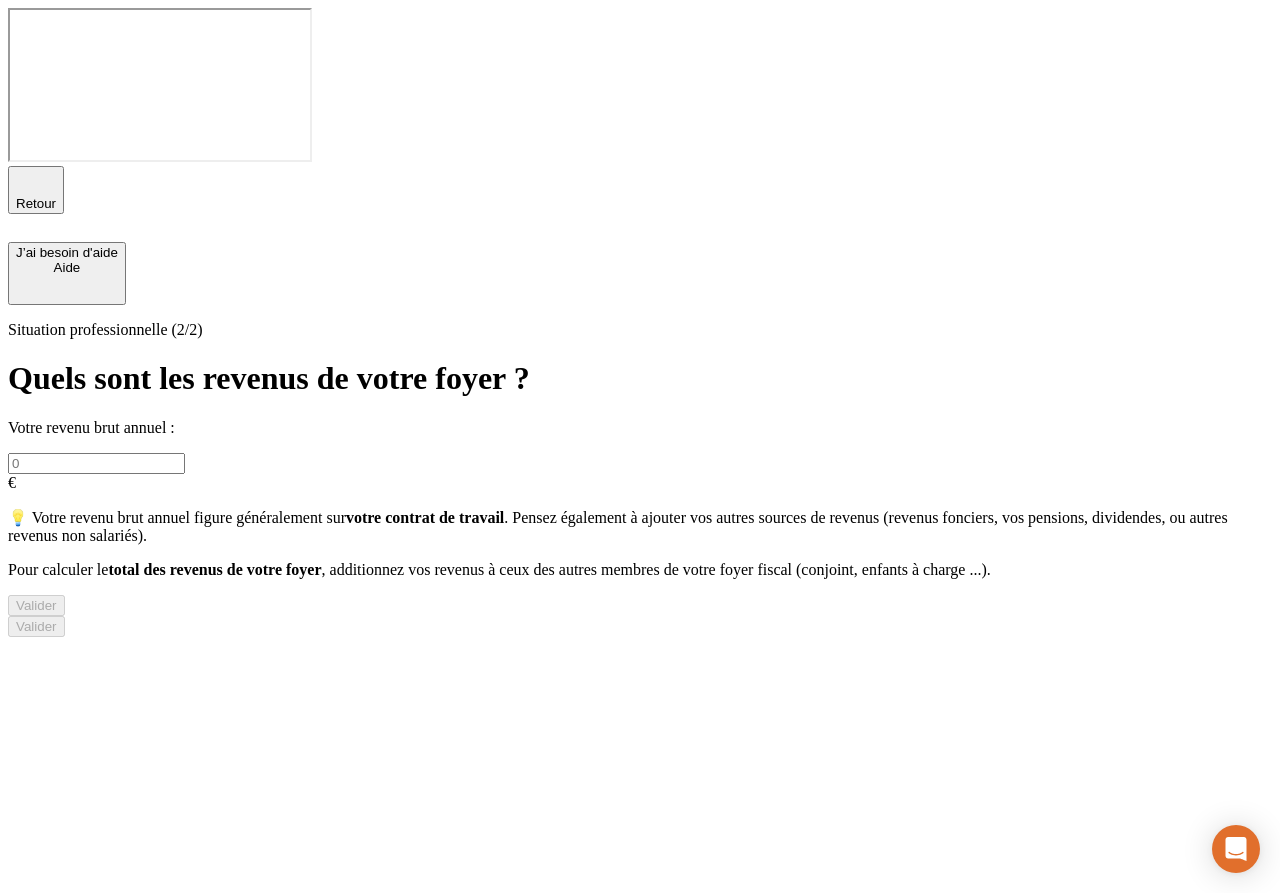 click at bounding box center [96, 463] 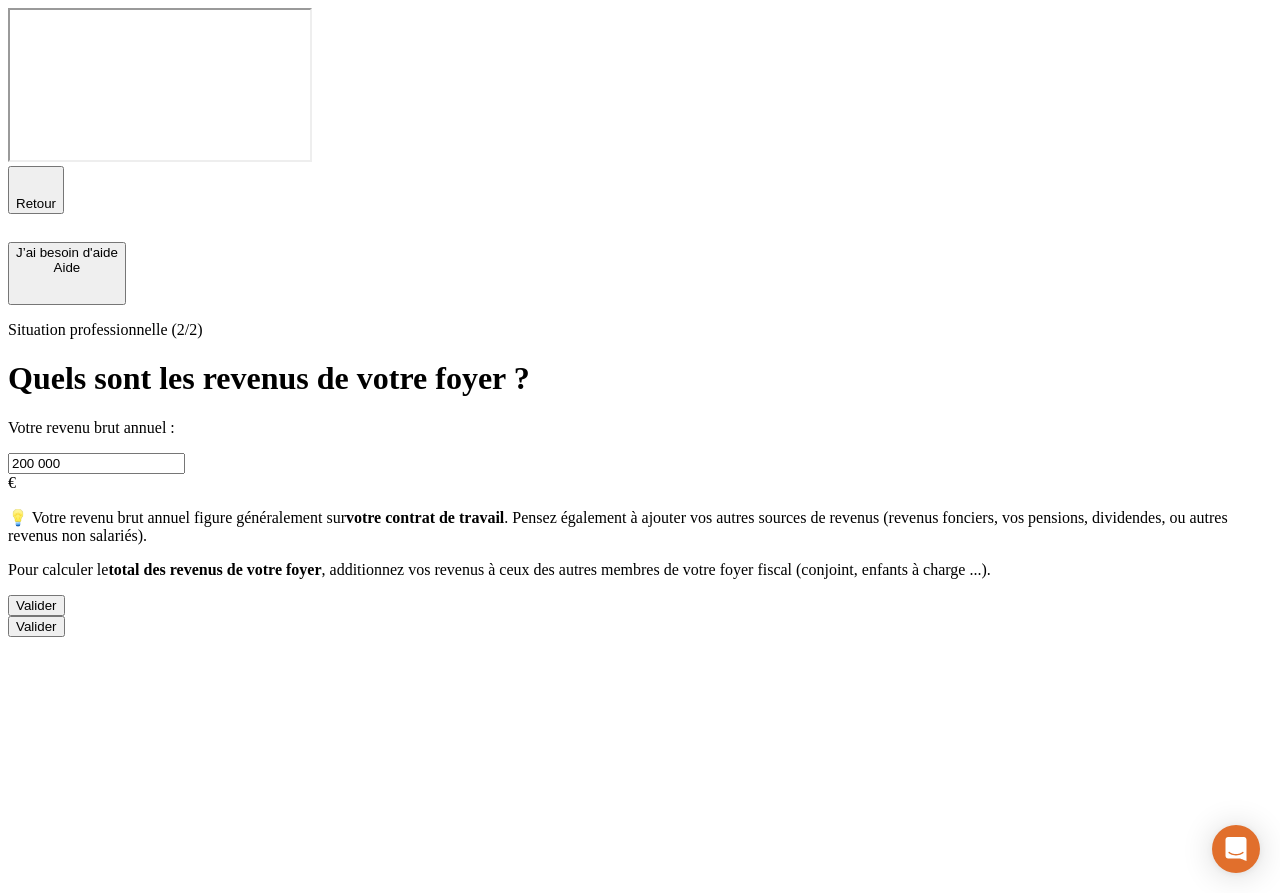 click on "Valider" at bounding box center [36, 605] 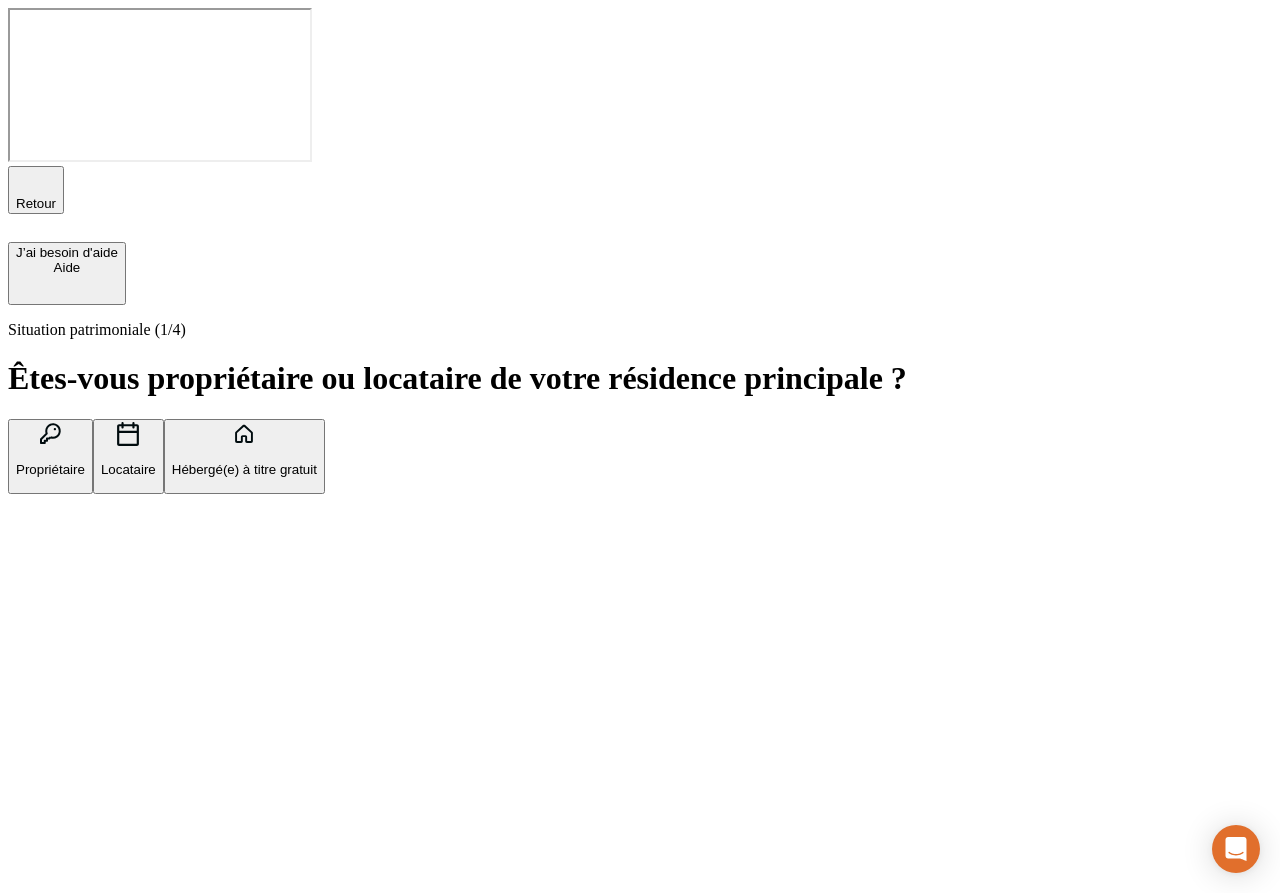 click on "Propriétaire" at bounding box center (50, 456) 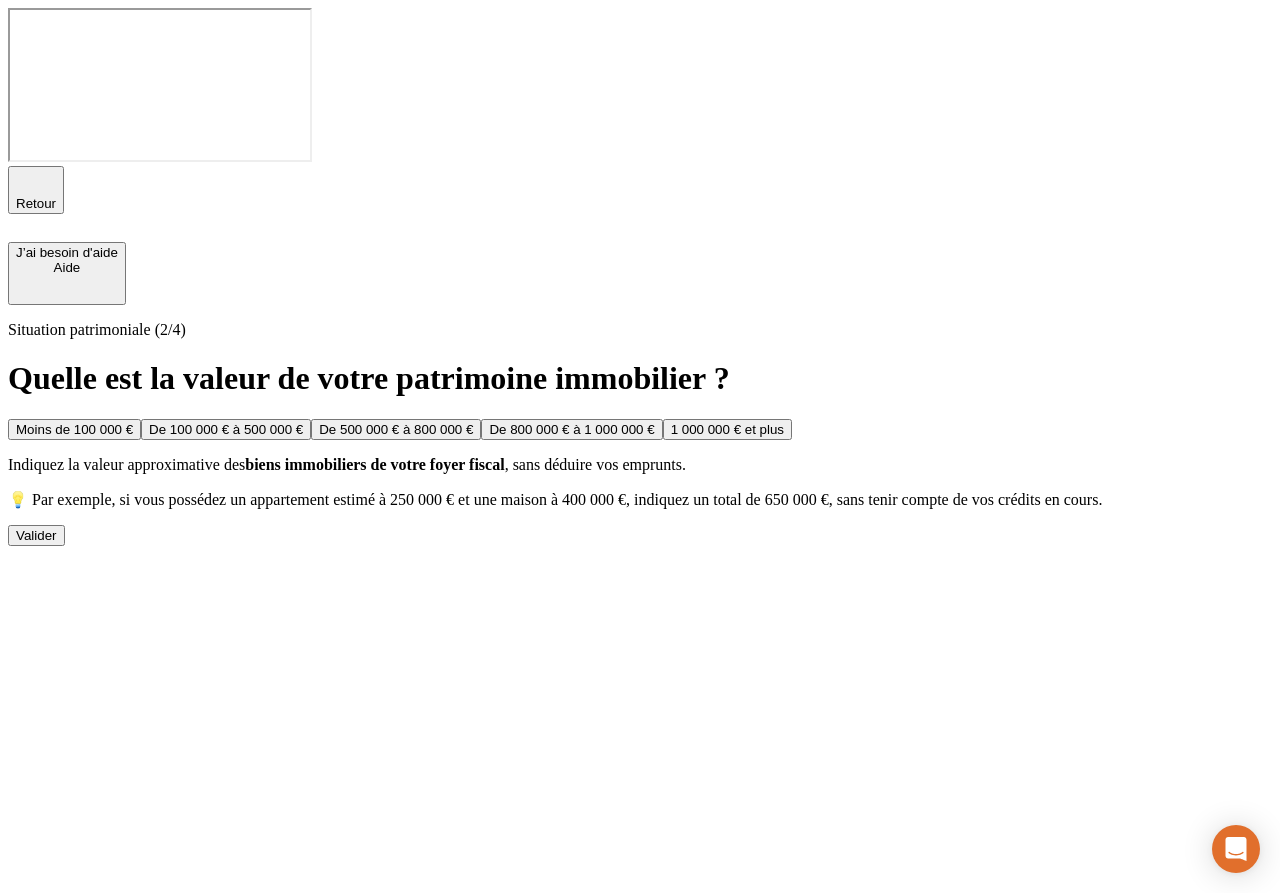 click on "Moins de 100 000 €" at bounding box center (74, 429) 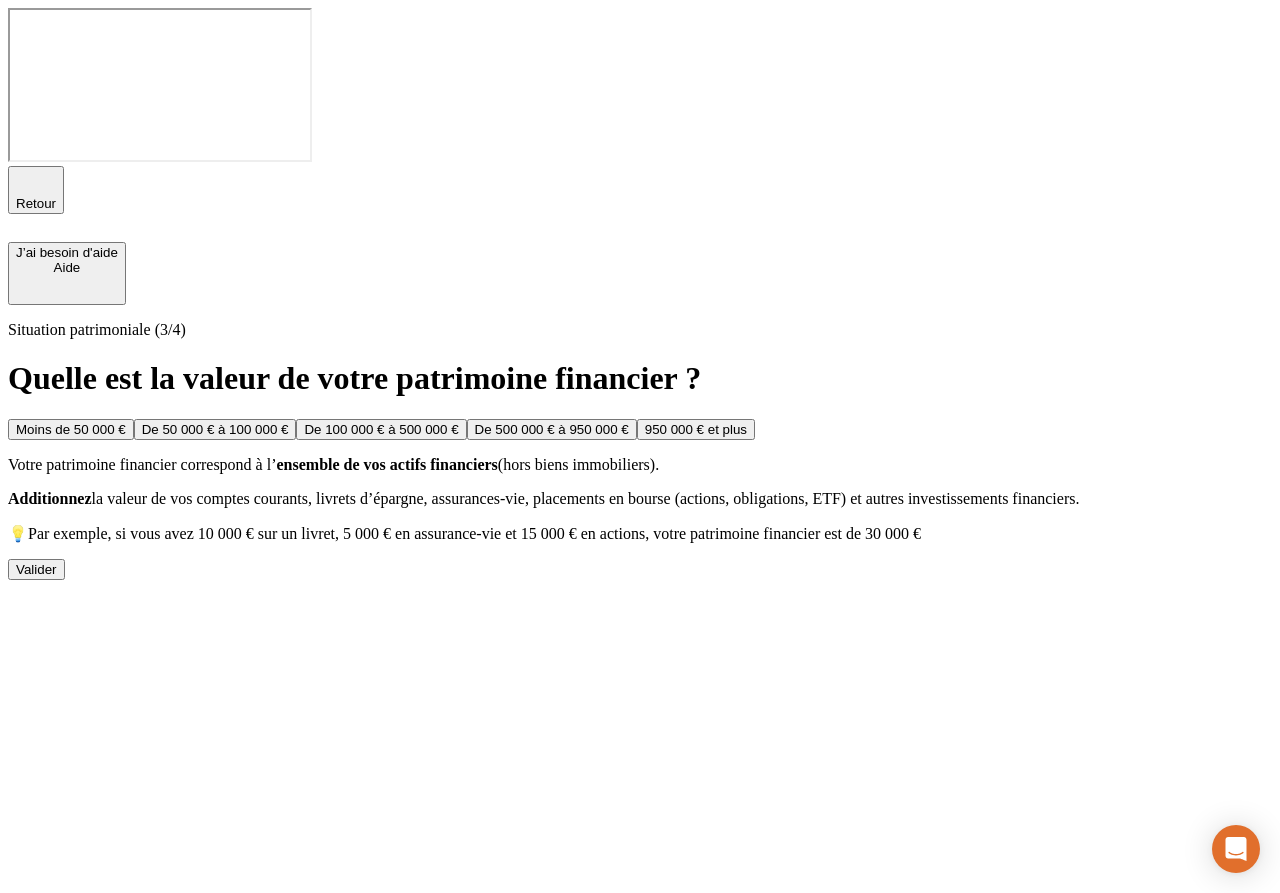 click on "Moins de 50 000 €" at bounding box center [71, 429] 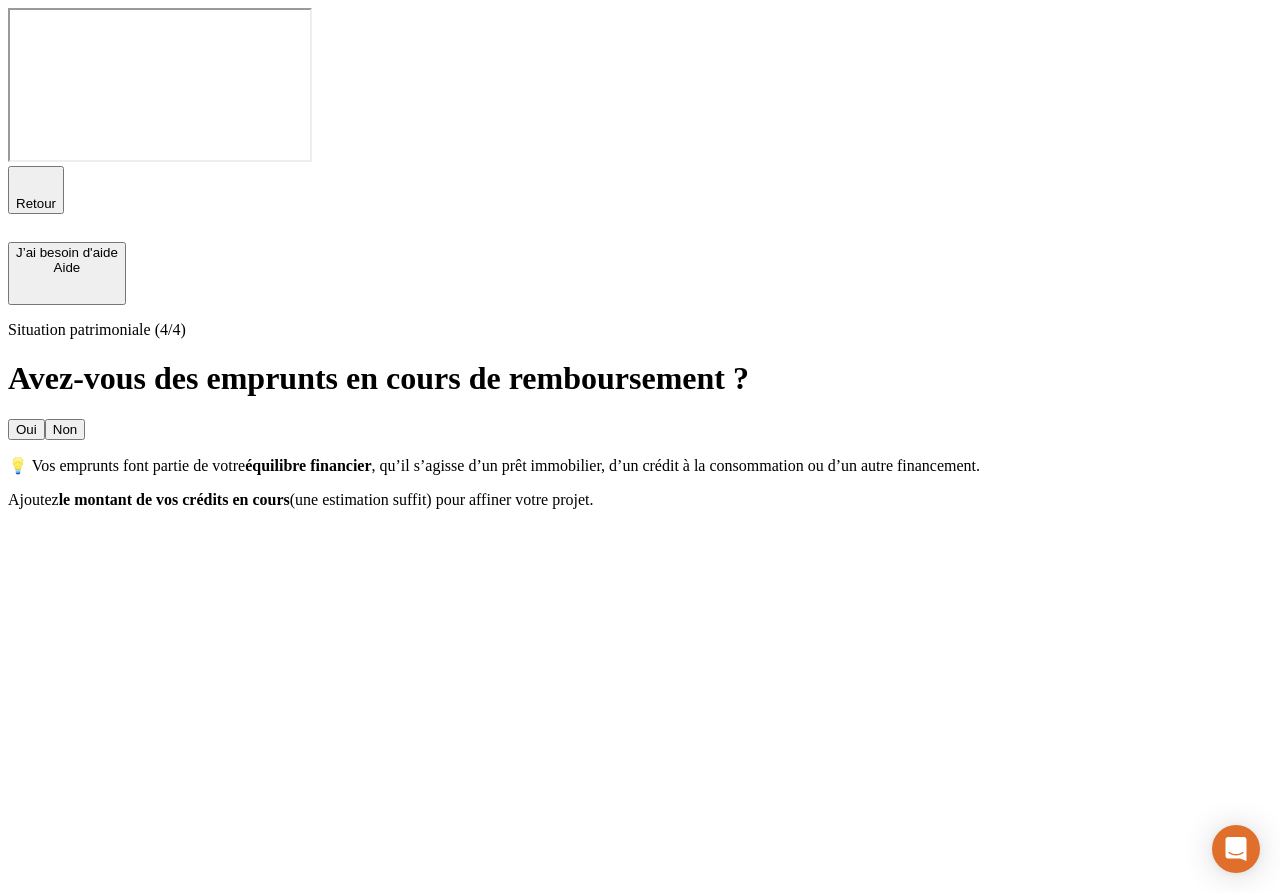click on "Non" at bounding box center [65, 429] 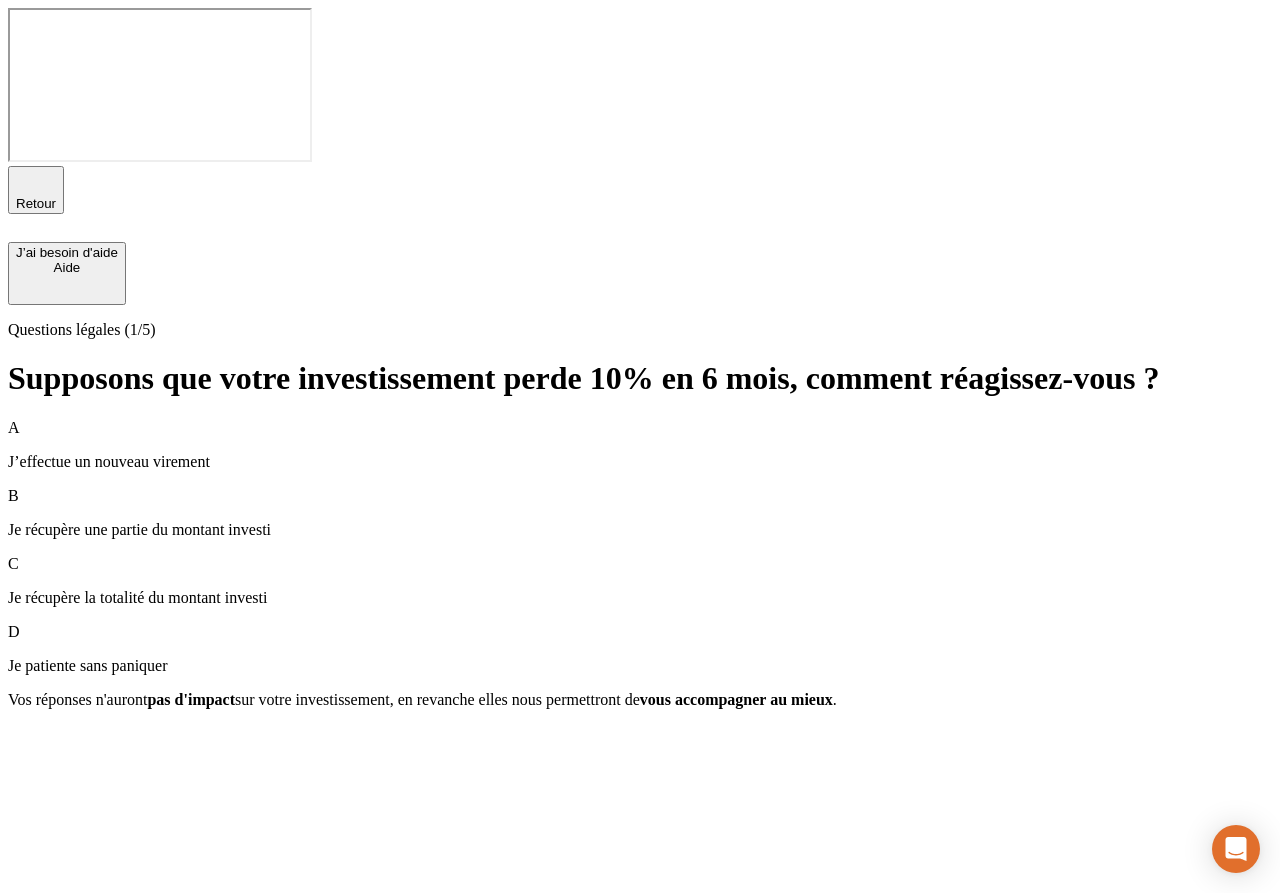 click on "Je patiente sans paniquer" at bounding box center (640, 666) 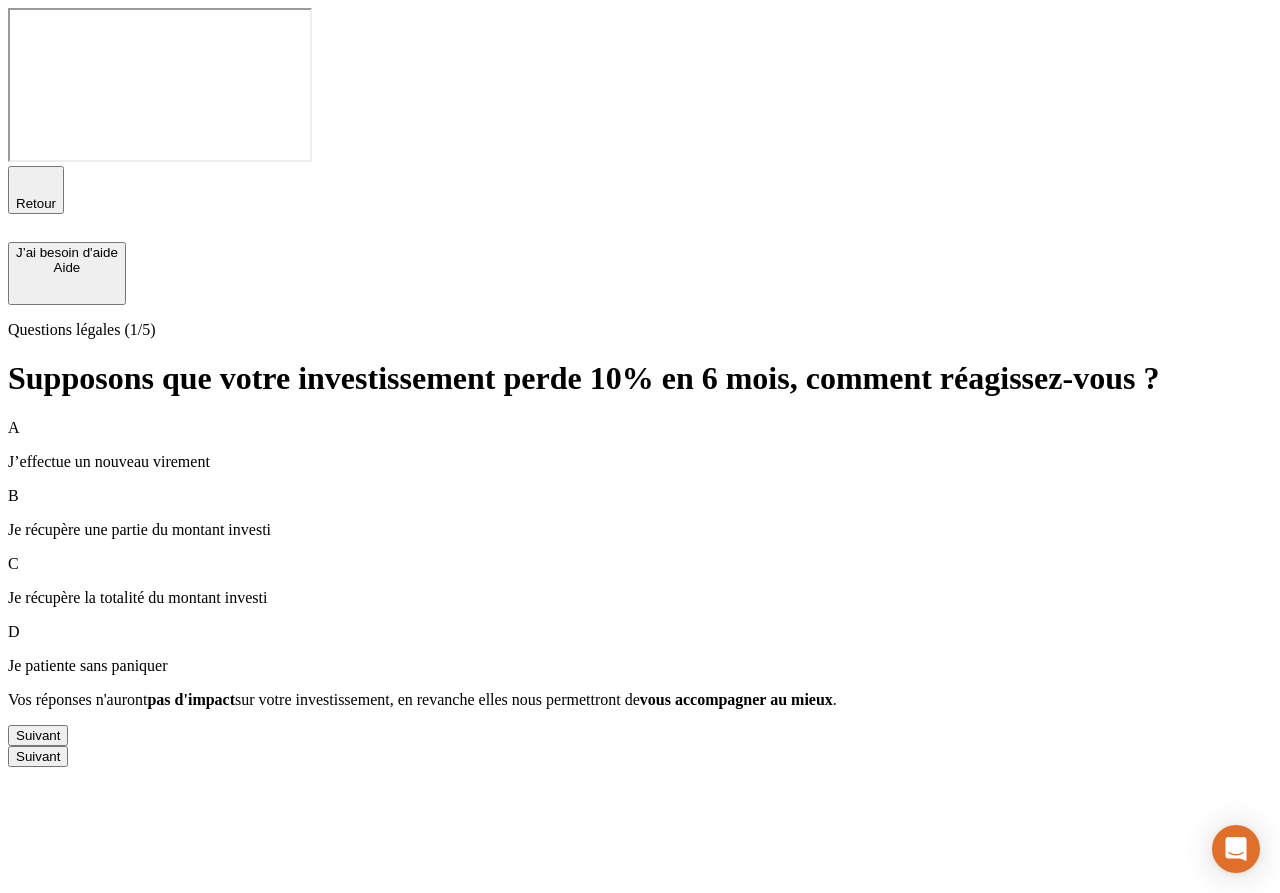 click on "Suivant" at bounding box center (38, 735) 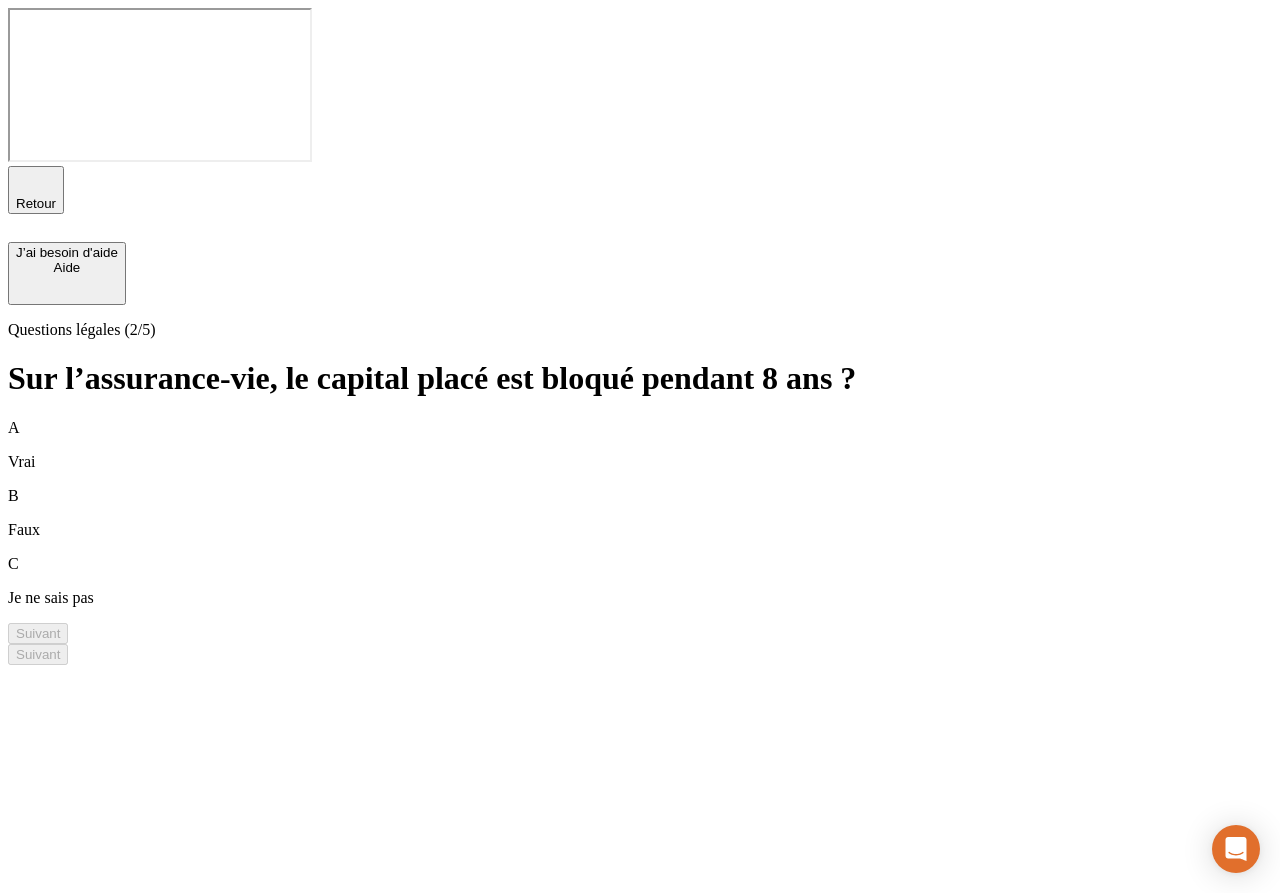 click on "B Faux" at bounding box center [640, 513] 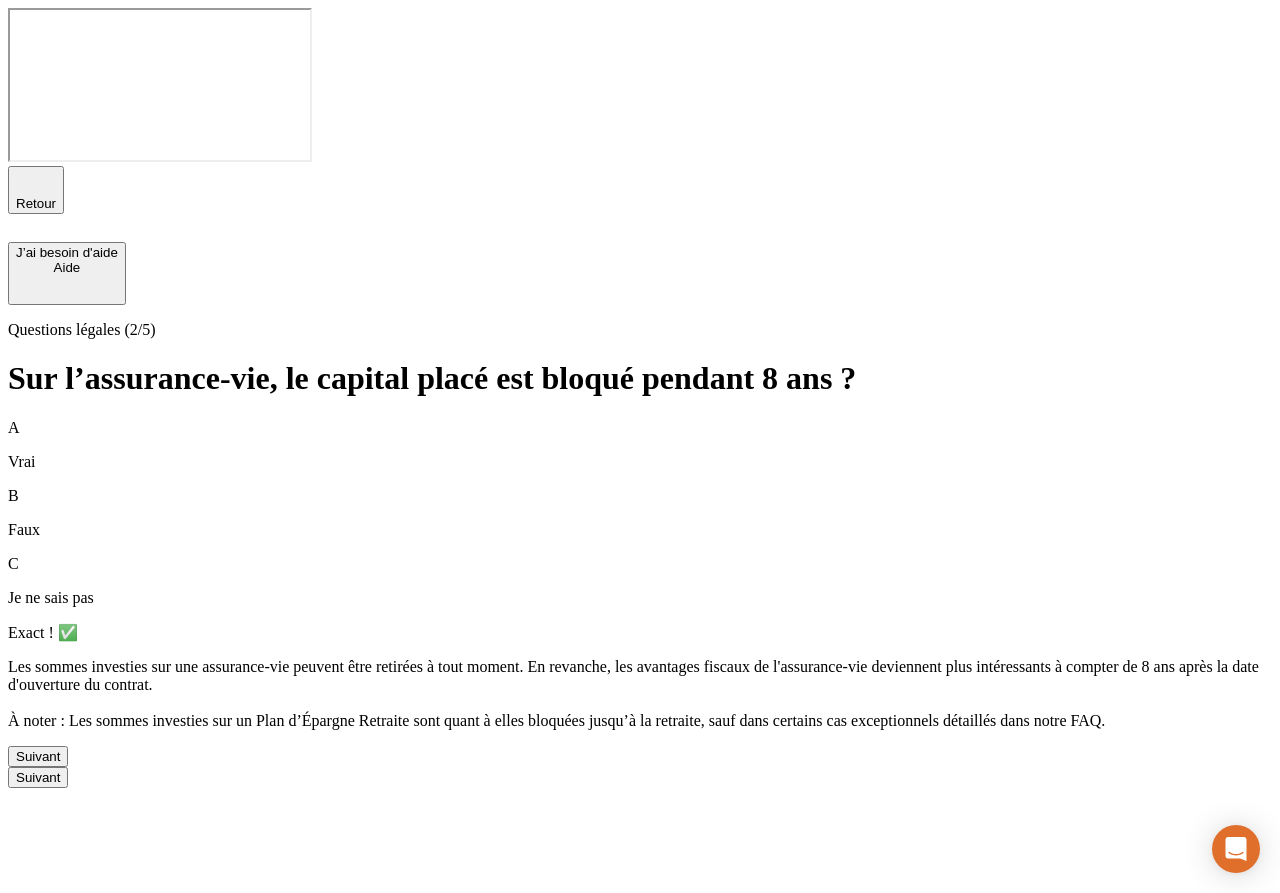 click on "Suivant" at bounding box center (38, 756) 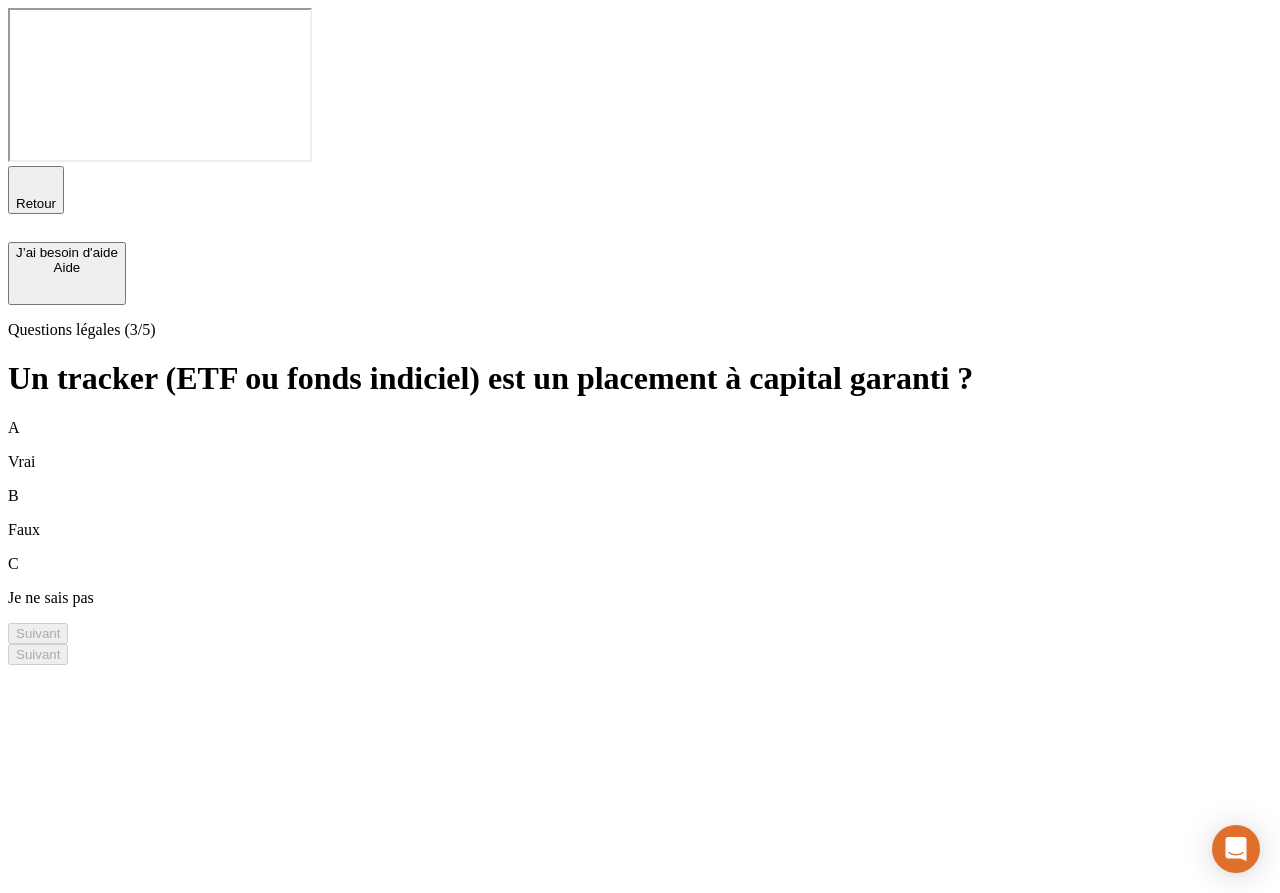 click on "A Vrai" at bounding box center [640, 445] 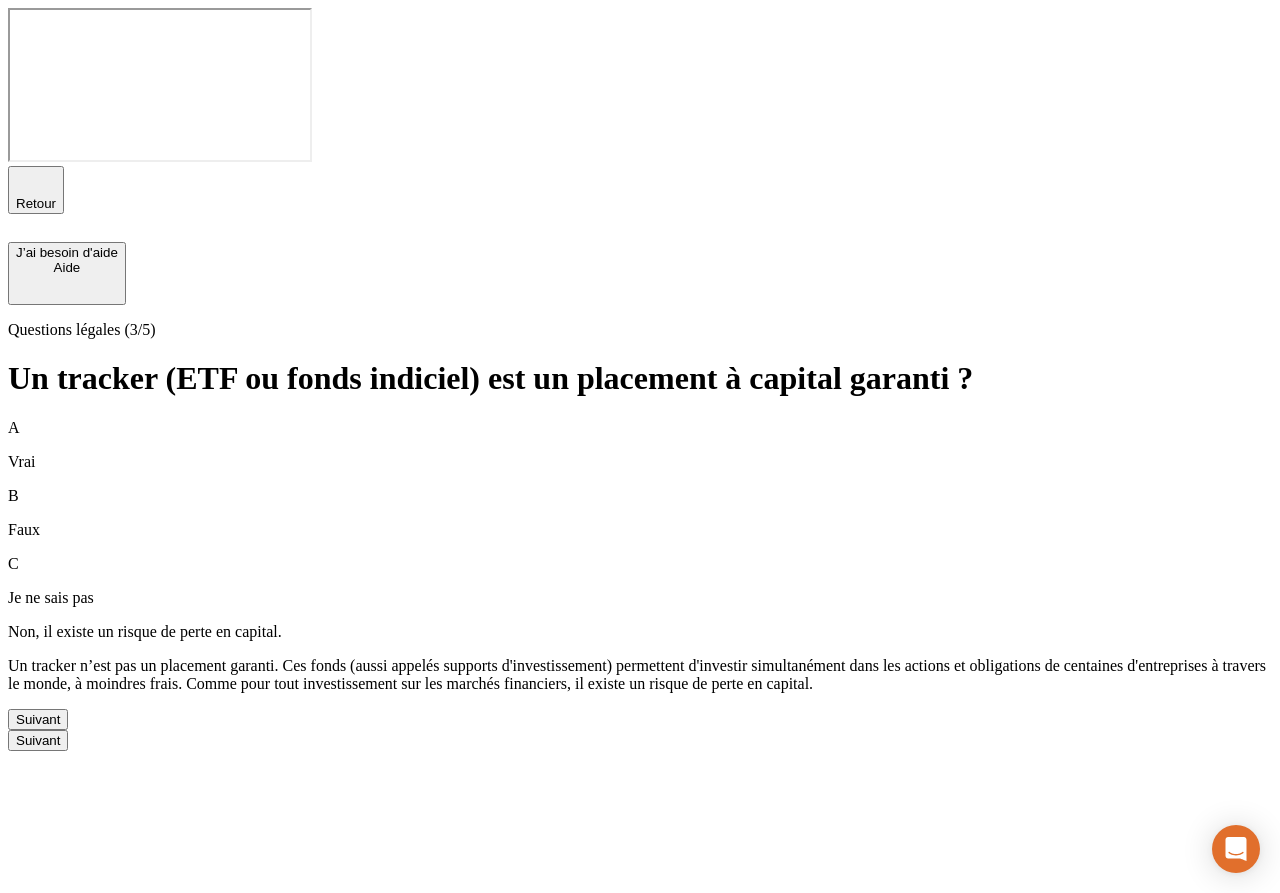 click on "Suivant" at bounding box center [38, 719] 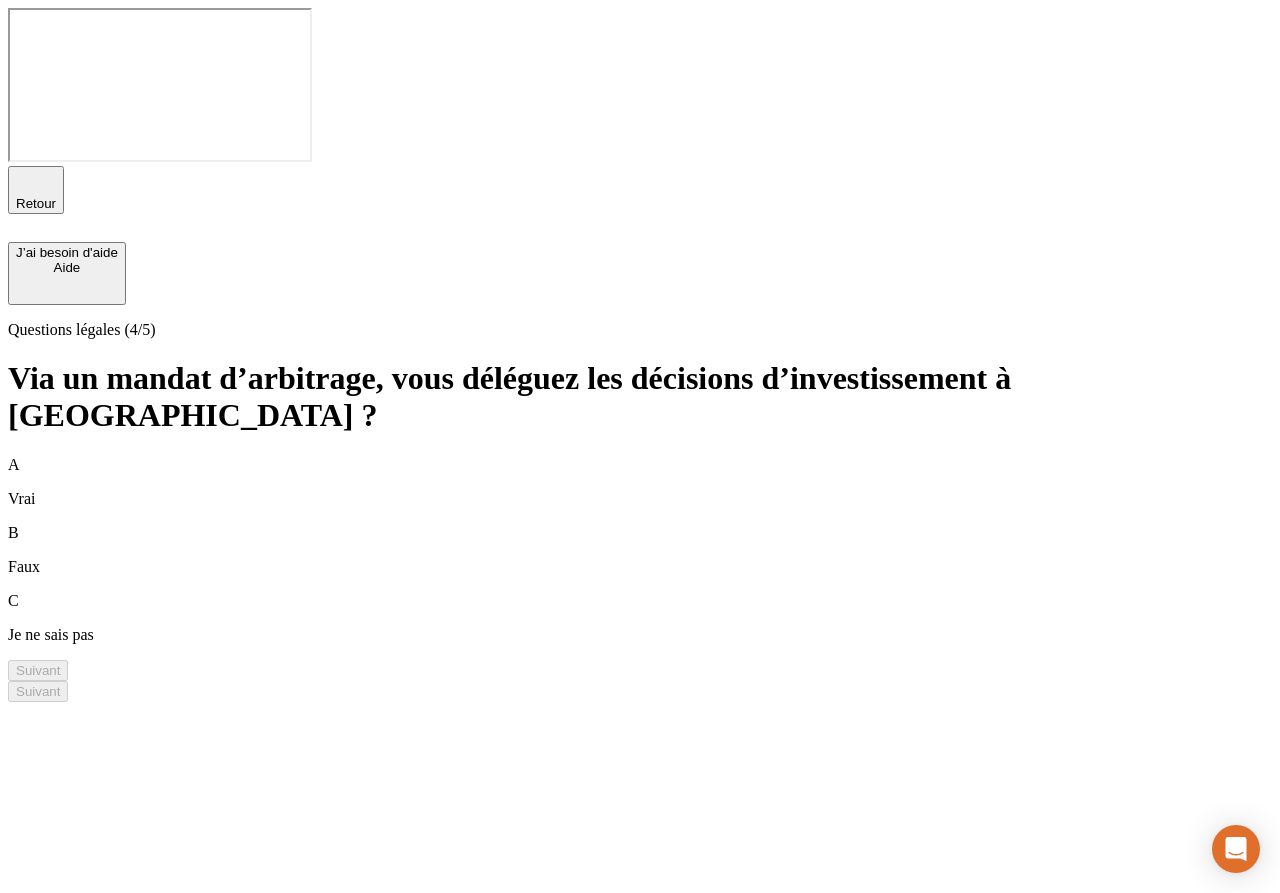 click on "A Vrai" at bounding box center (640, 482) 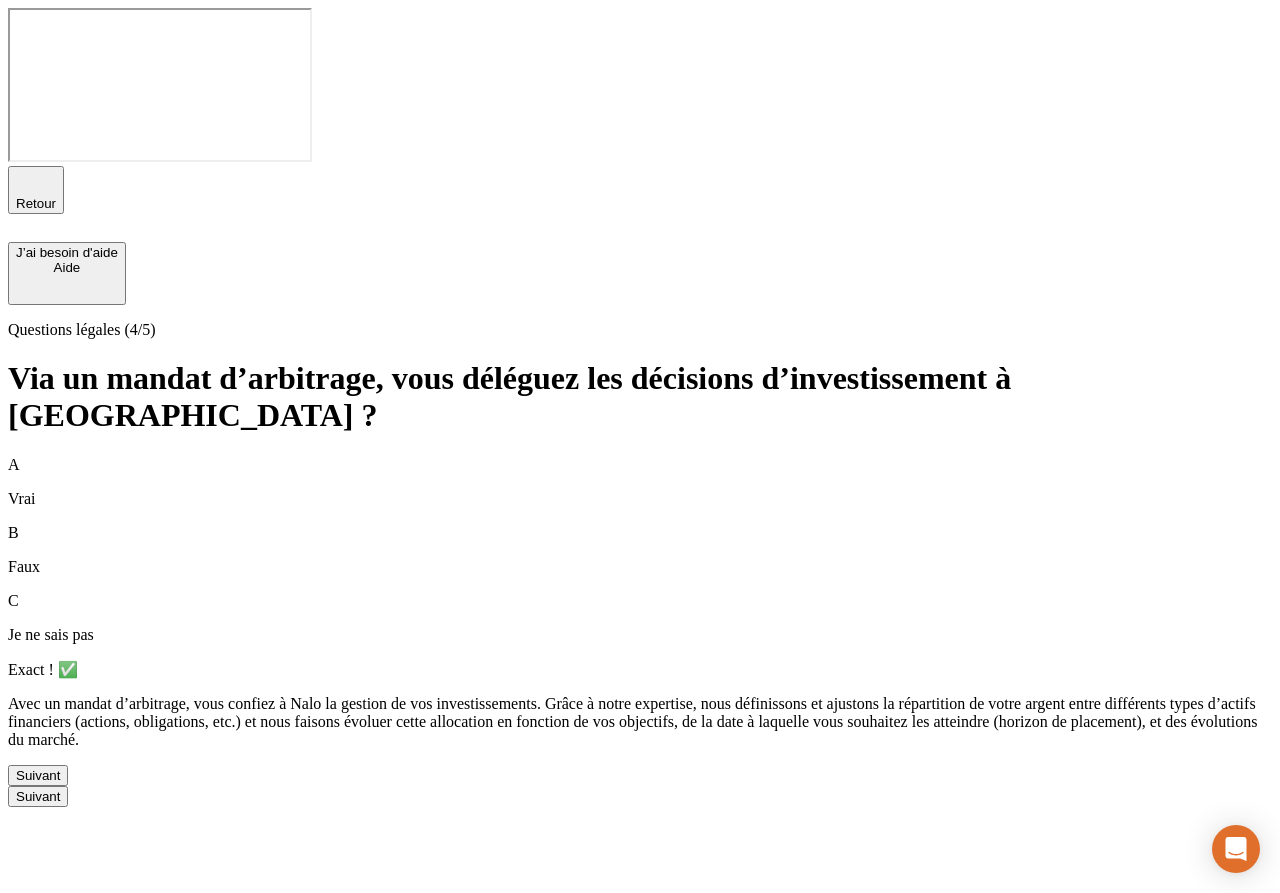 click on "Suivant" at bounding box center [38, 775] 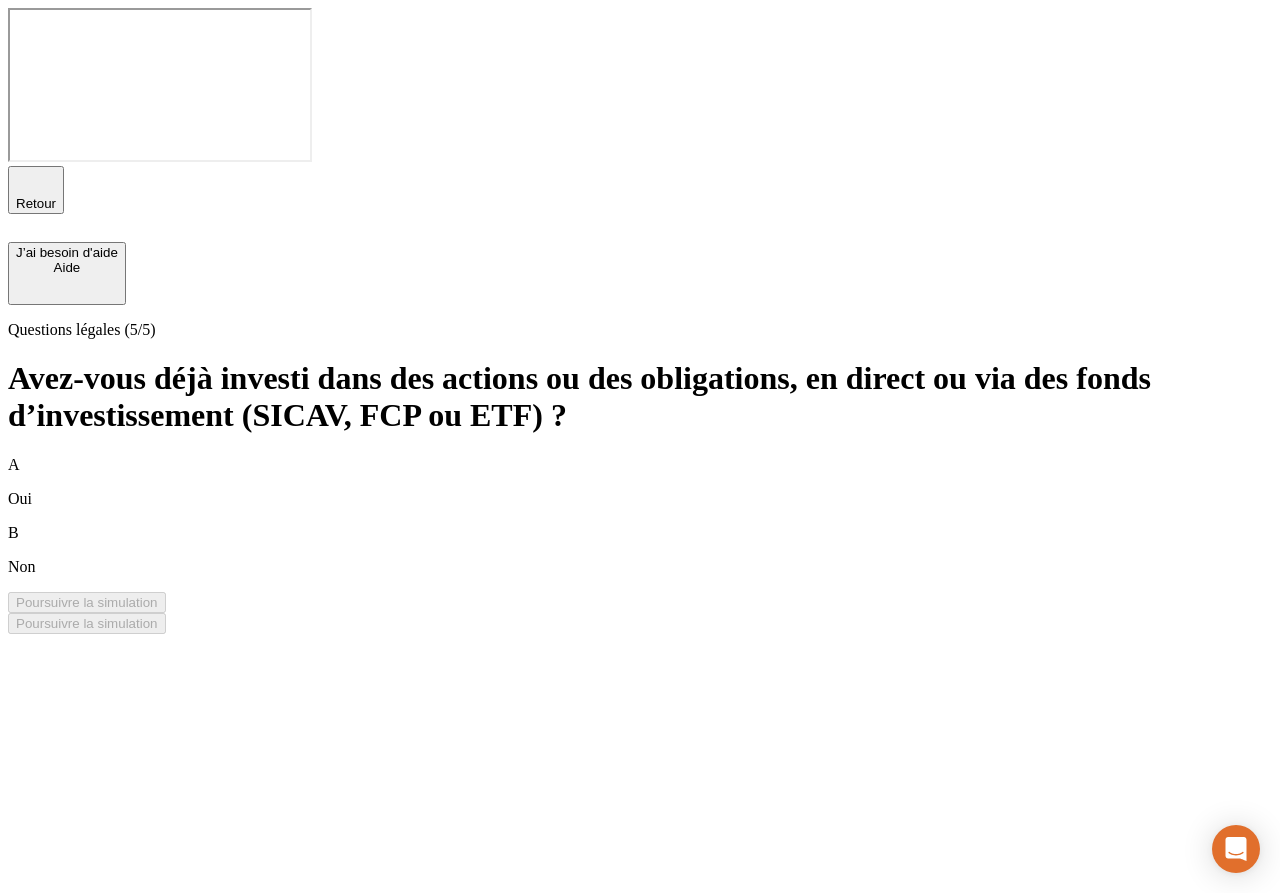 click on "A Oui" at bounding box center (640, 482) 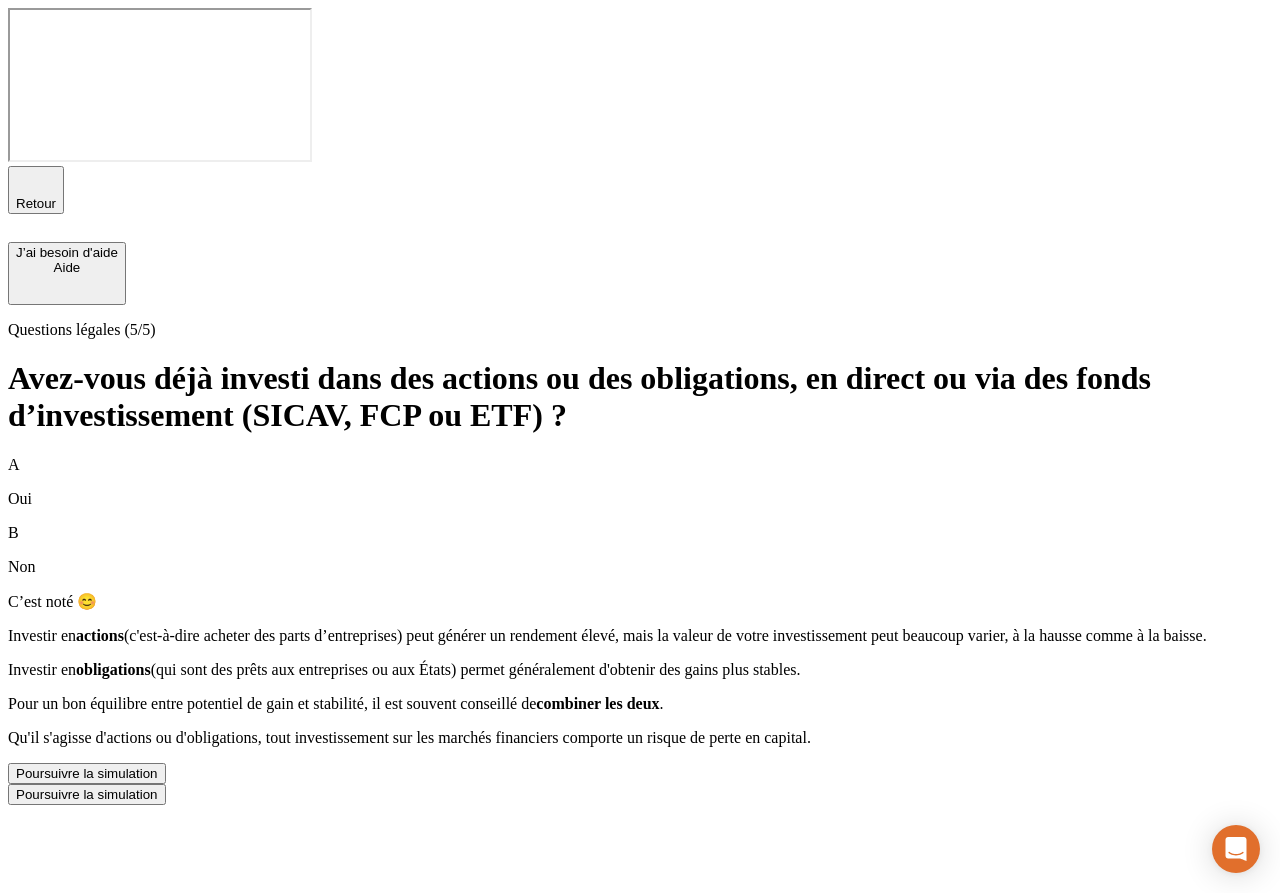 click on "Poursuivre la simulation" at bounding box center (87, 773) 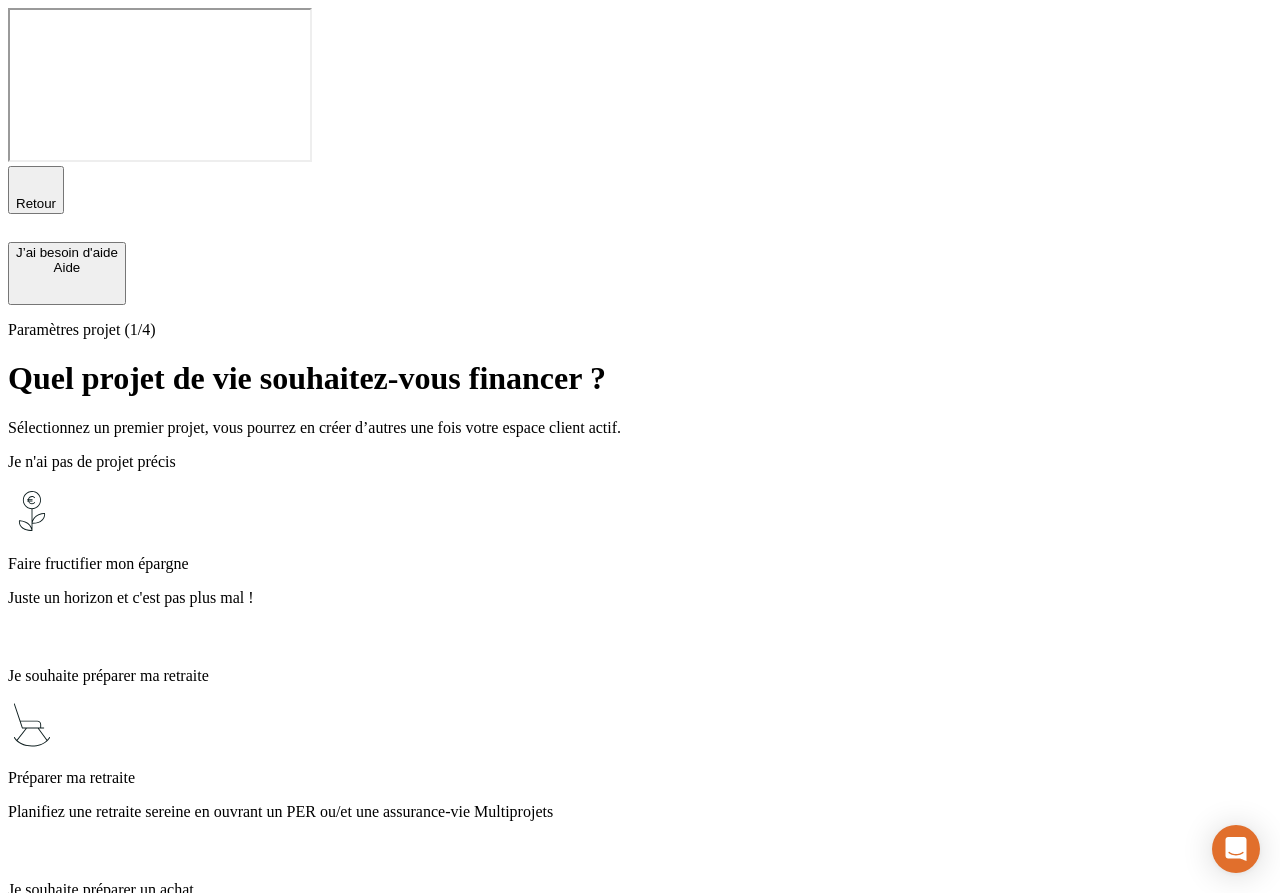 click on "Faire fructifier mon épargne Juste un horizon et c'est pas plus mal !" at bounding box center [640, 569] 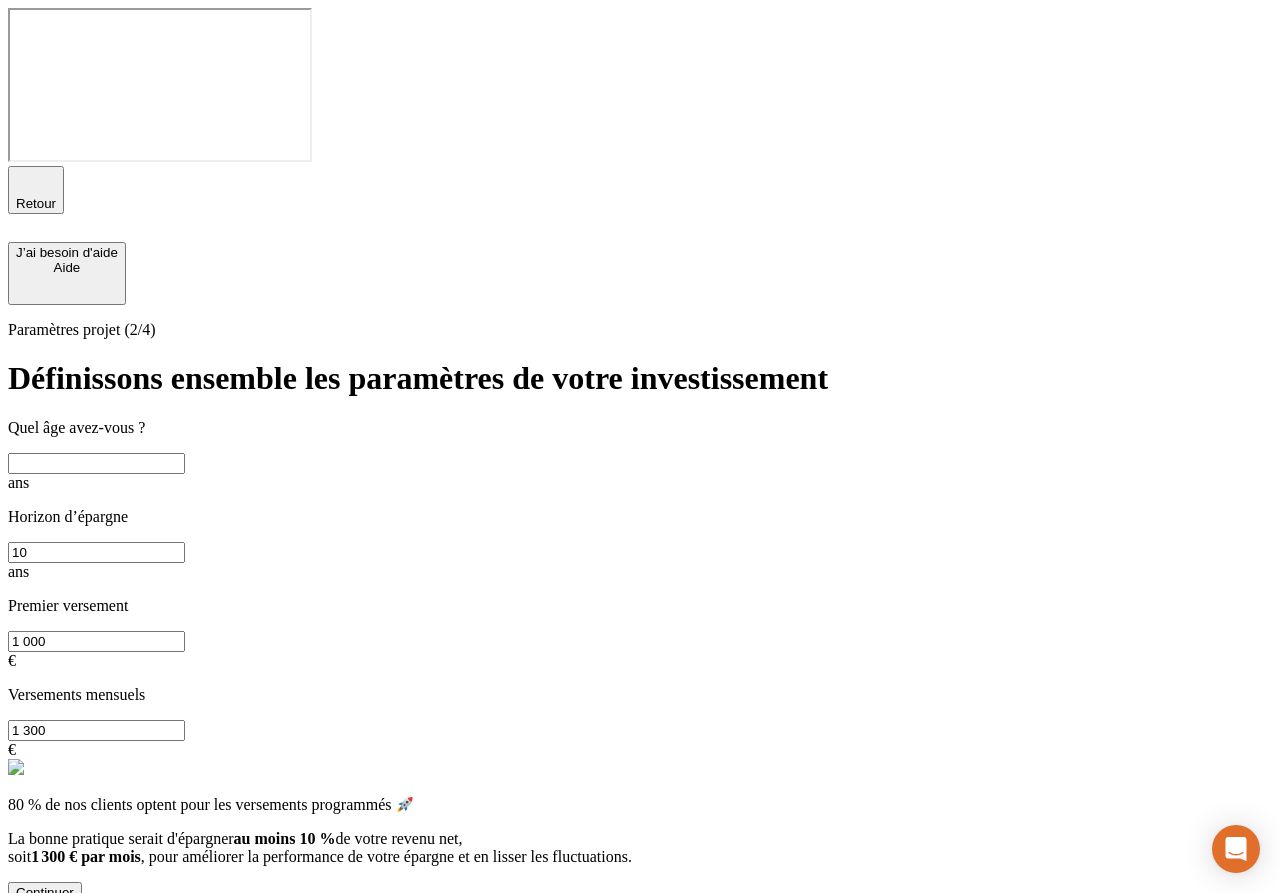 click on "Quel âge avez-vous ?" at bounding box center (640, 428) 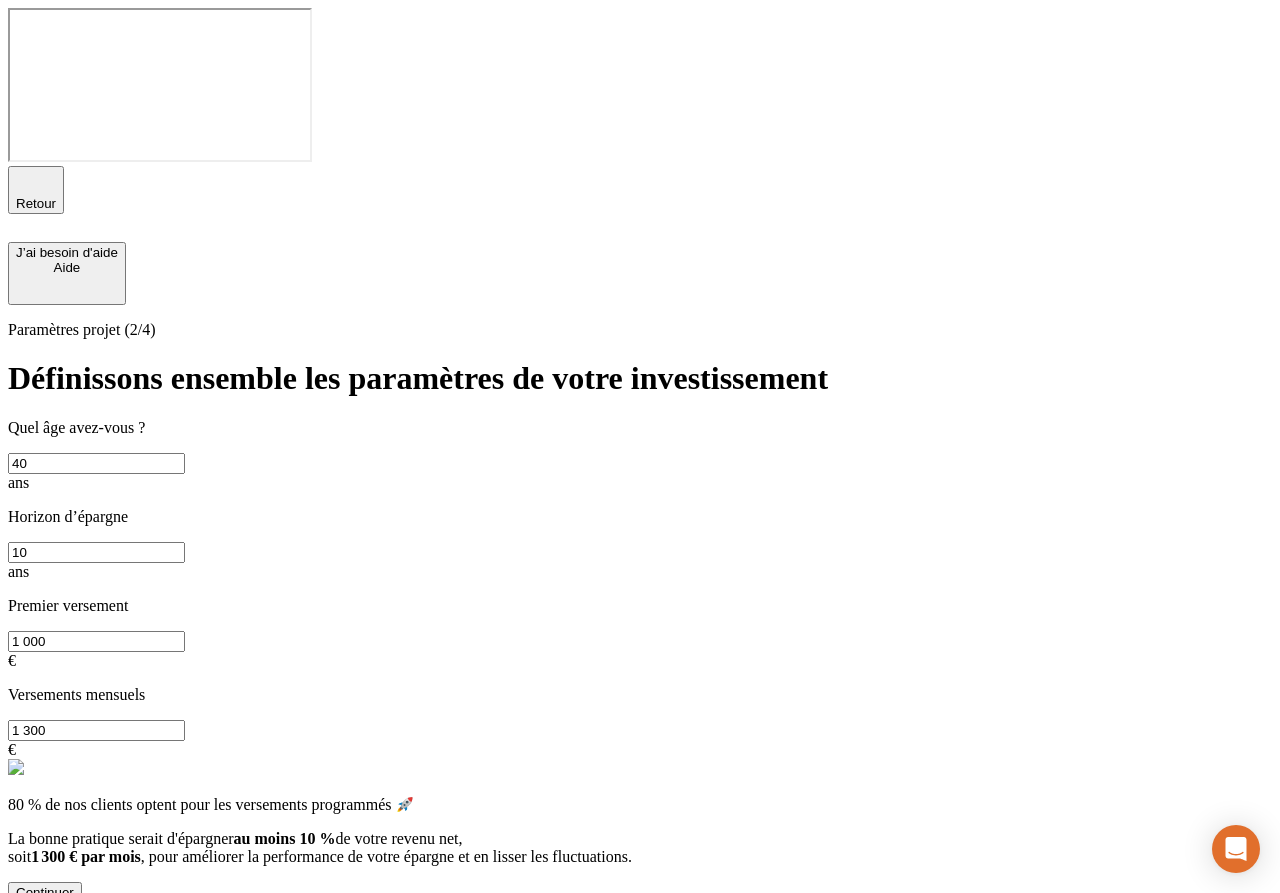 click on "Continuer" at bounding box center (45, 892) 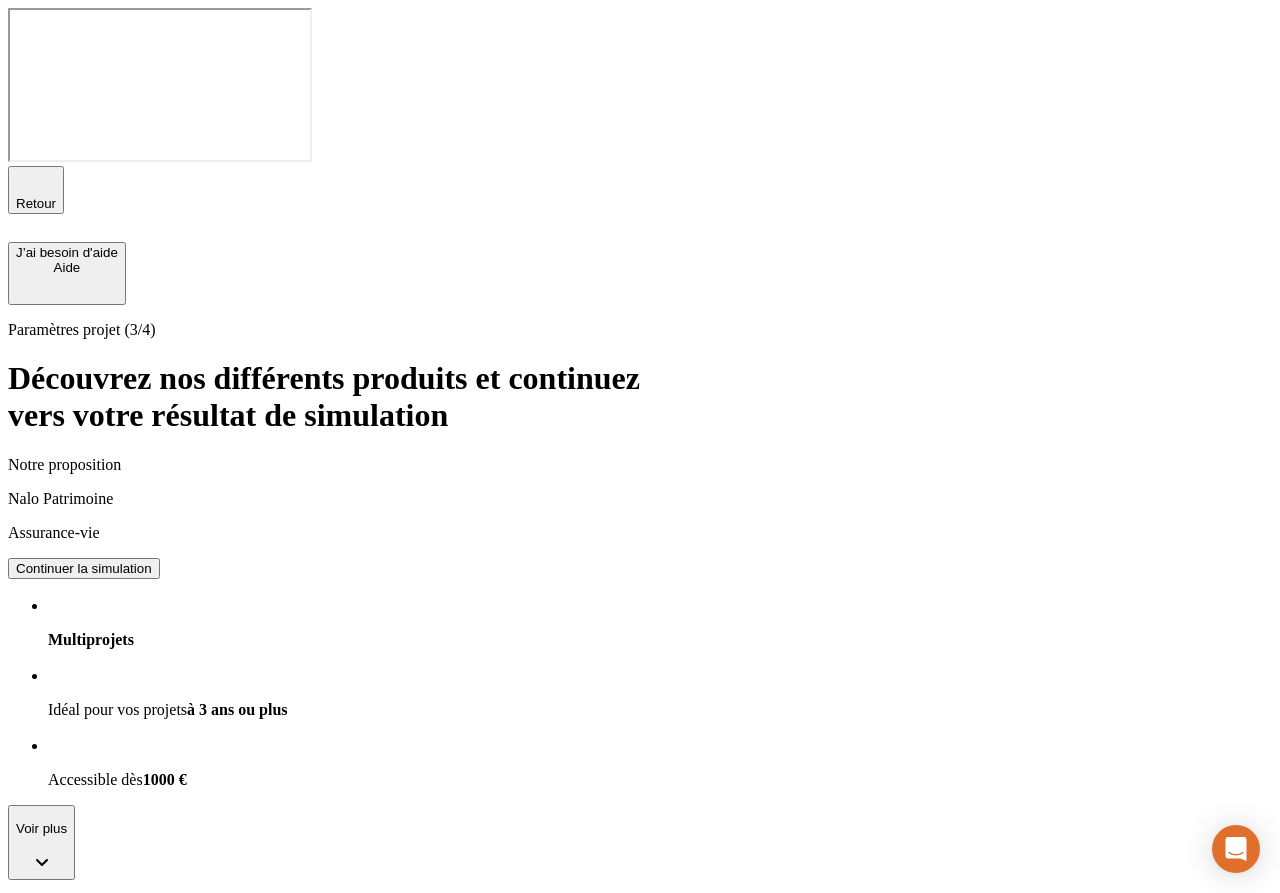 click on "Retour" at bounding box center [36, 203] 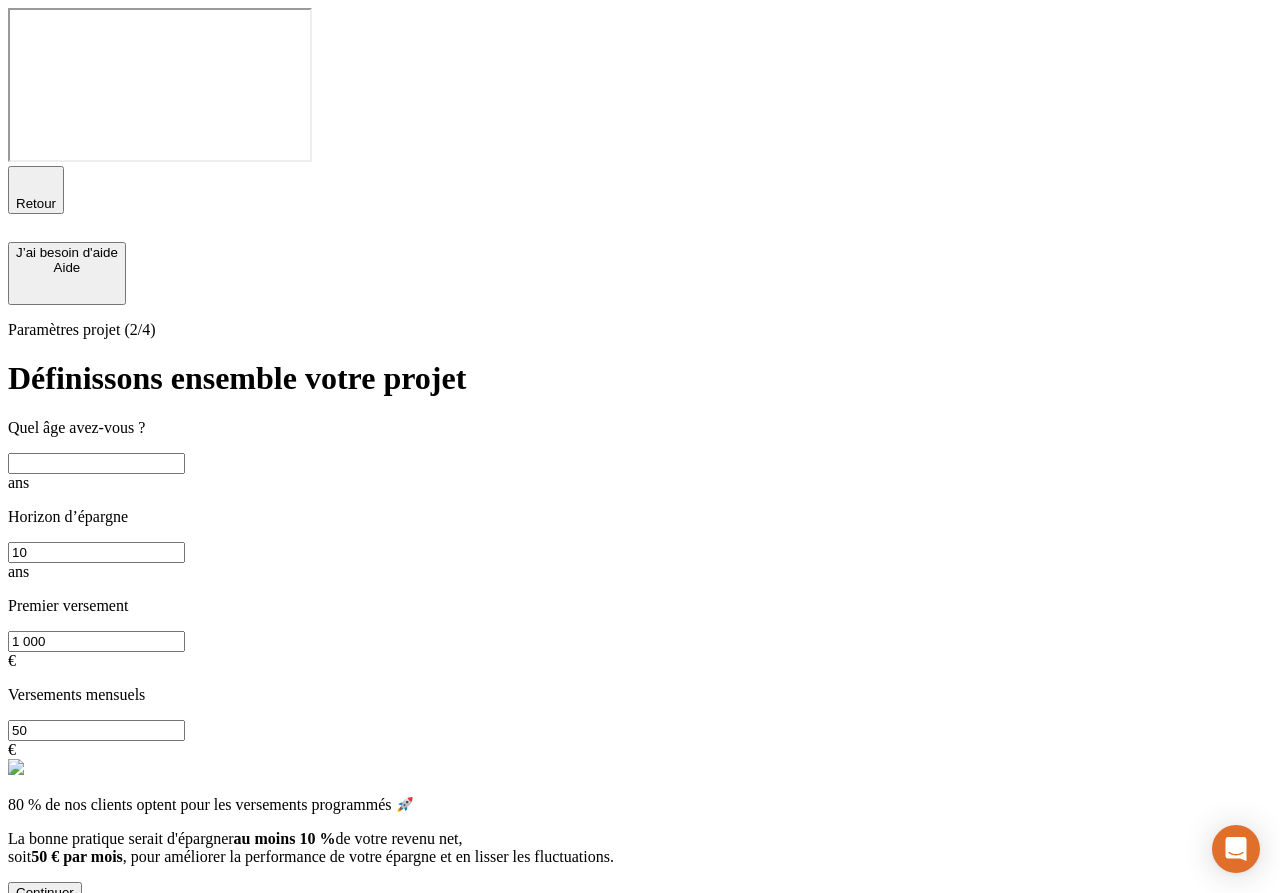 click at bounding box center (96, 463) 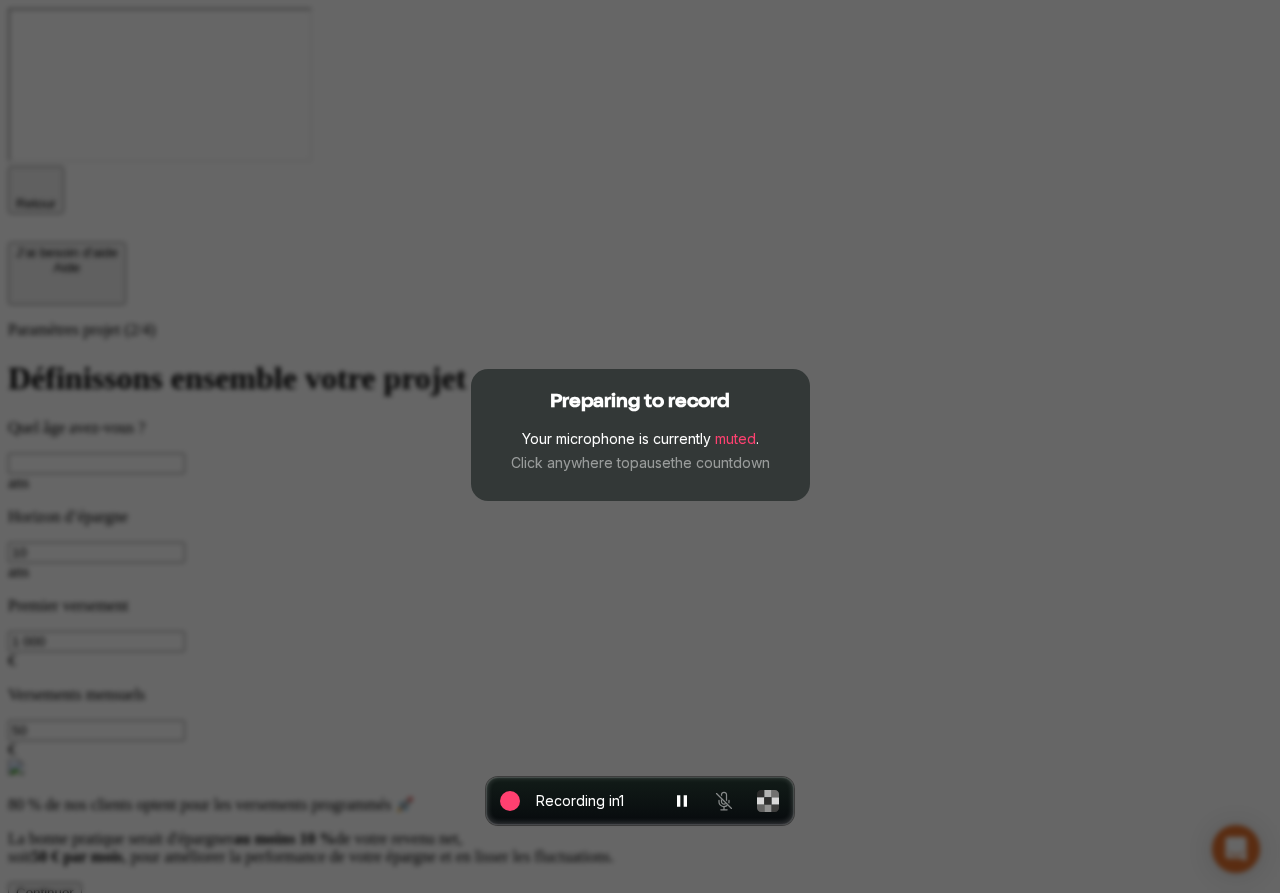 click on "Preparing to record Your microphone is currently   muted . Click anywhere to  pause  the countdown" at bounding box center (640, 446) 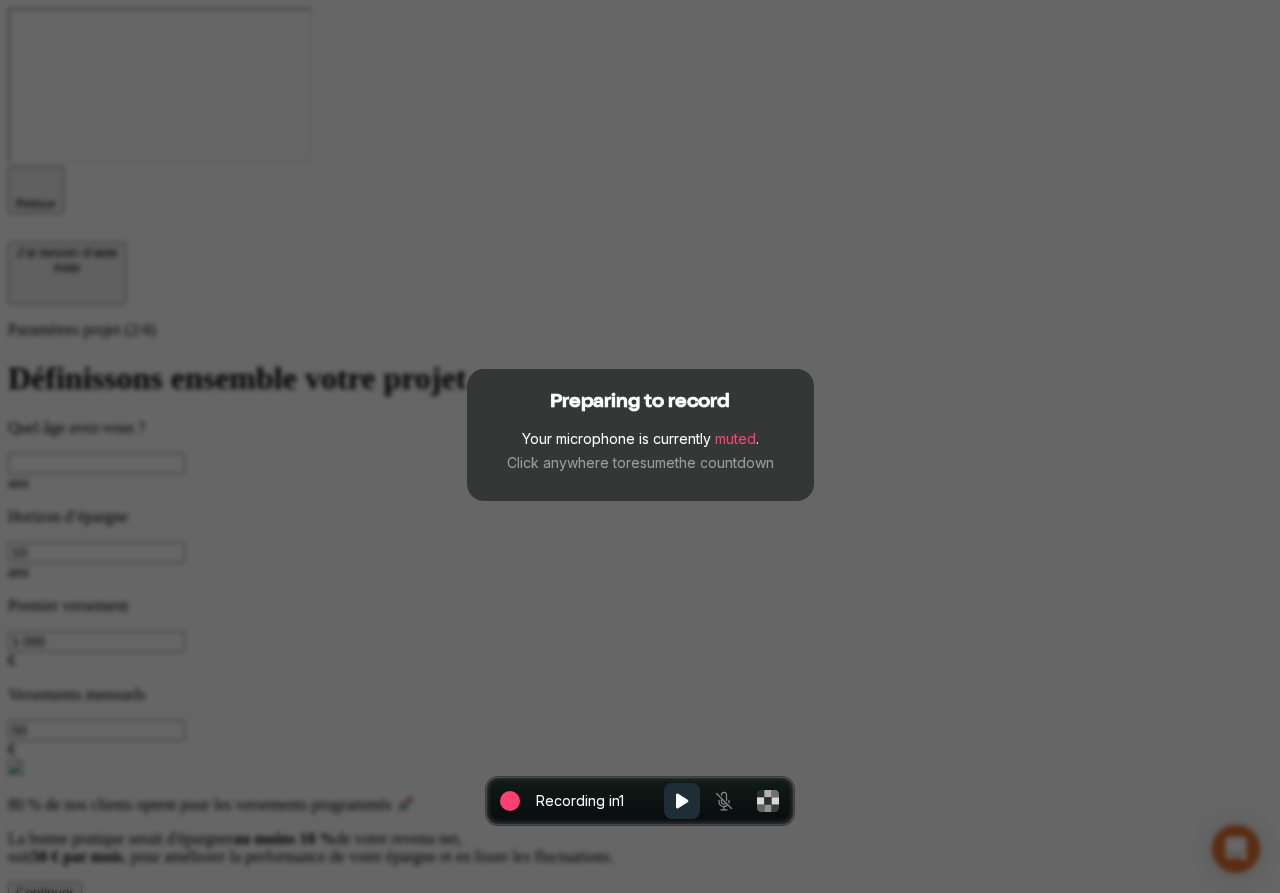 click 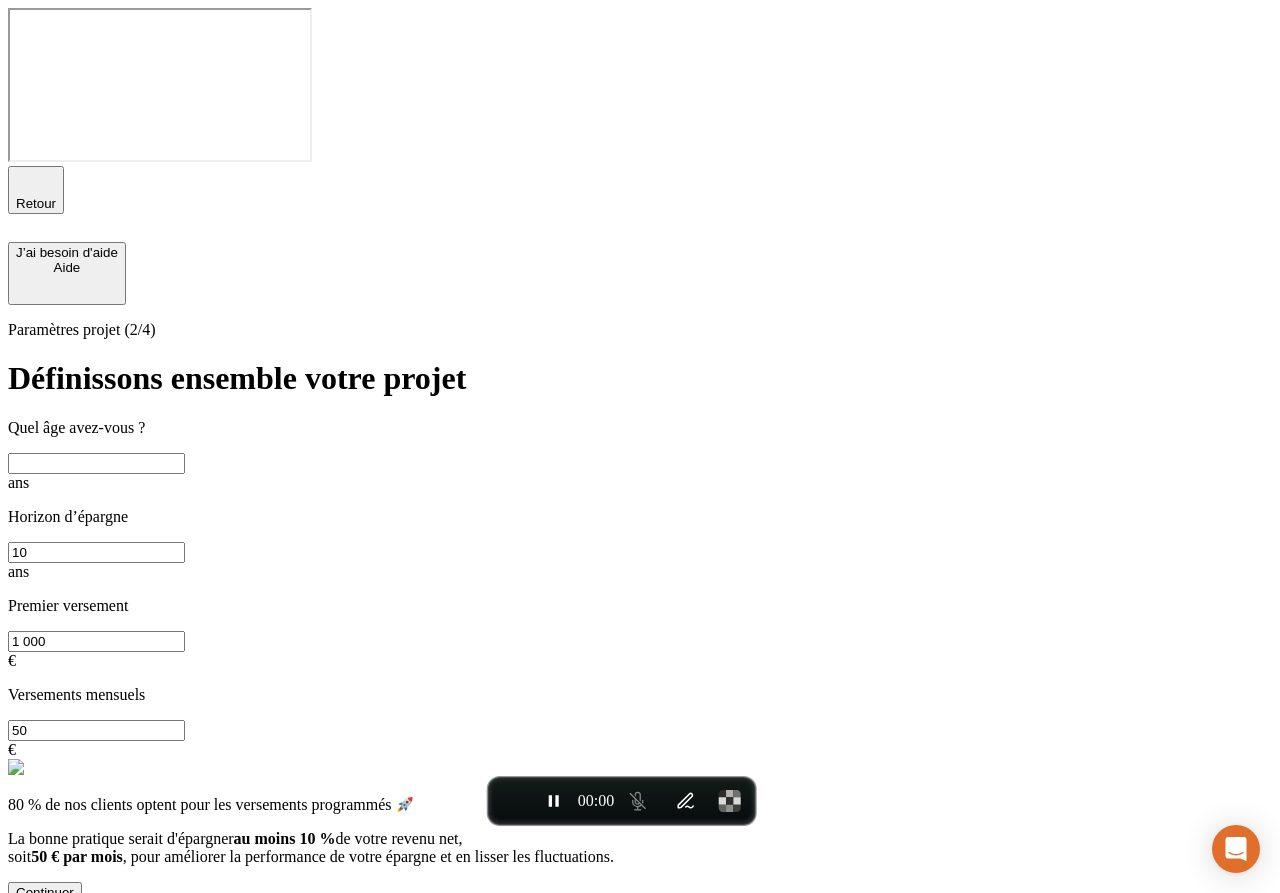 click at bounding box center [96, 463] 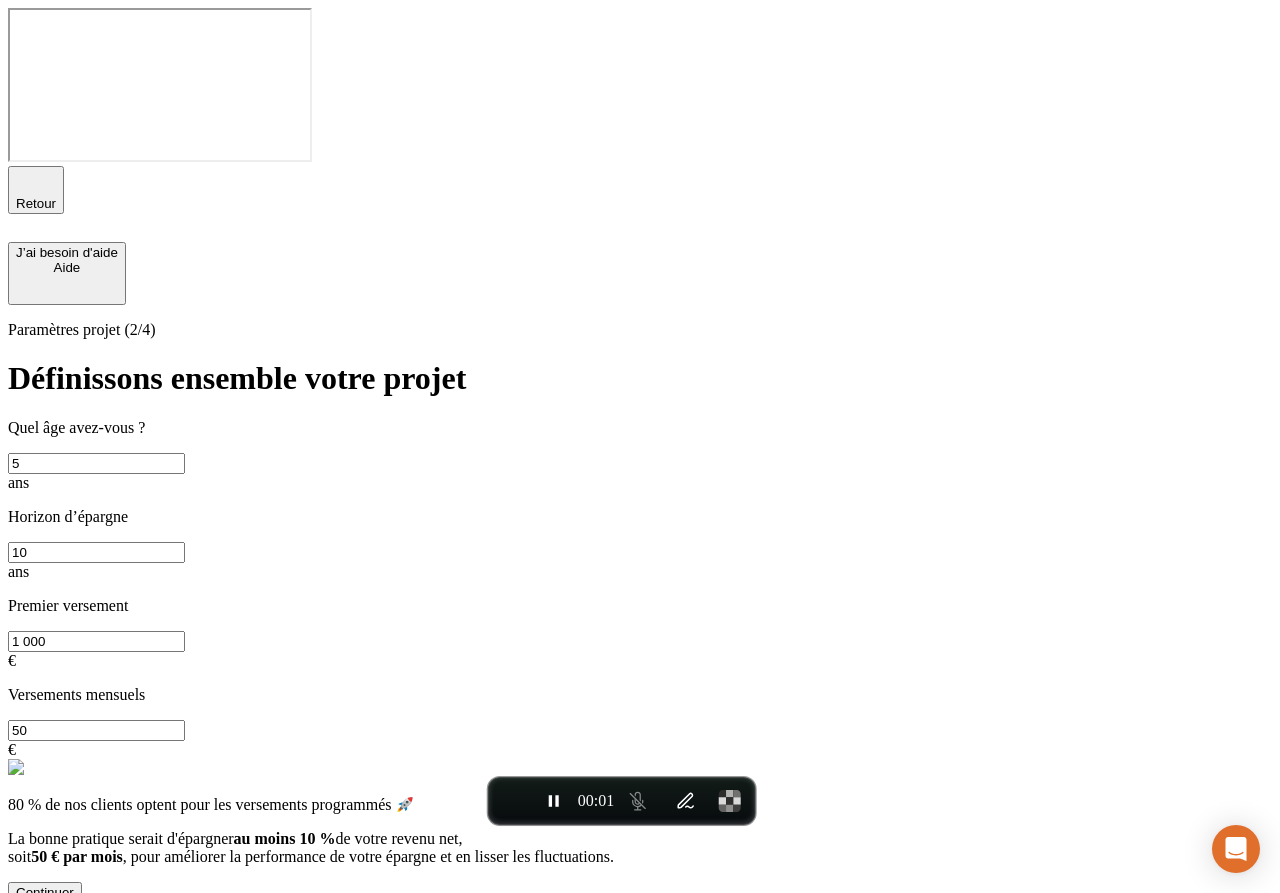 type on "50" 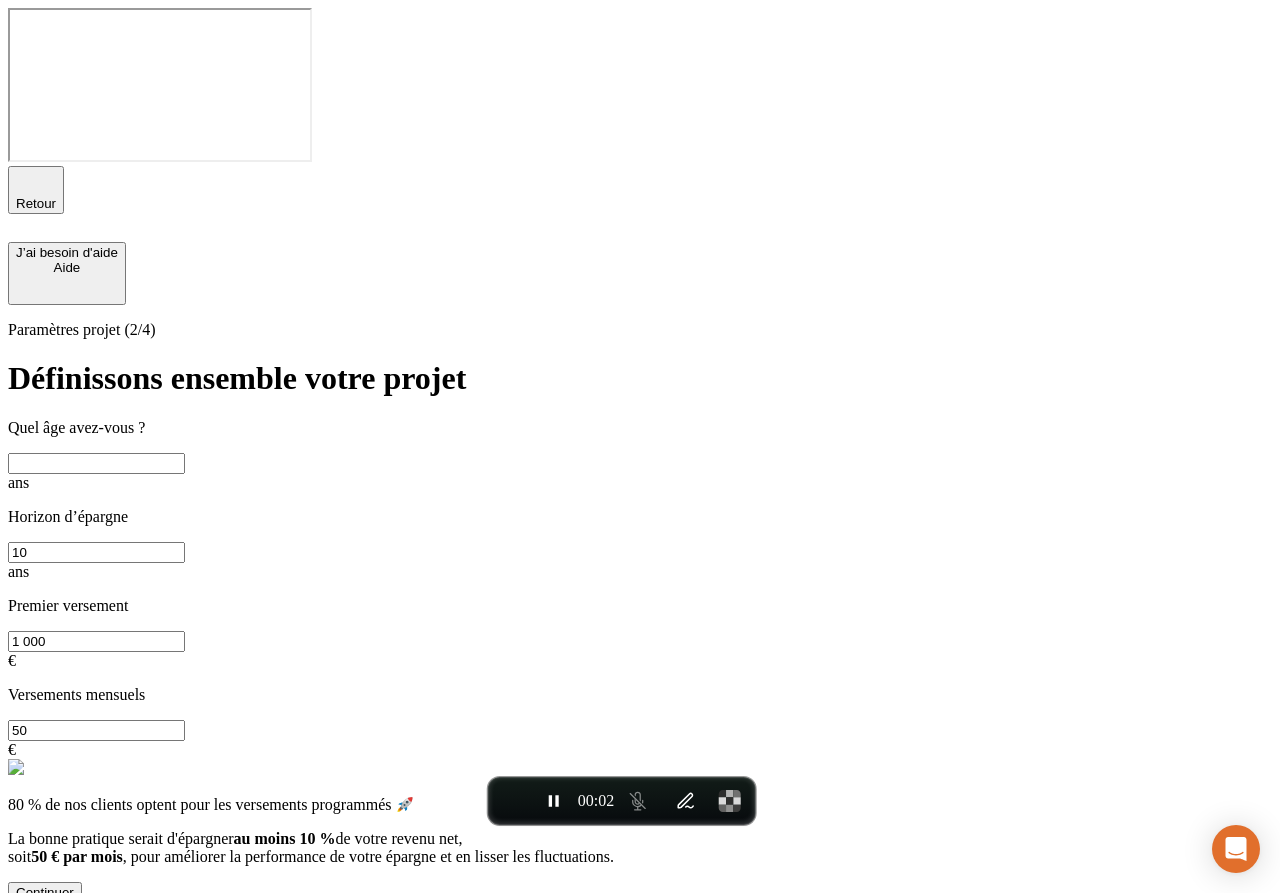 type on "50" 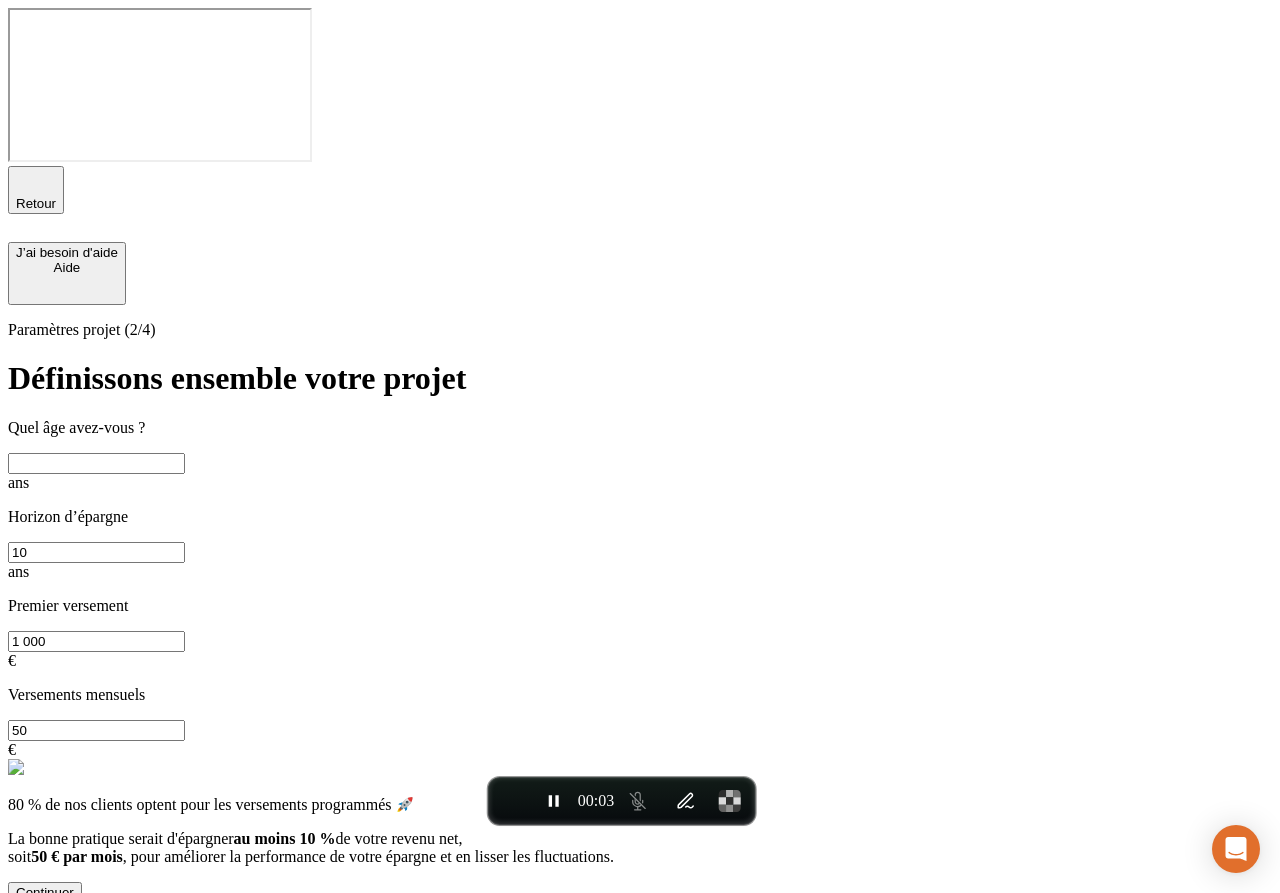 click on "Quel âge avez-vous ? ans Horizon d’épargne 10 ans Premier versement 1 000 € Versements mensuels 50 €" at bounding box center (640, 589) 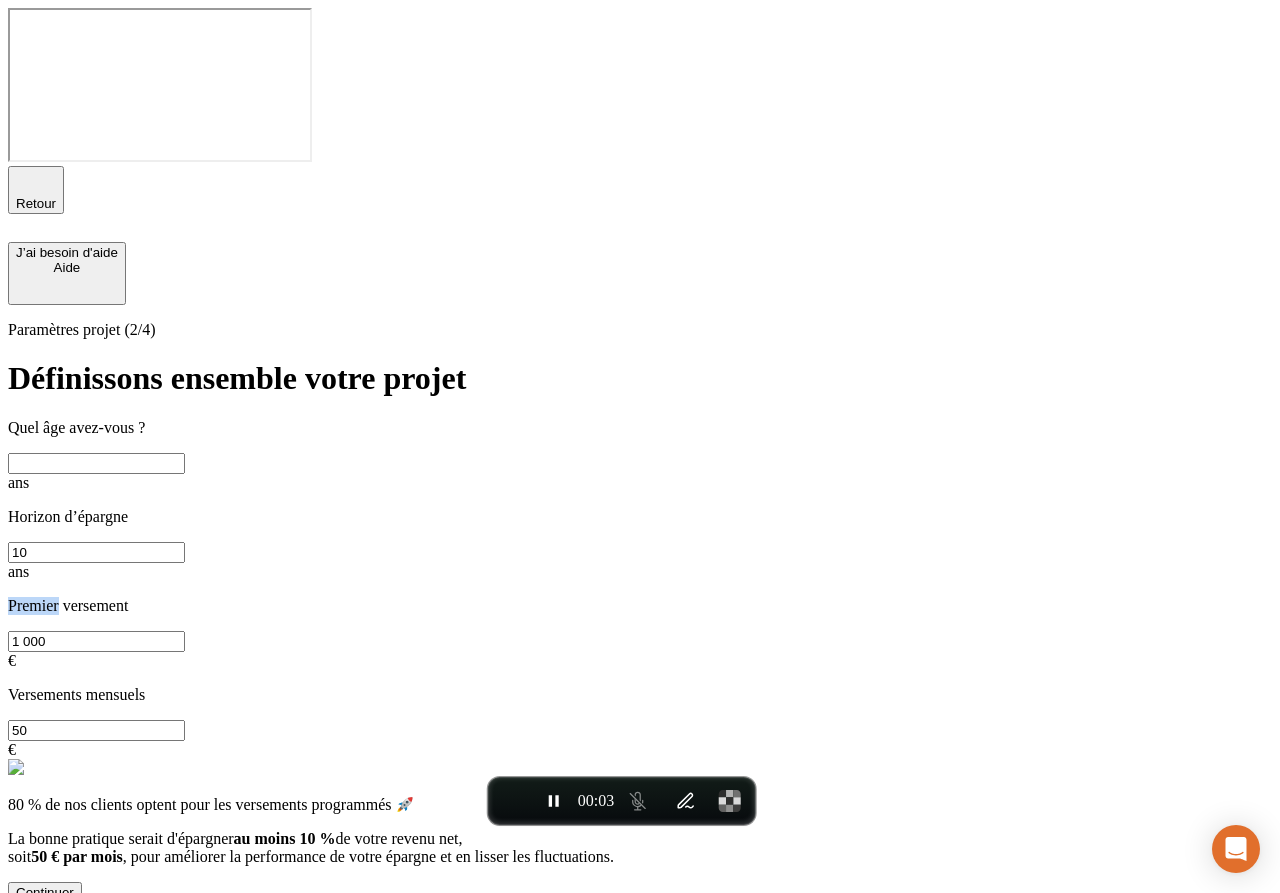 click on "Quel âge avez-vous ? ans Horizon d’épargne 10 ans Premier versement 1 000 € Versements mensuels 50 €" at bounding box center (640, 589) 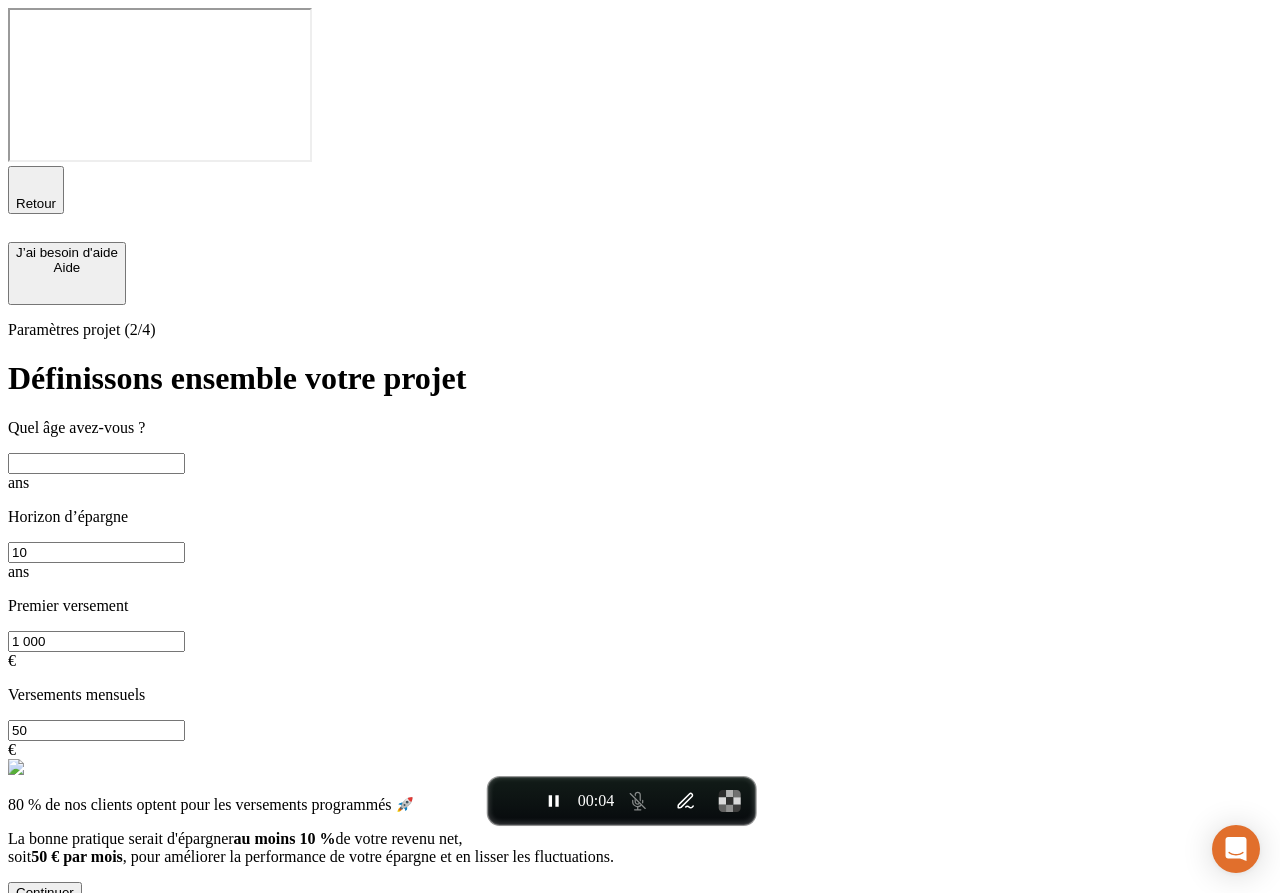 click at bounding box center (96, 463) 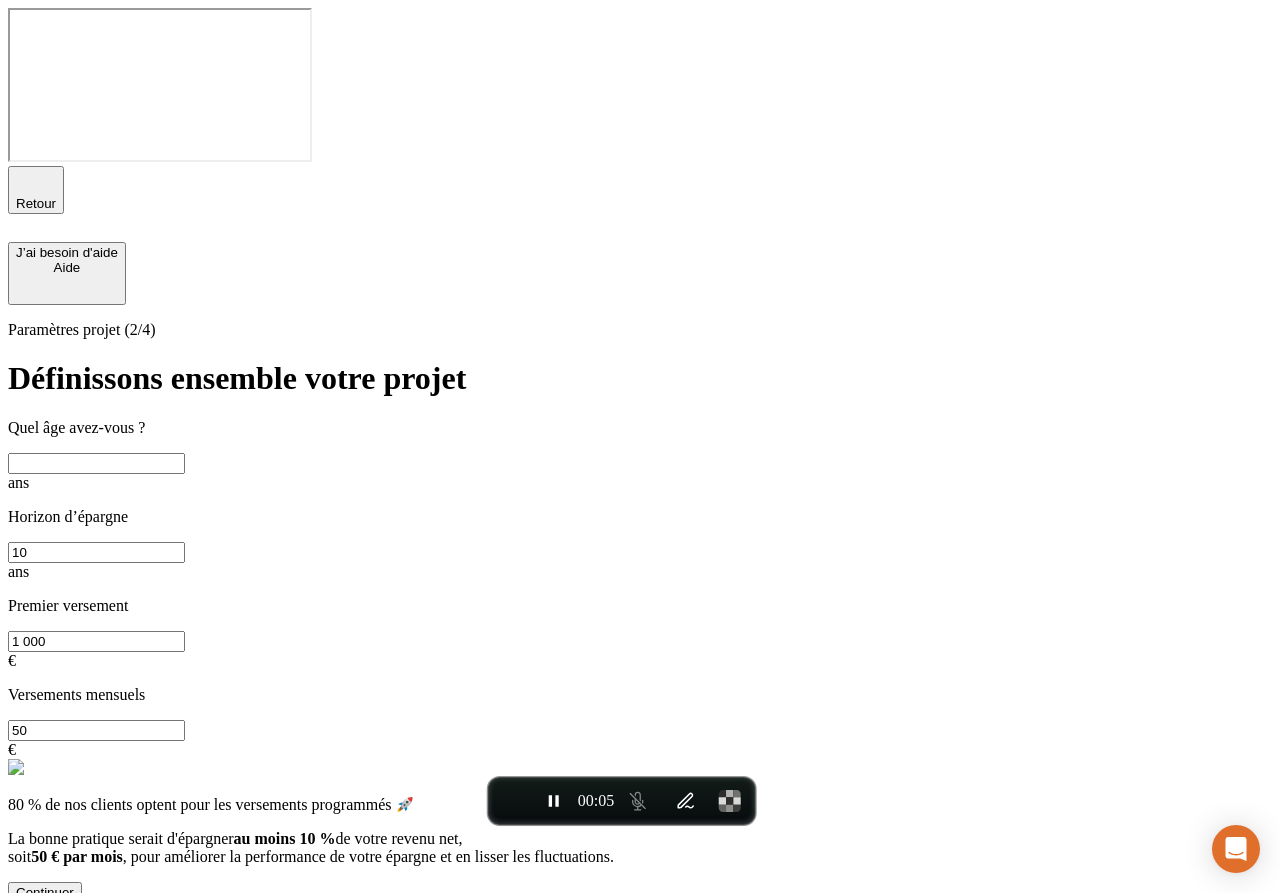 type on "50" 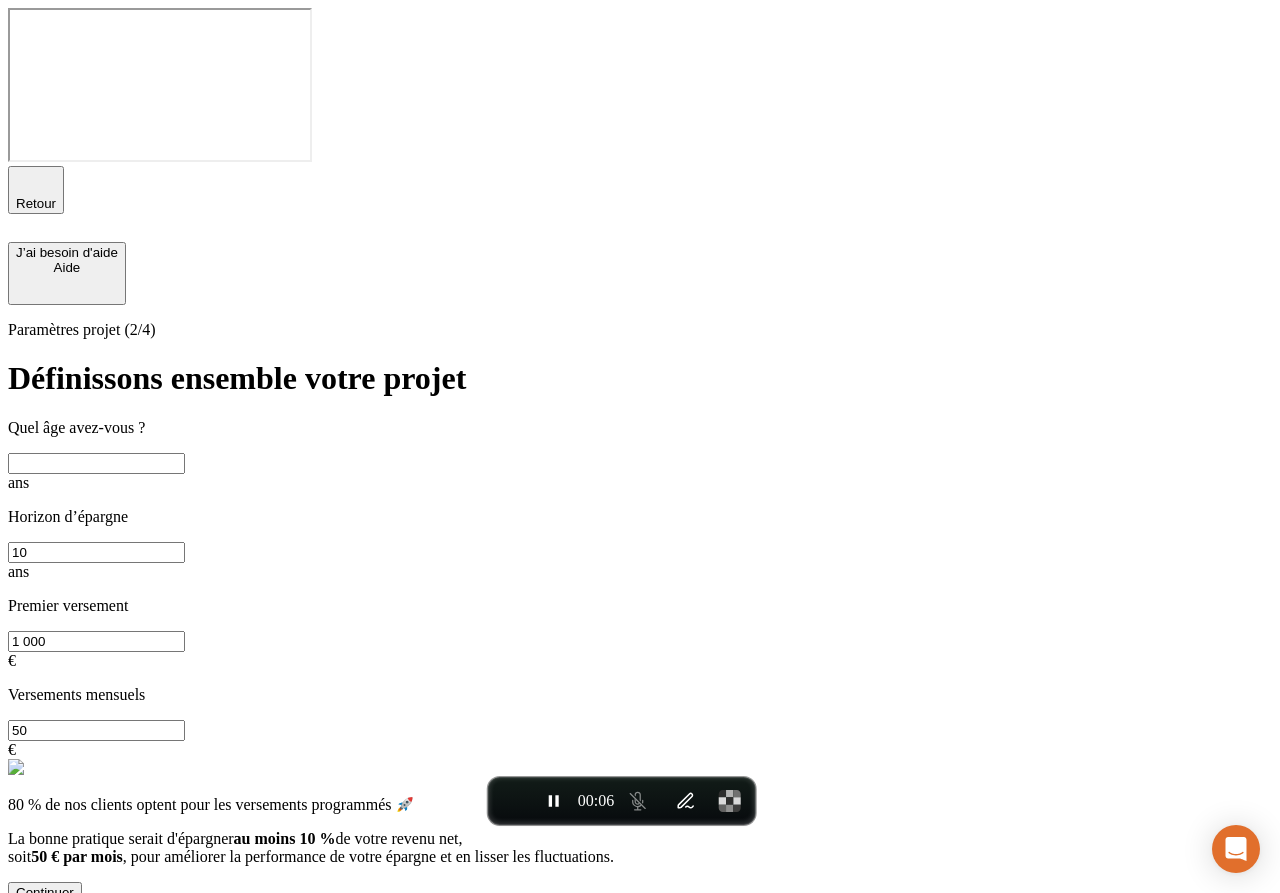 click on "Continuer" at bounding box center (45, 892) 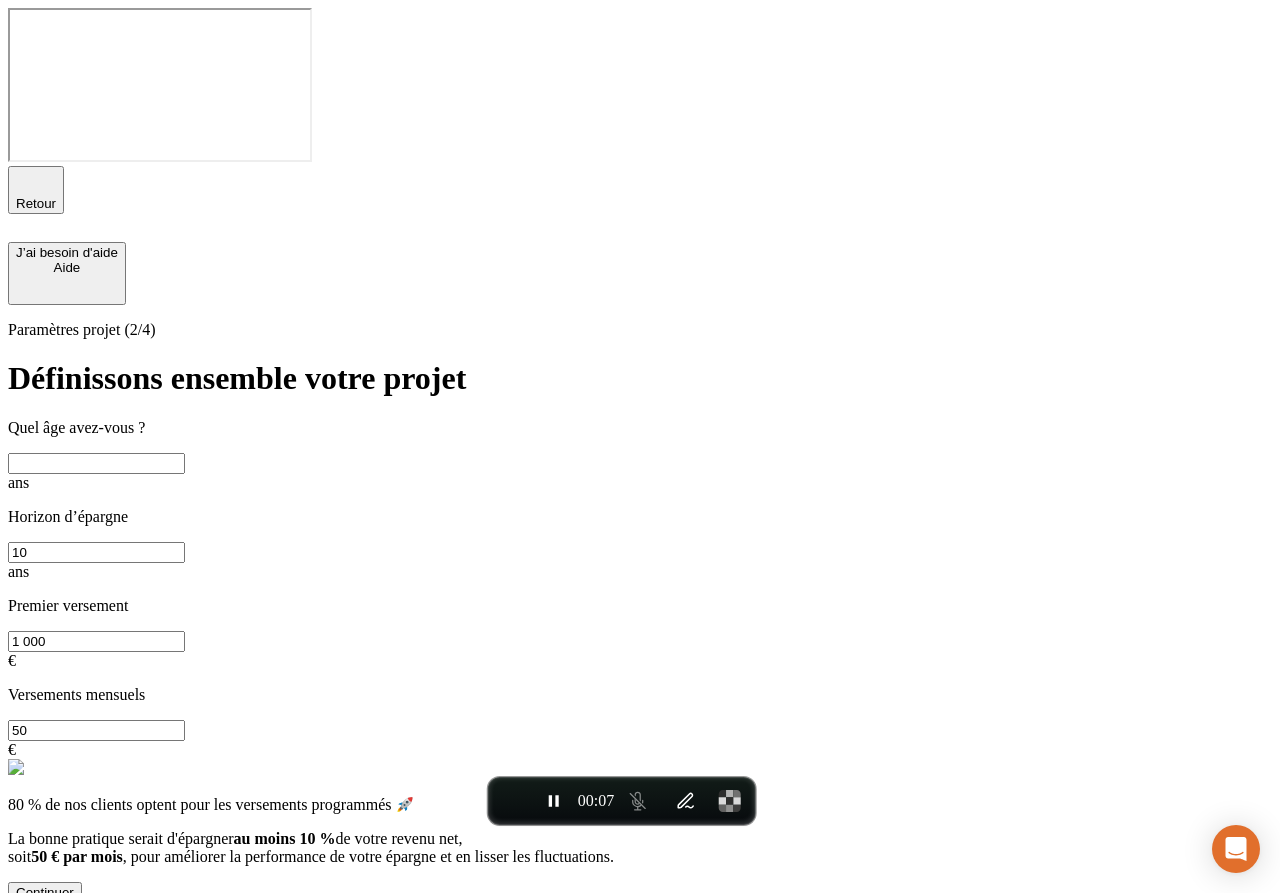 click at bounding box center [96, 463] 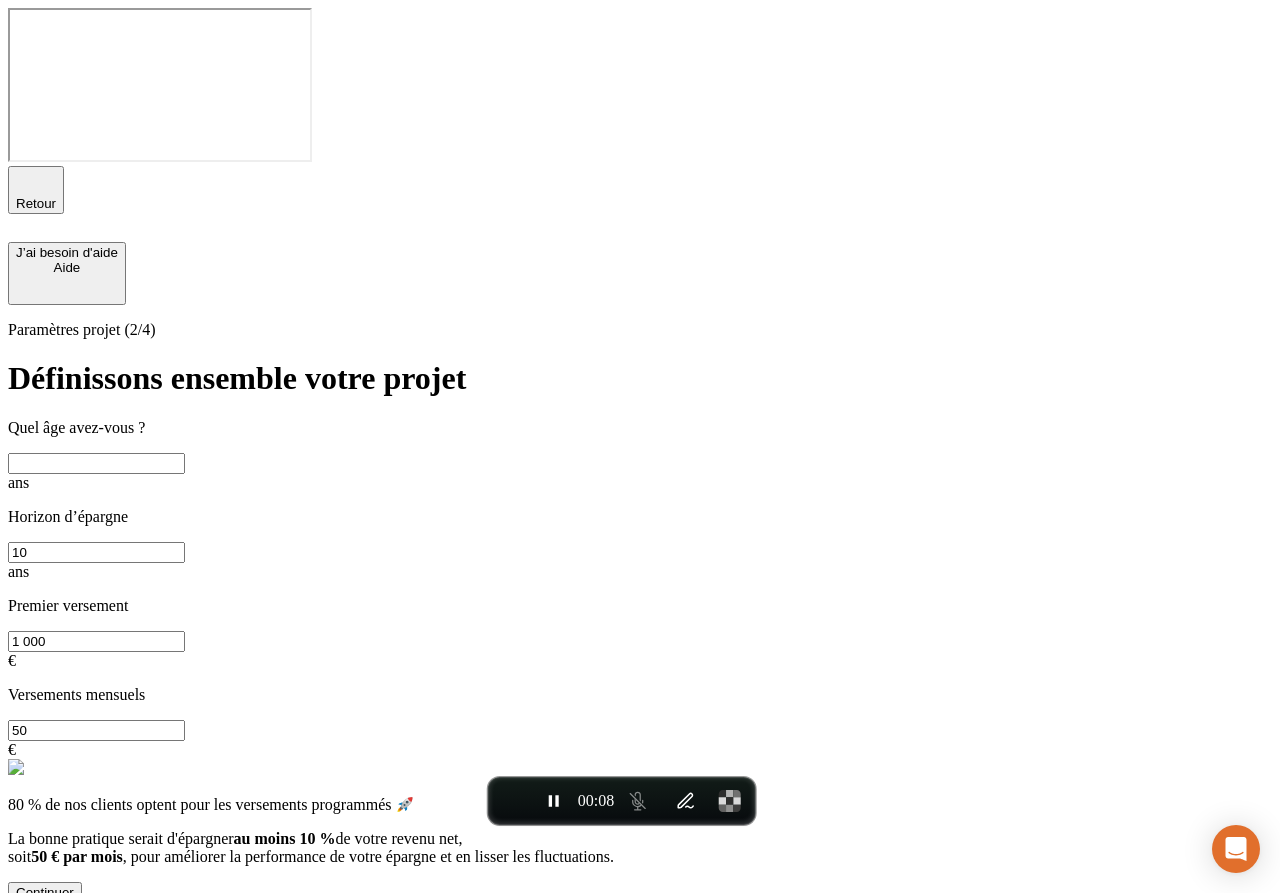 click at bounding box center [96, 463] 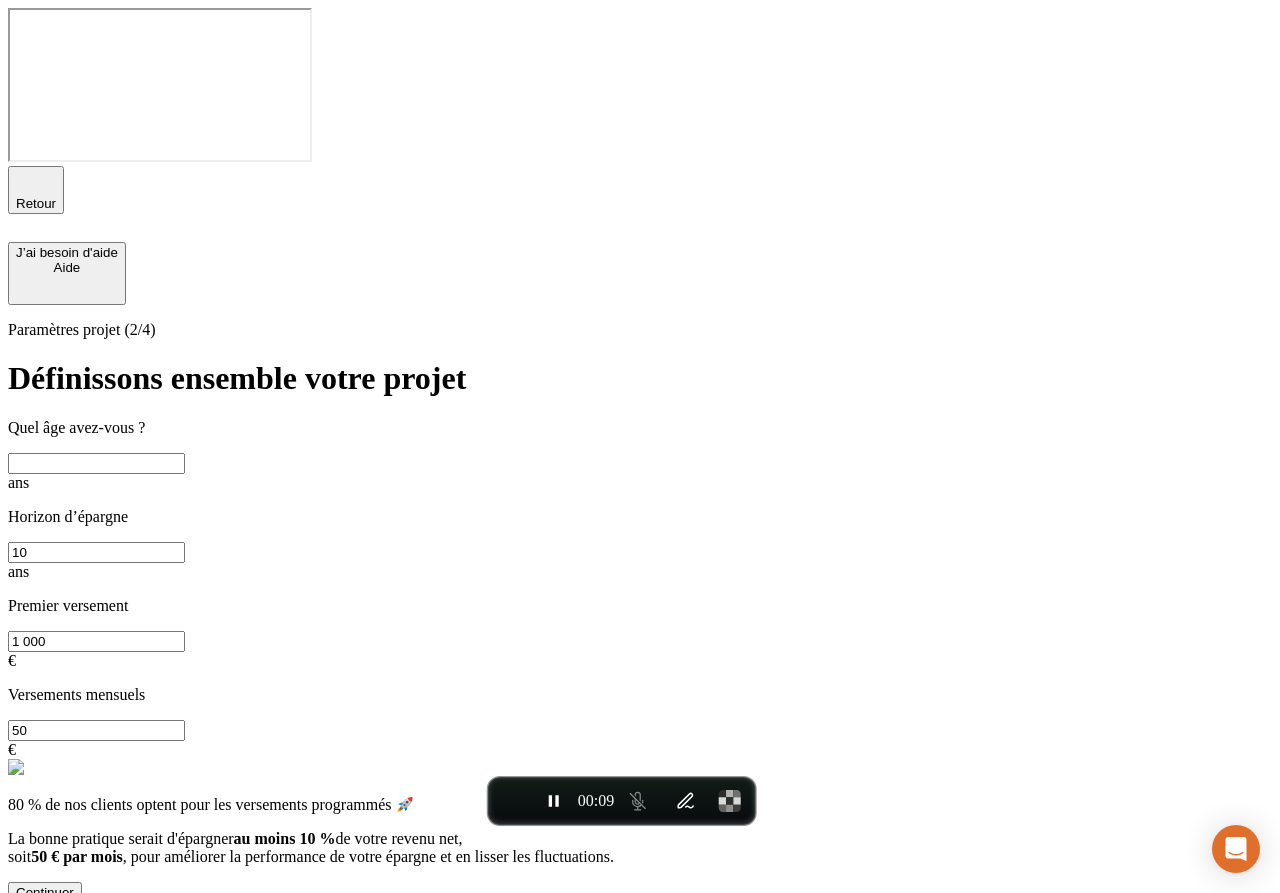 click on "Continuer" at bounding box center [45, 892] 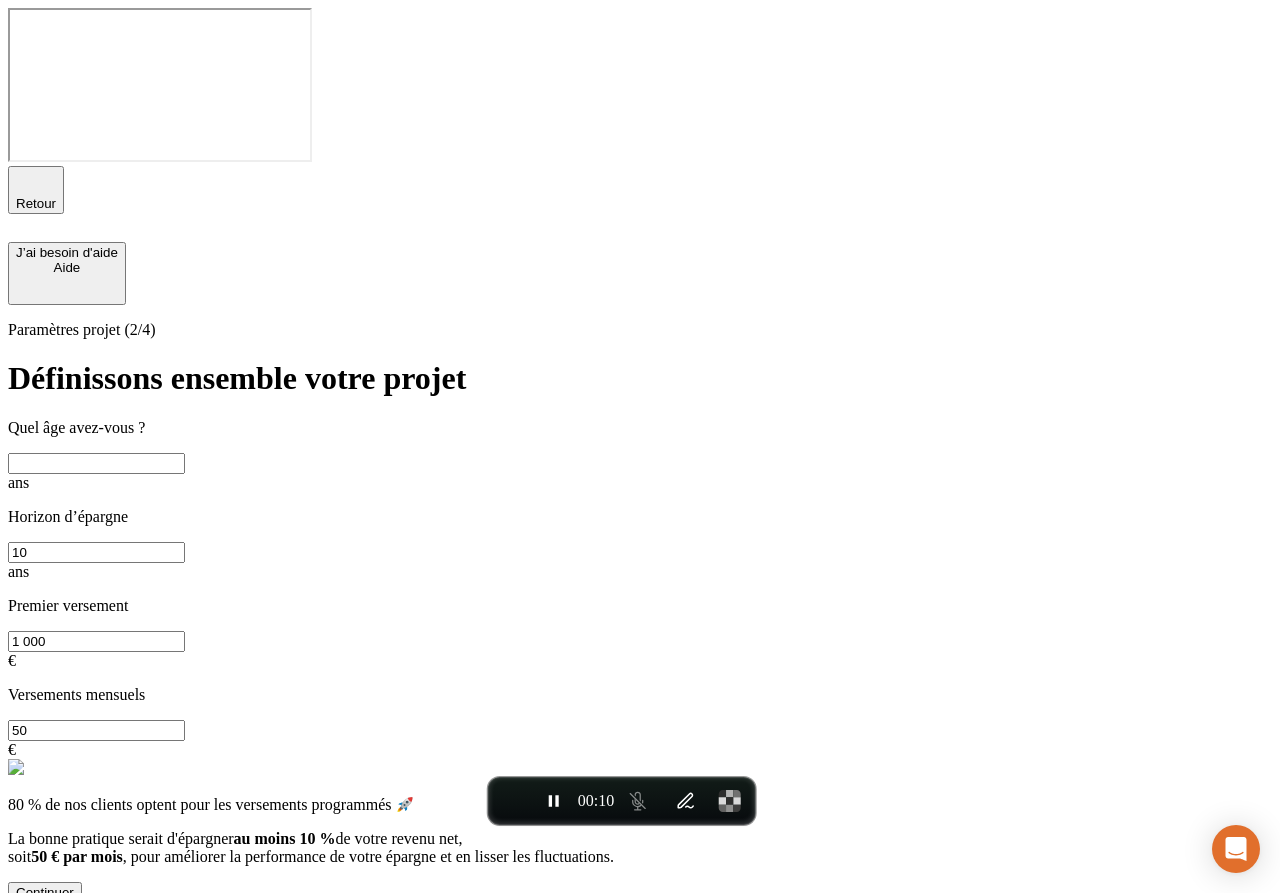 click at bounding box center (96, 463) 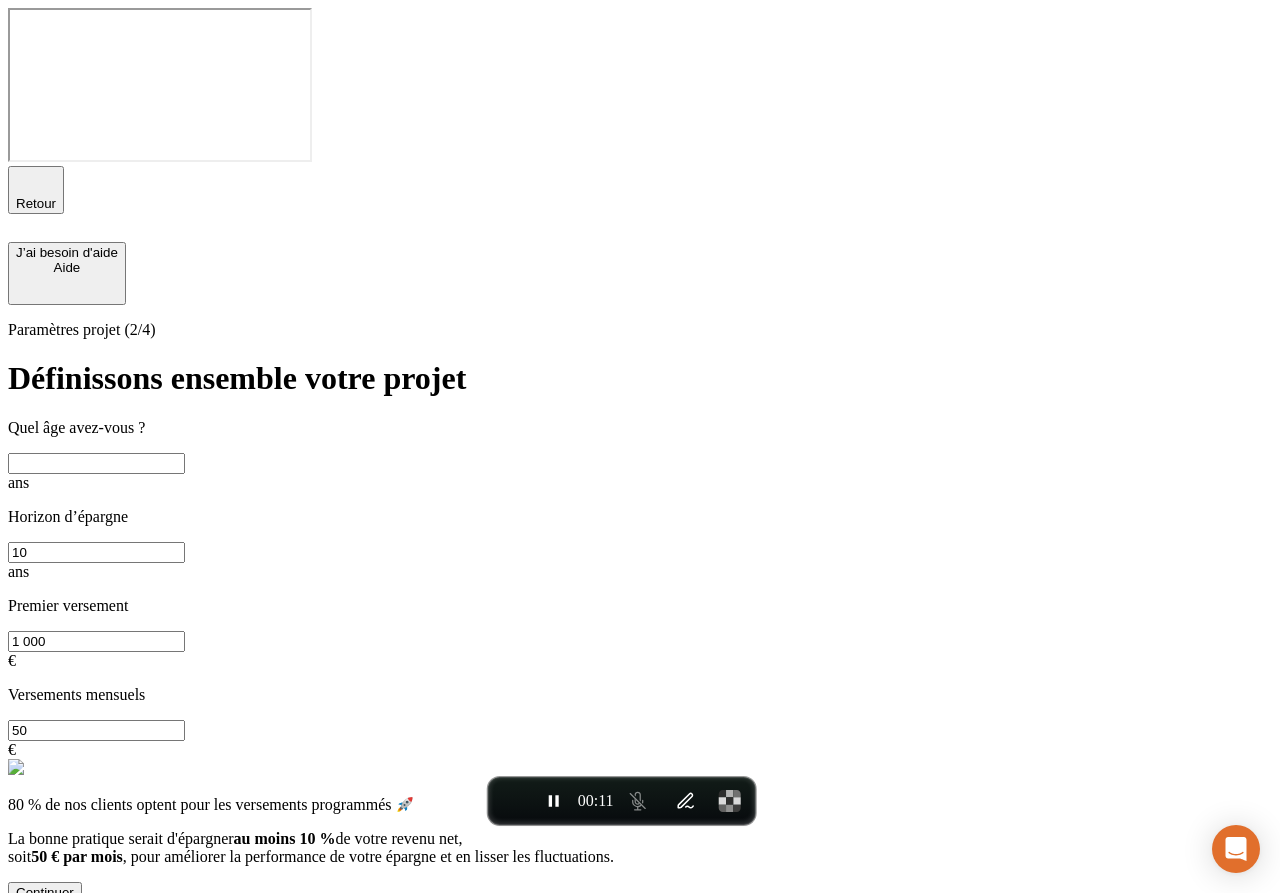 type on "45" 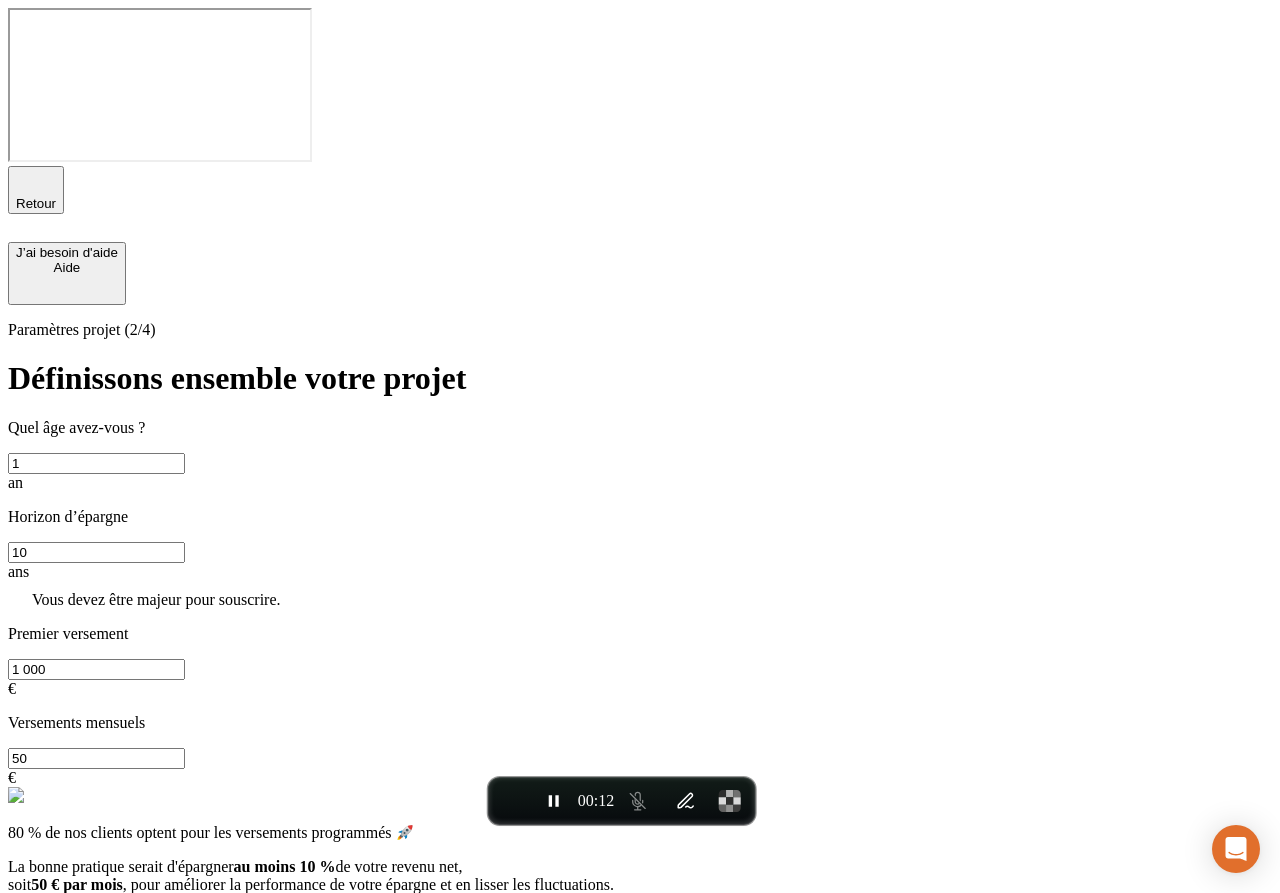 type on "10" 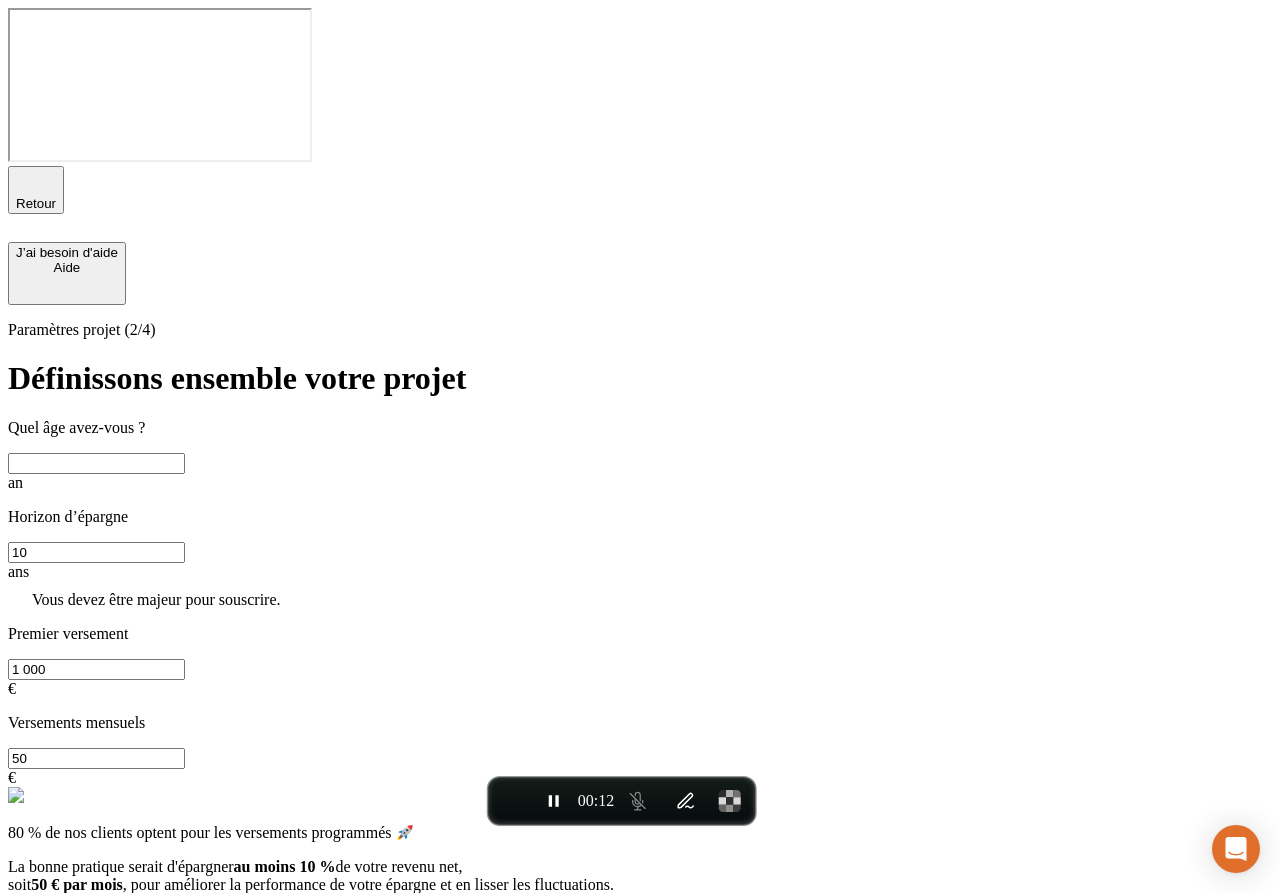 type on "0" 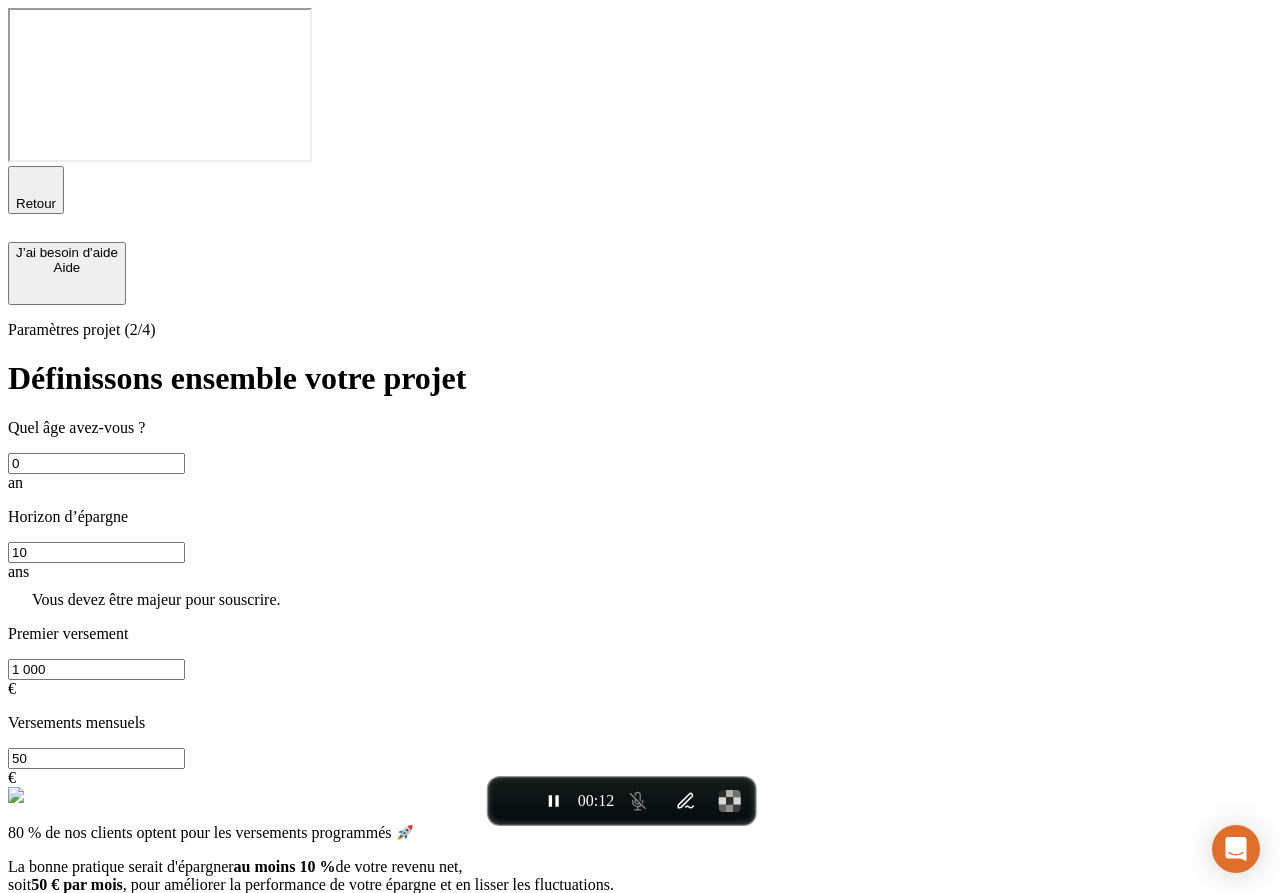 type on "0" 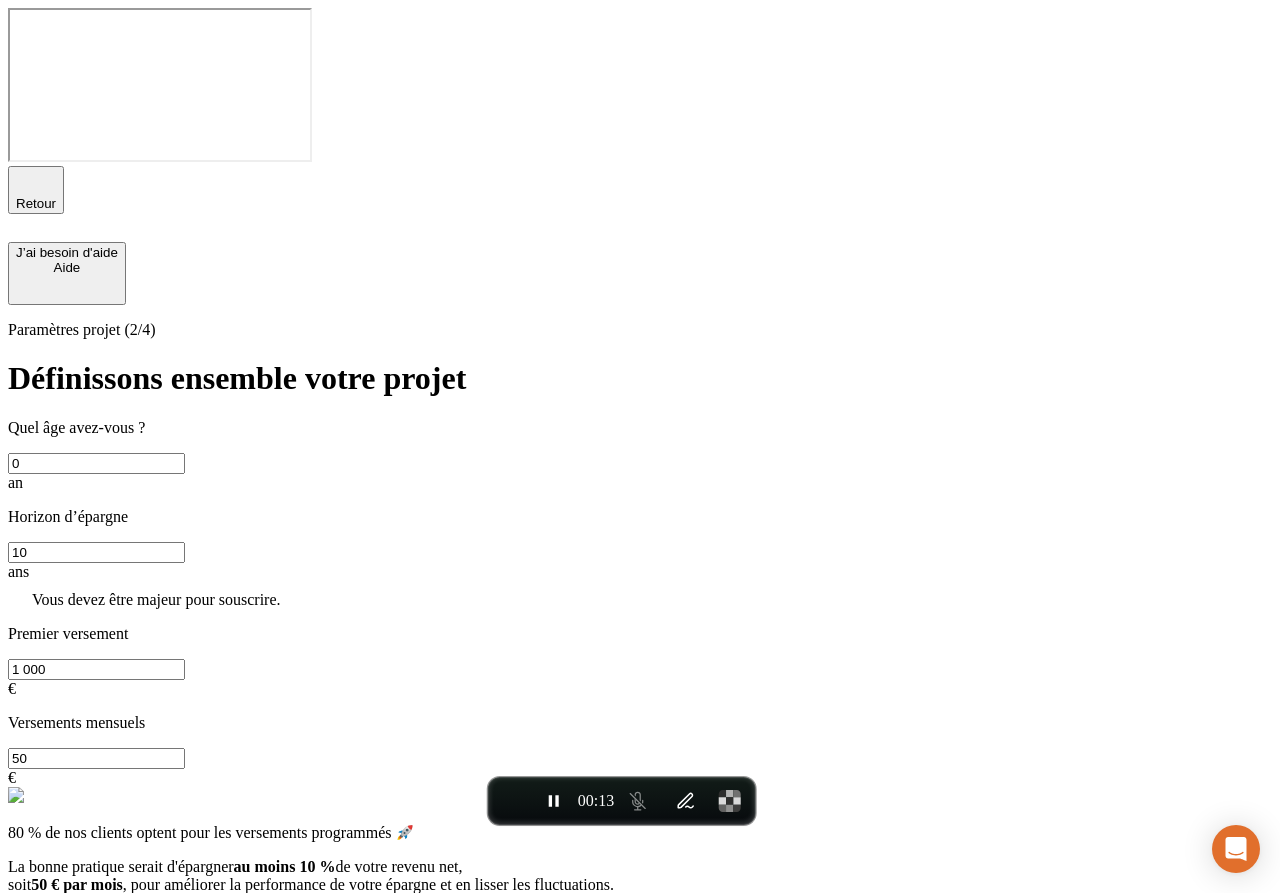 type on "0" 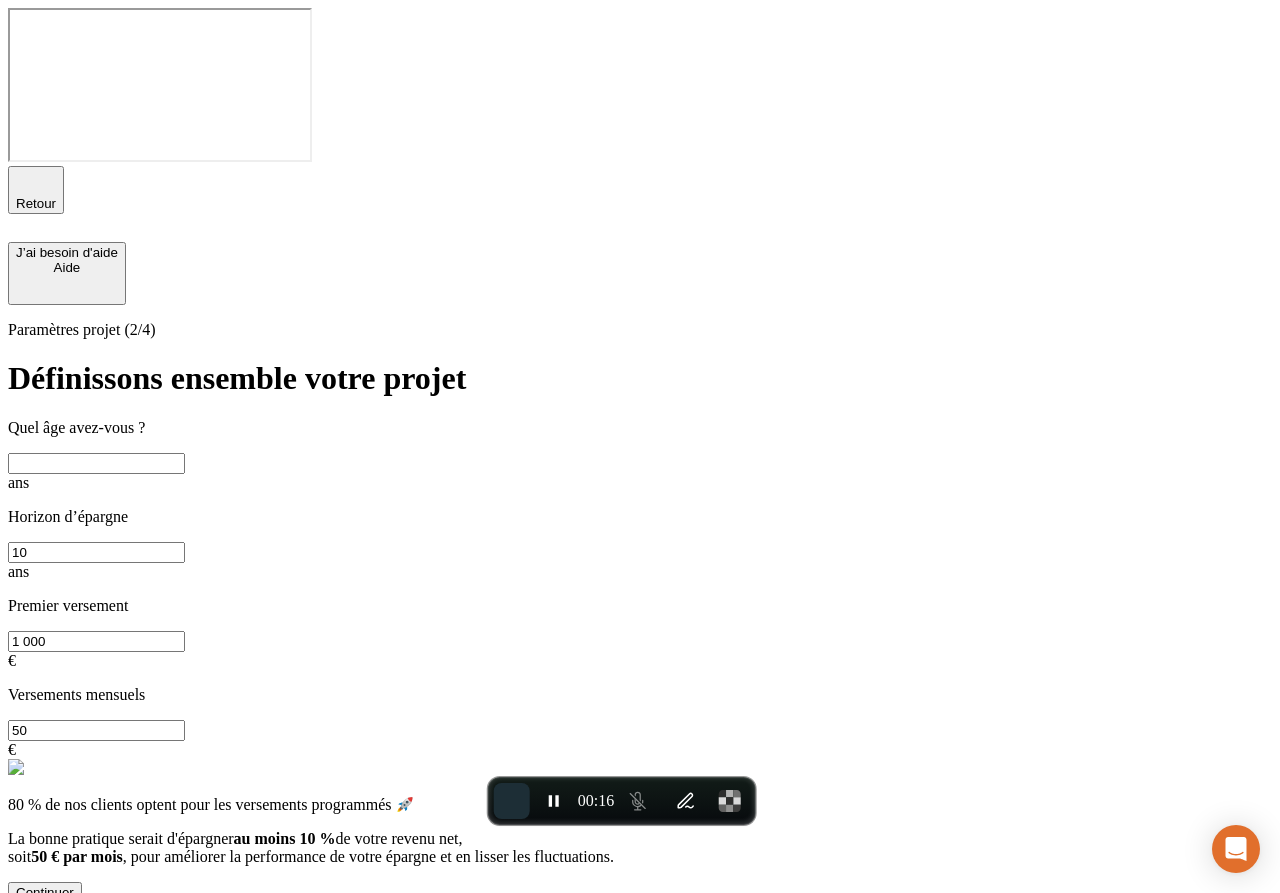 click at bounding box center [512, 801] 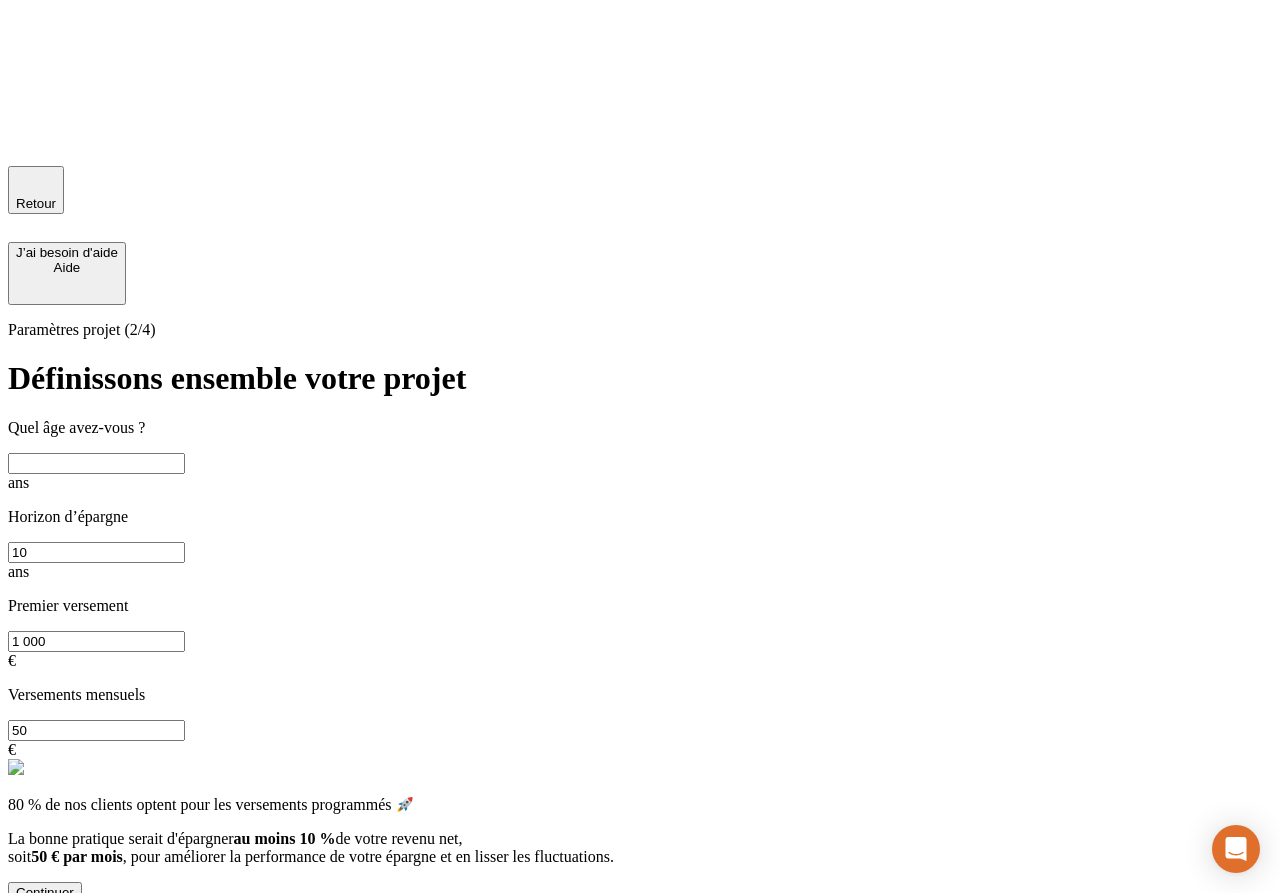 click on "Paramètres projet (2/4) Définissons ensemble votre projet Quel âge avez-vous ? ans Horizon d’épargne 10 ans Premier versement 1 000 € Versements mensuels 50 € 80 % de nos clients optent pour les versements programmés 🚀 La bonne pratique serait d'épargner  au moins 10 %  de votre revenu net,  soit  50 € par mois , pour améliorer la performance de votre épargne et en lisser les fluctuations. Continuer" at bounding box center (640, 612) 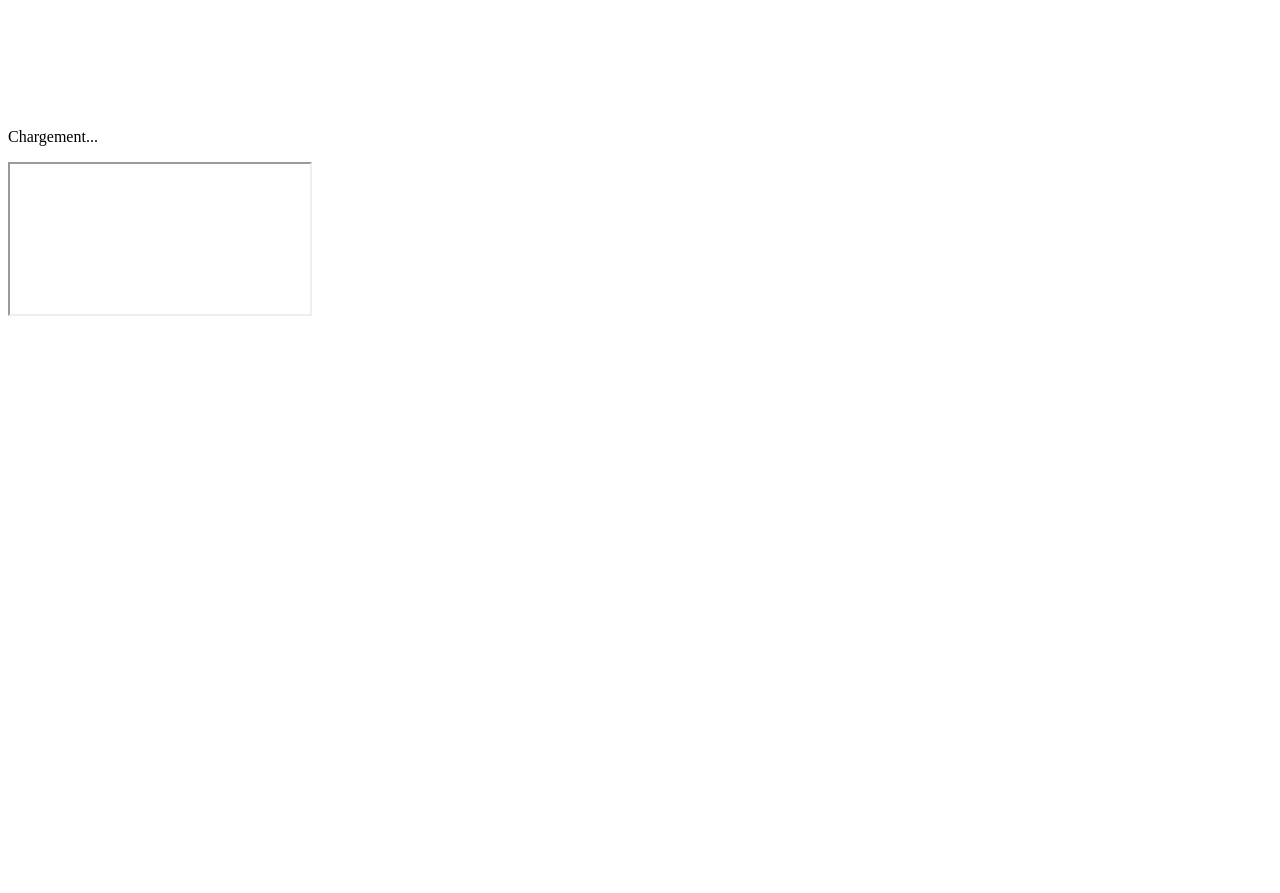 scroll, scrollTop: 0, scrollLeft: 0, axis: both 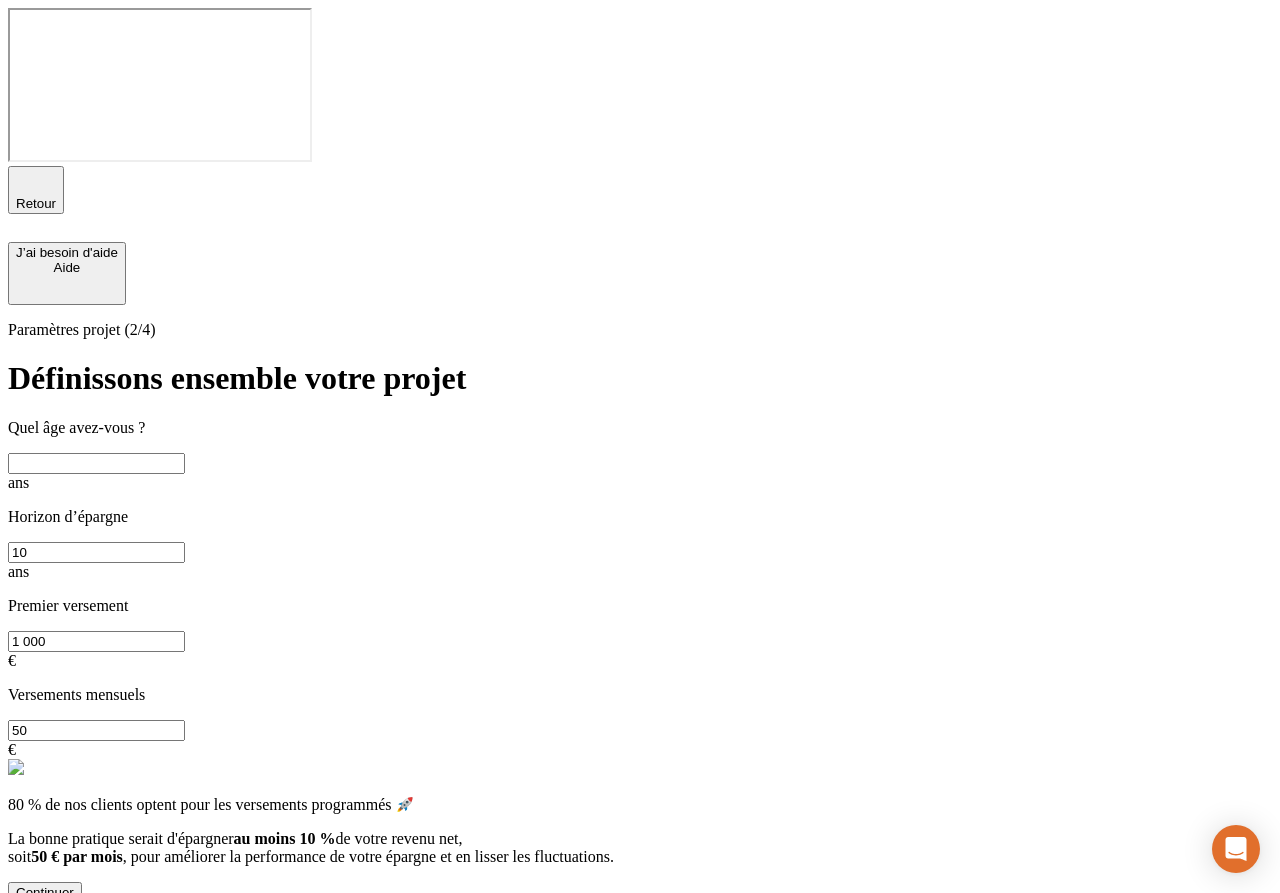 click at bounding box center (96, 463) 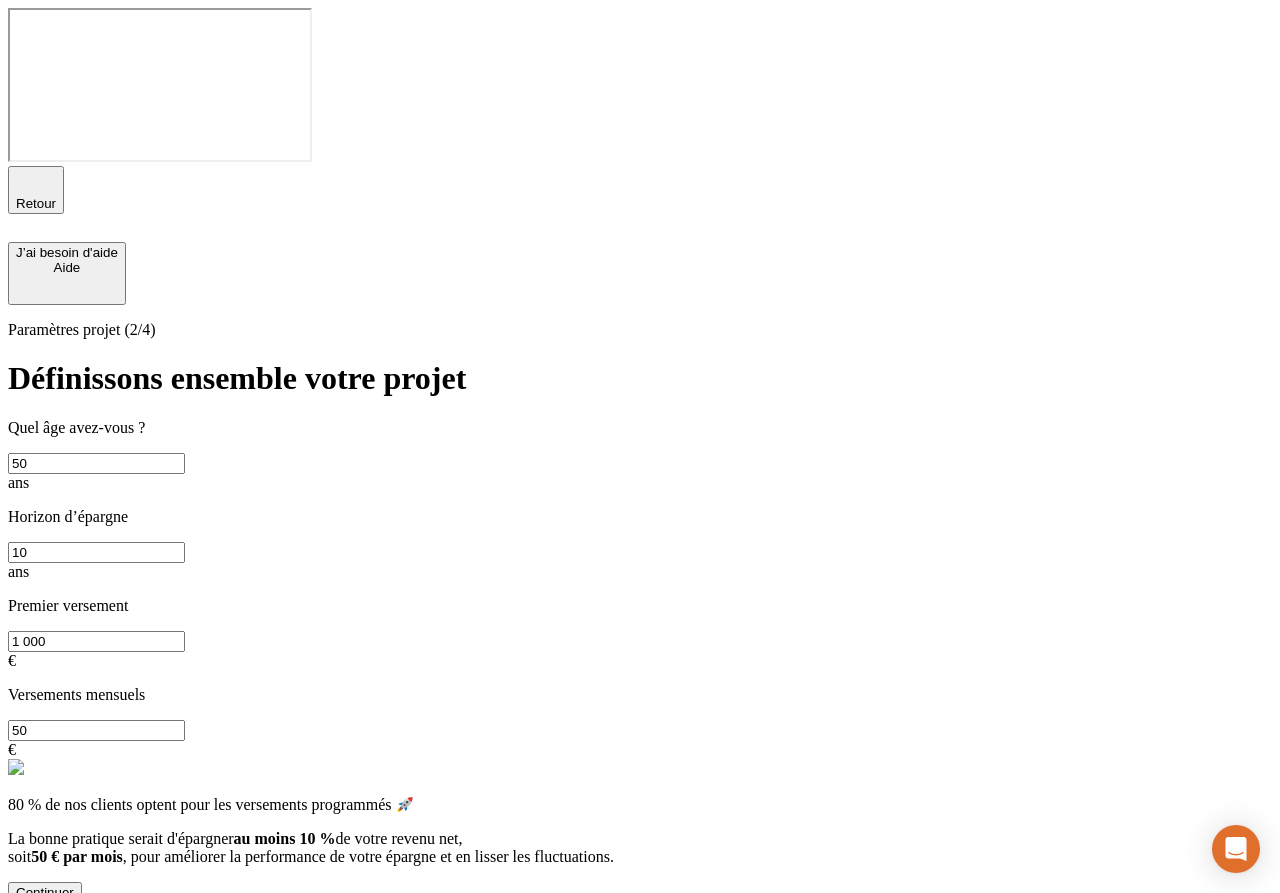 click on "Continuer" at bounding box center [45, 892] 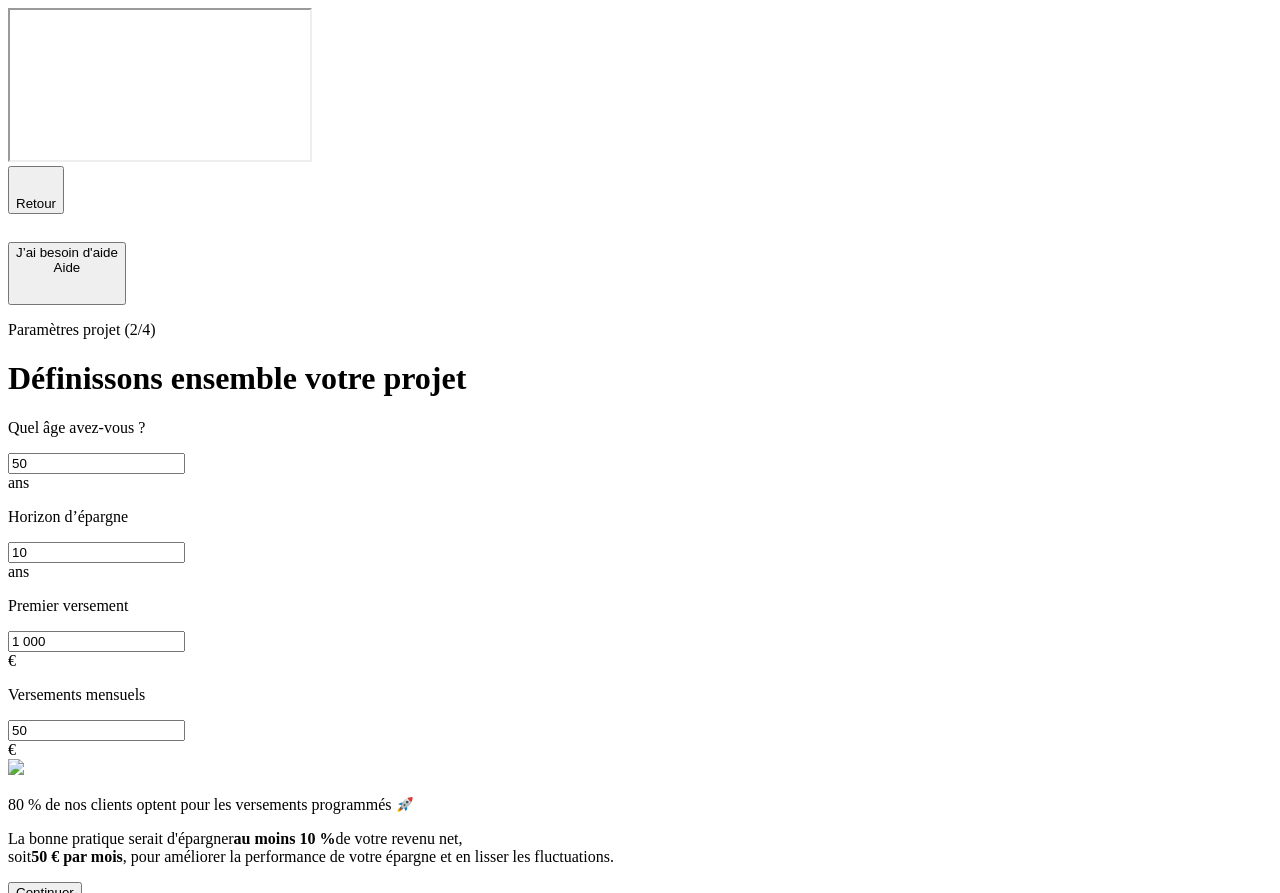 scroll, scrollTop: 0, scrollLeft: 0, axis: both 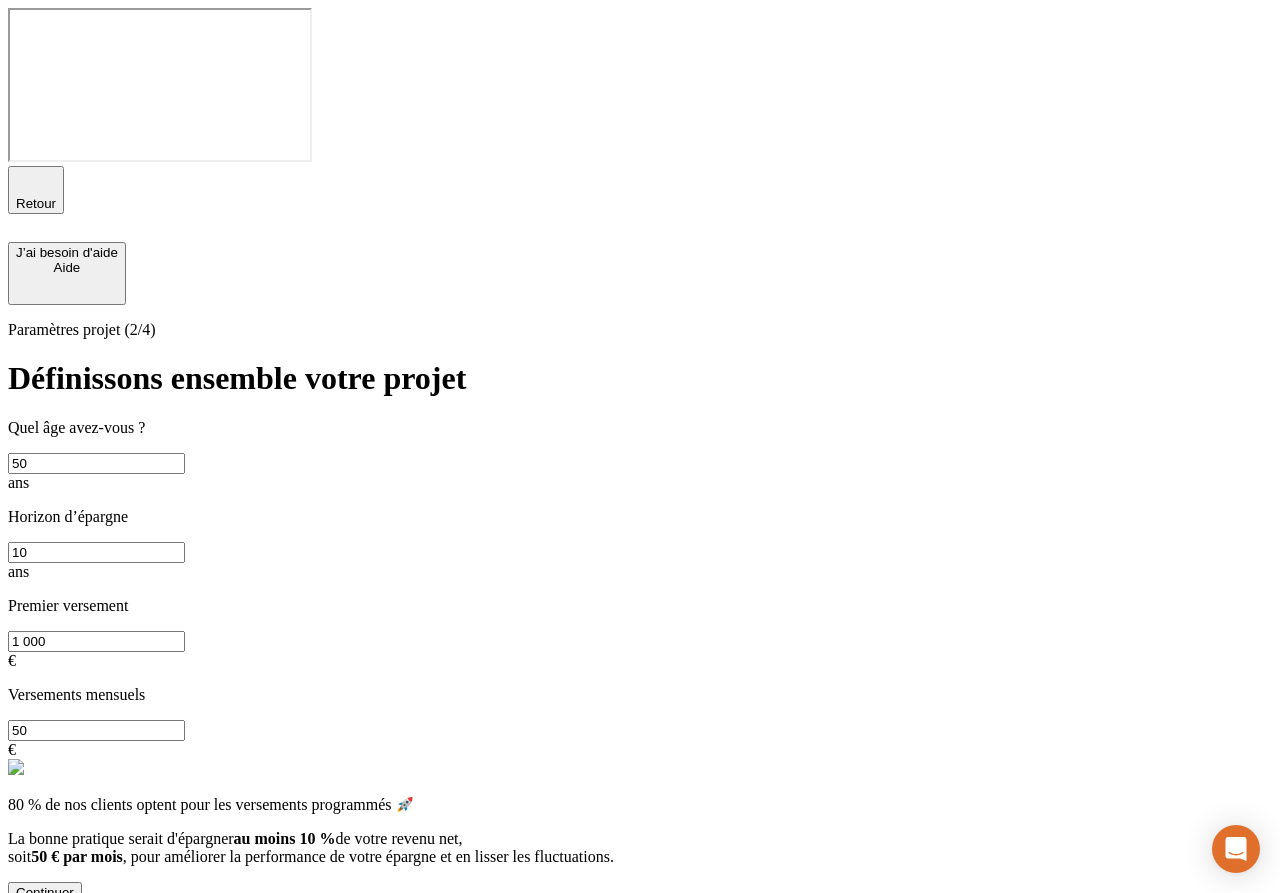 click on "Continuer" at bounding box center [45, 892] 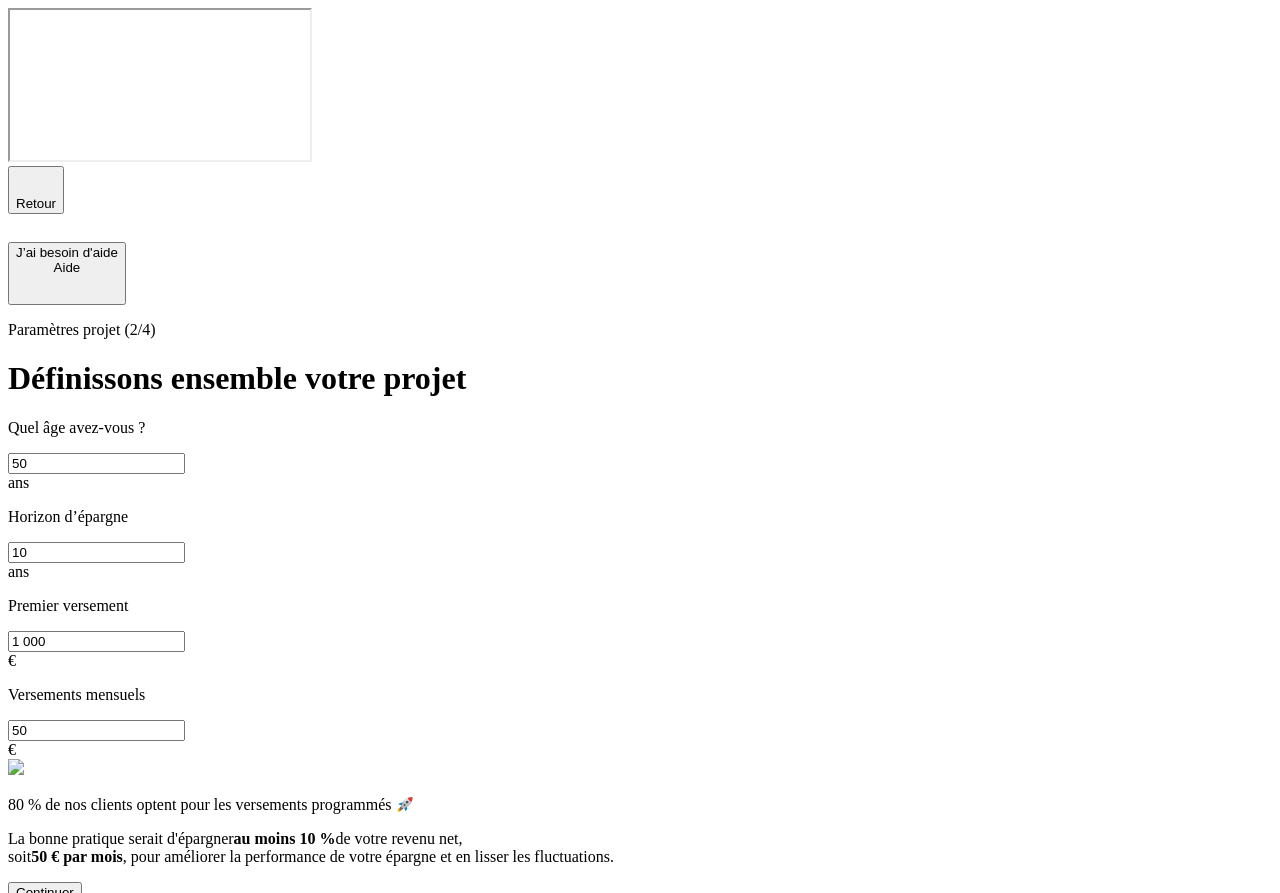 scroll, scrollTop: 0, scrollLeft: 0, axis: both 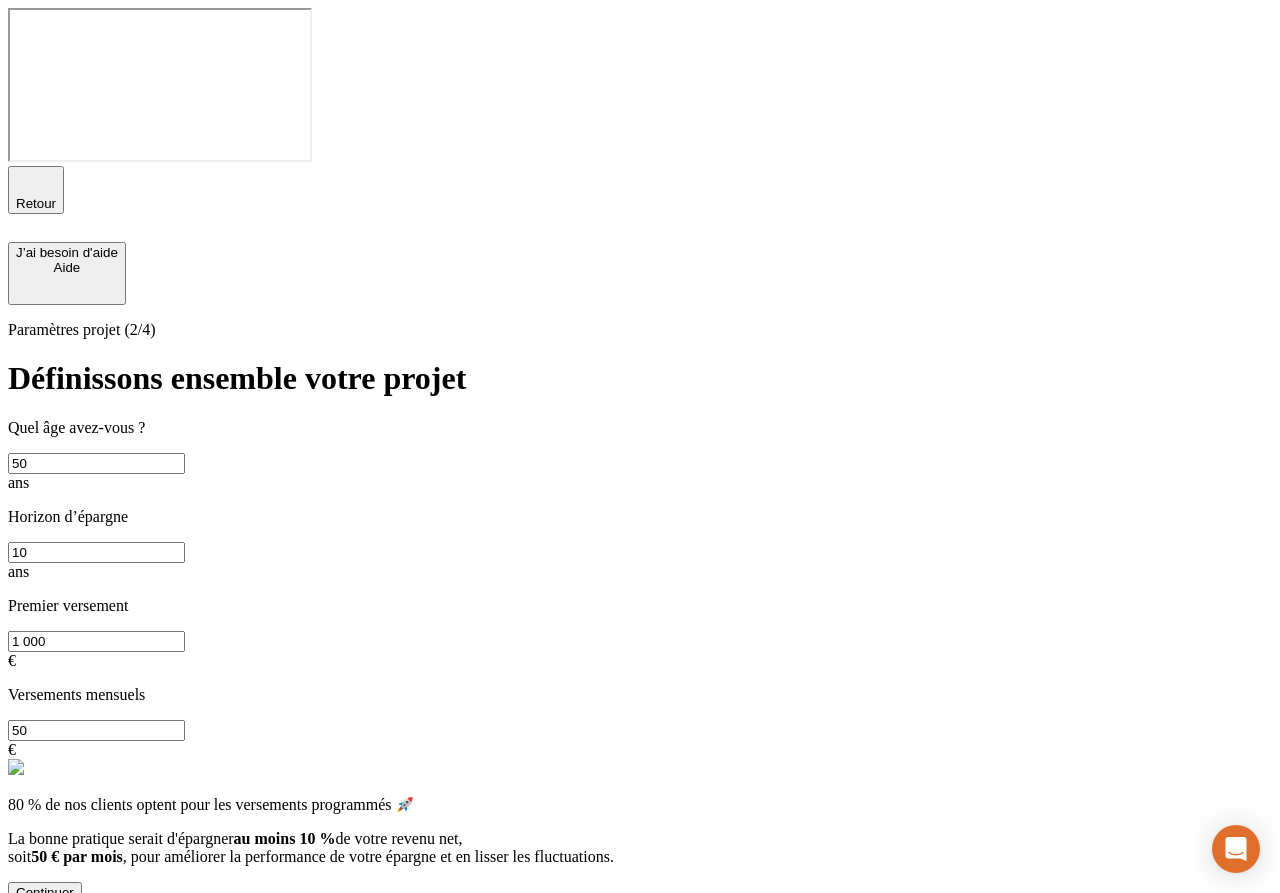 click on "Continuer" at bounding box center [45, 892] 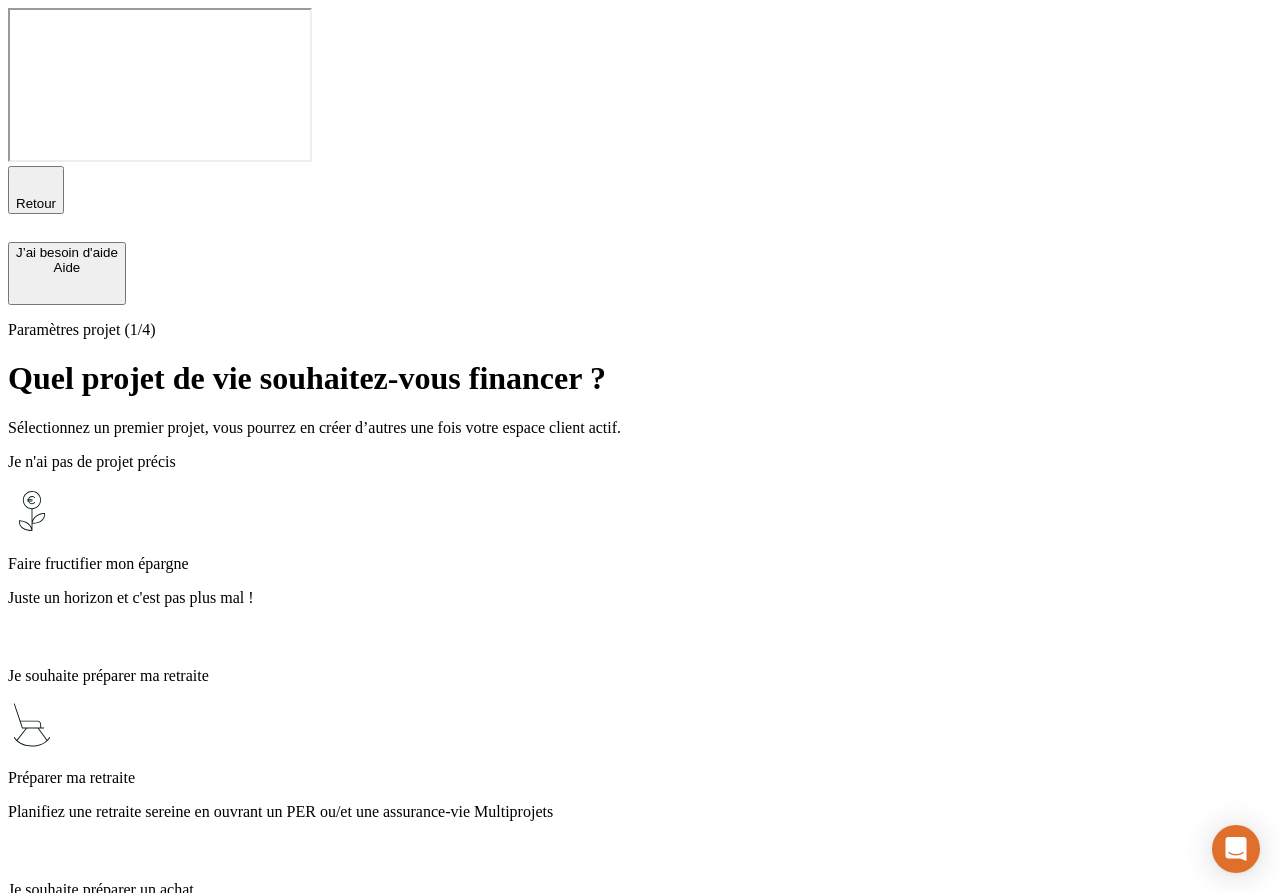 click on "Juste un horizon et c'est pas plus mal !" at bounding box center [640, 598] 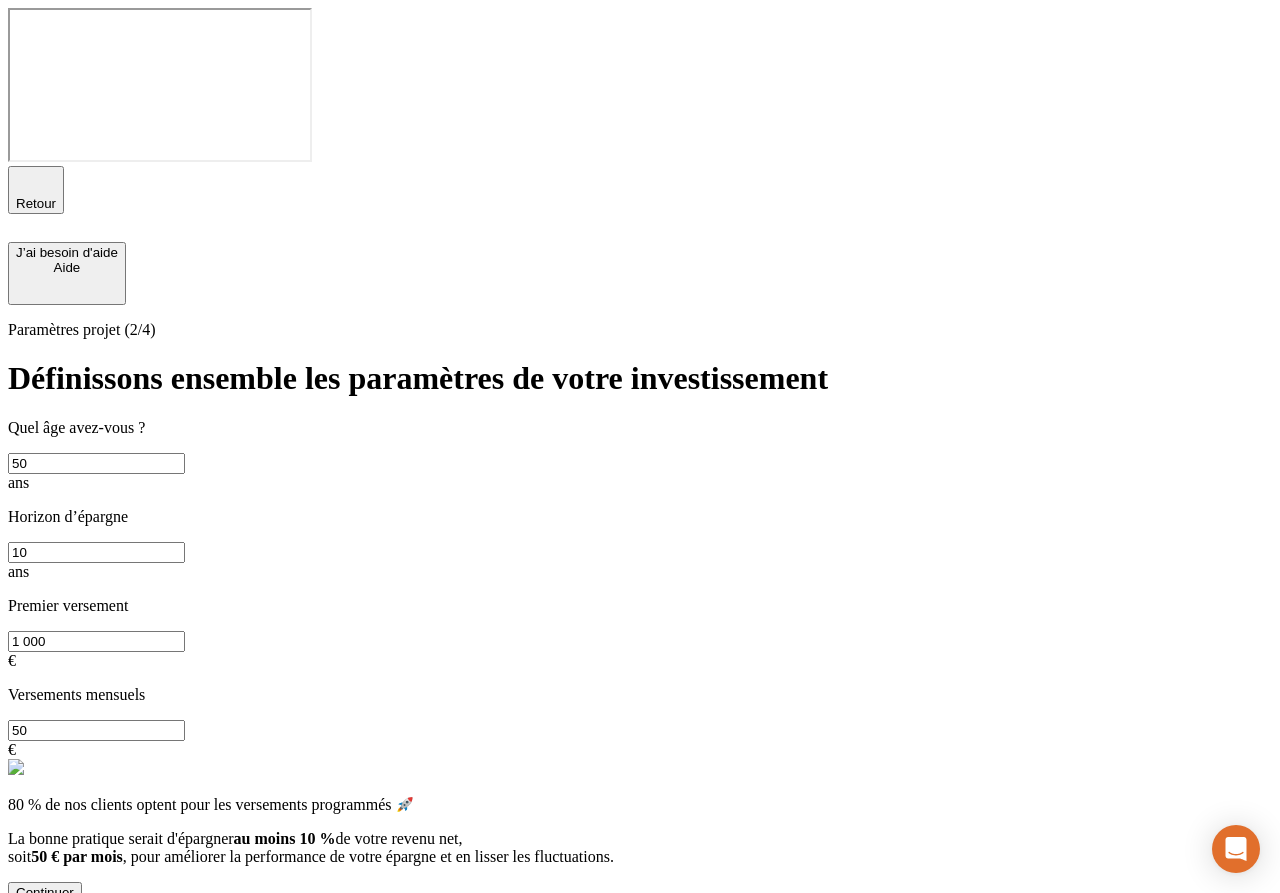 click on "Continuer" at bounding box center (45, 892) 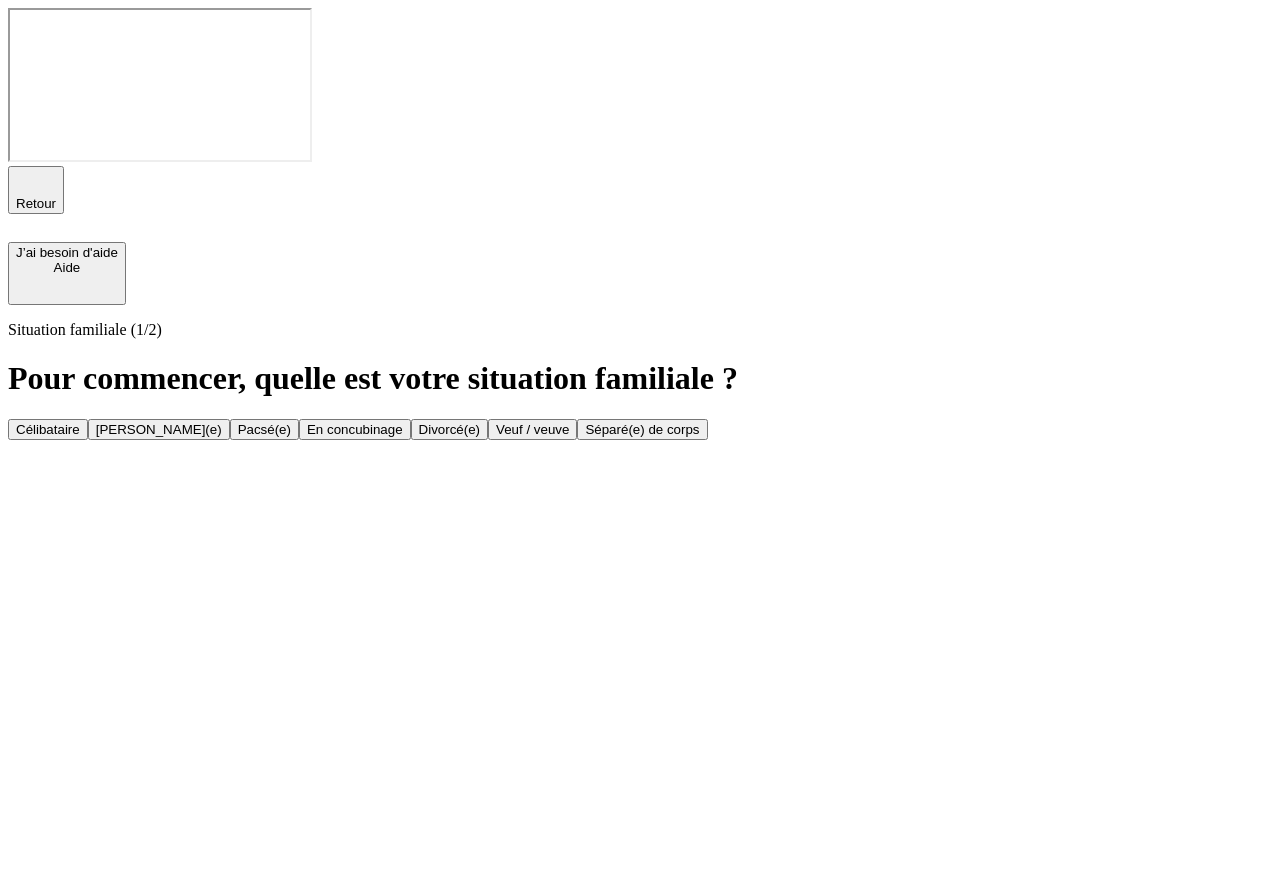 scroll, scrollTop: 0, scrollLeft: 0, axis: both 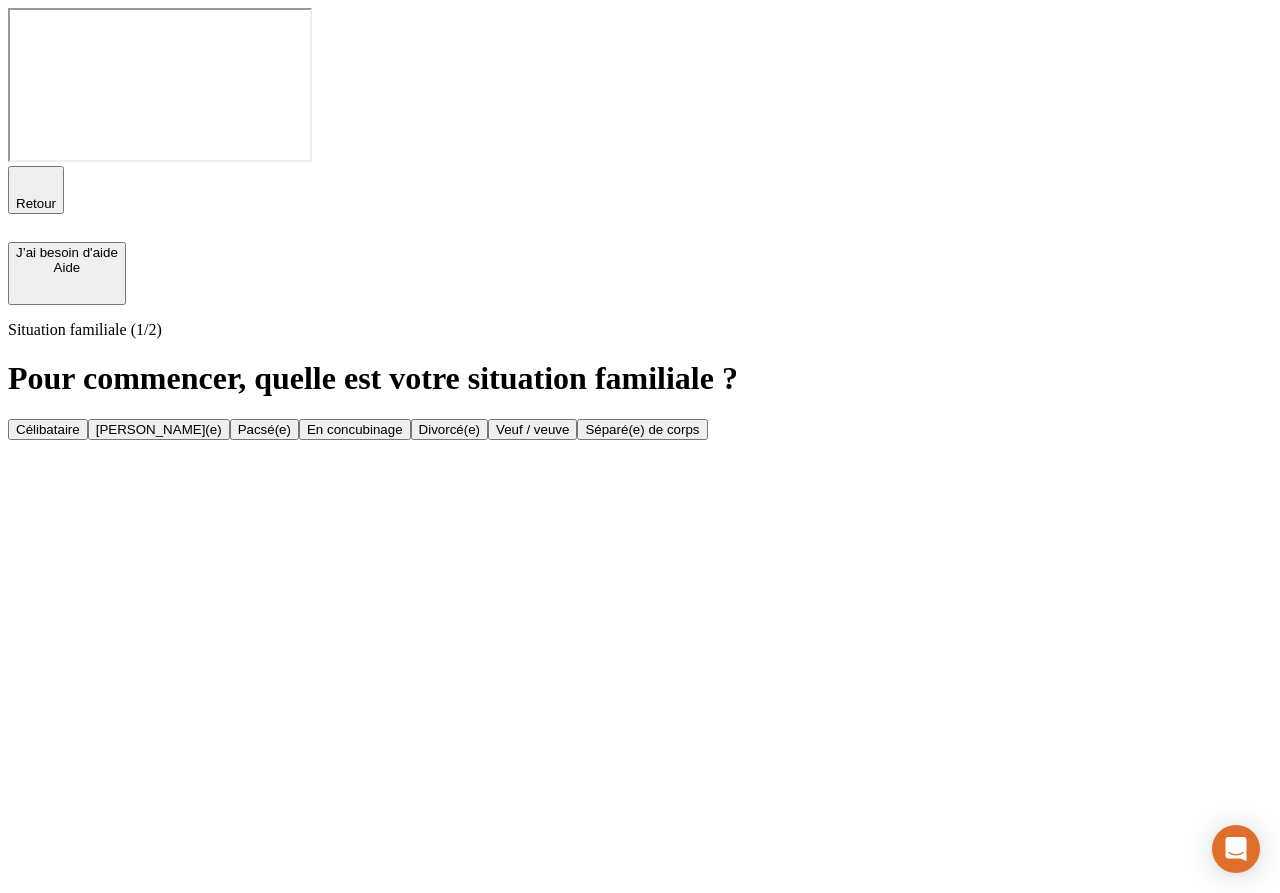 click on "Célibataire" at bounding box center [48, 429] 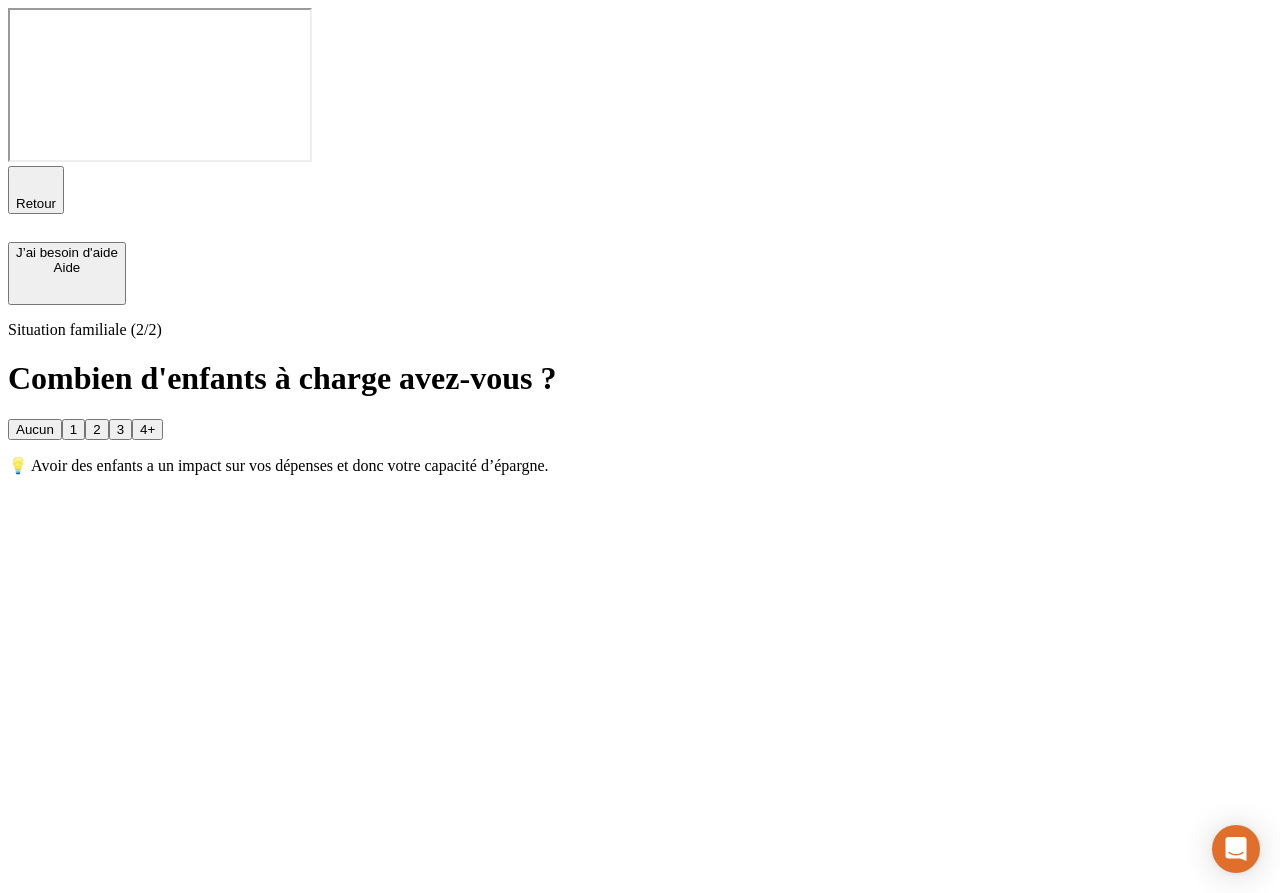 click on "Aucun" at bounding box center [35, 429] 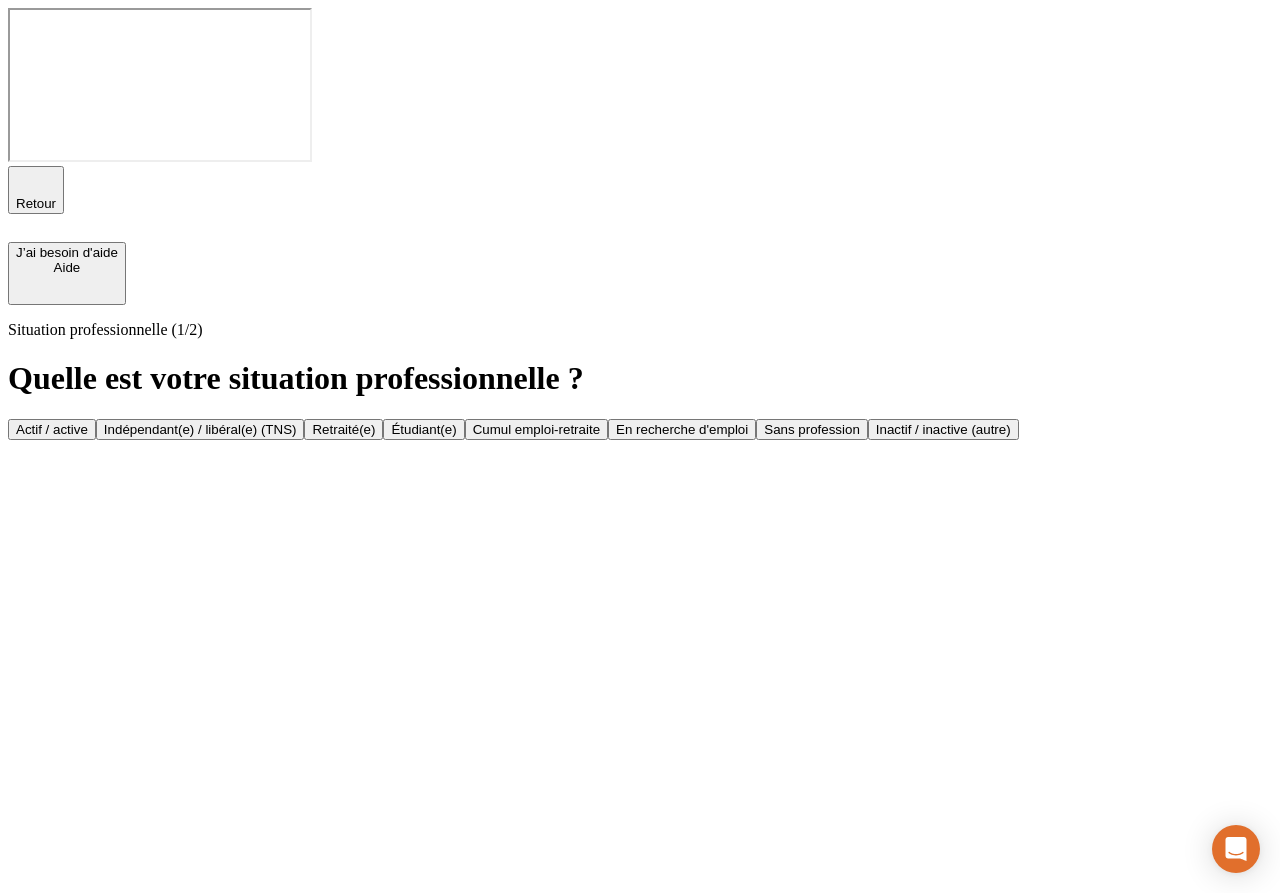 click on "Actif / active" at bounding box center [52, 429] 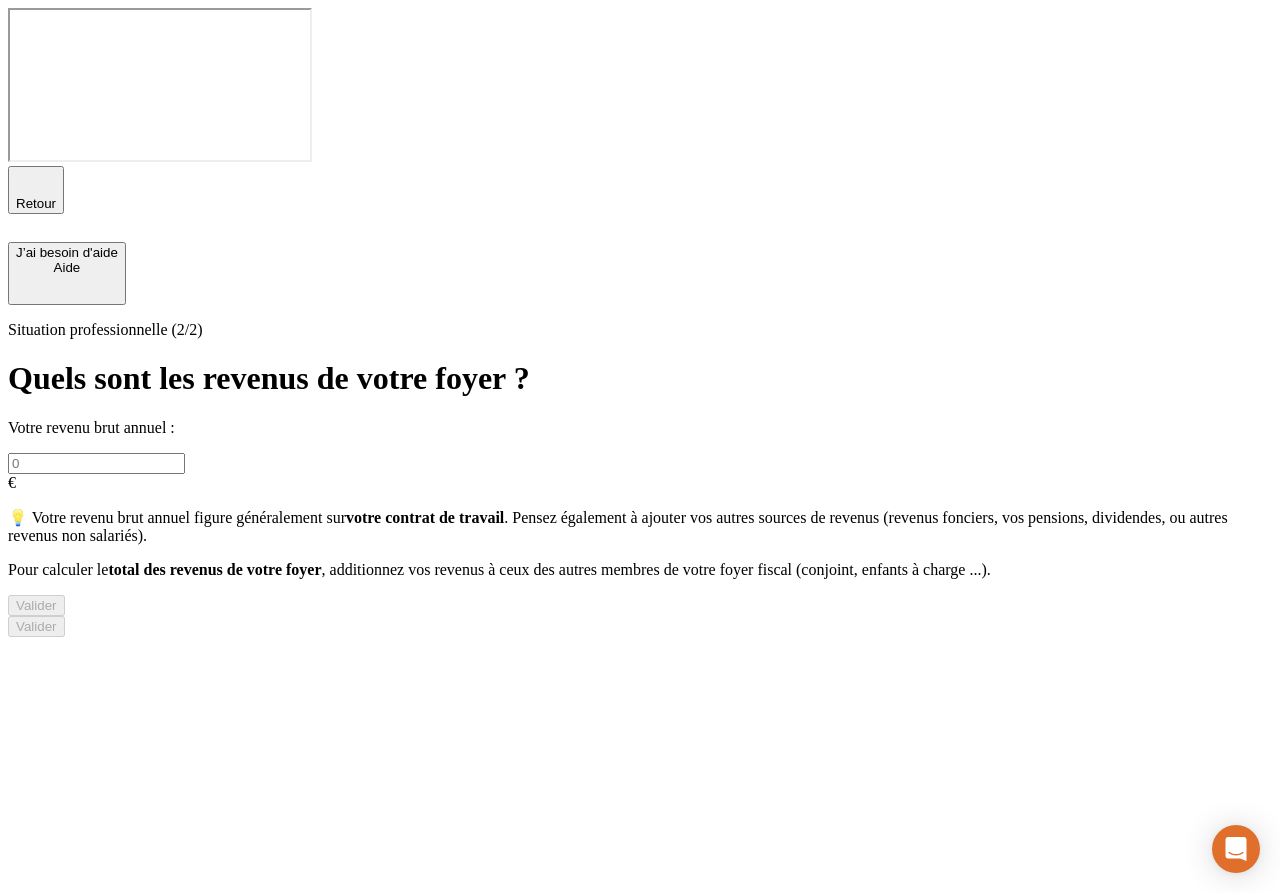 click at bounding box center (96, 463) 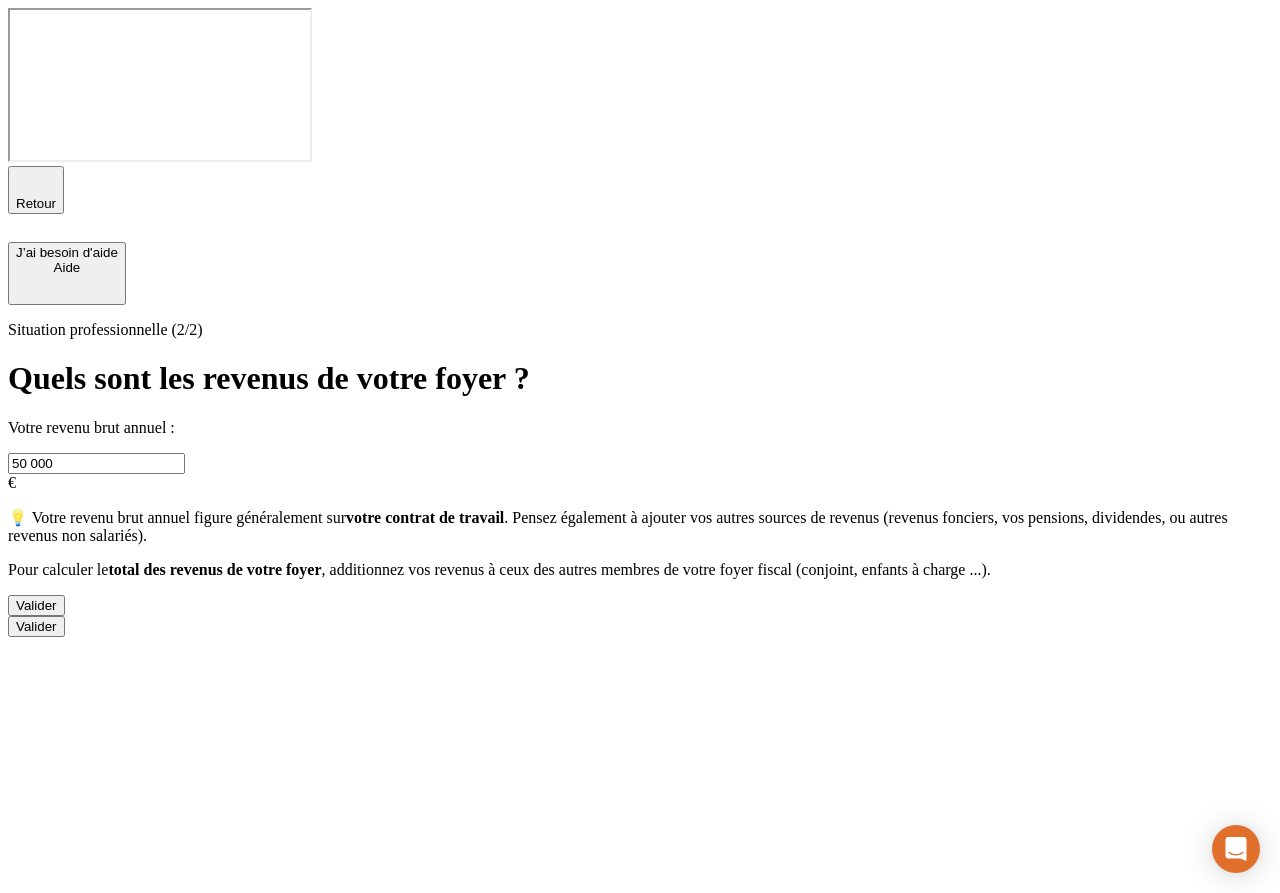 click on "Valider" at bounding box center (36, 605) 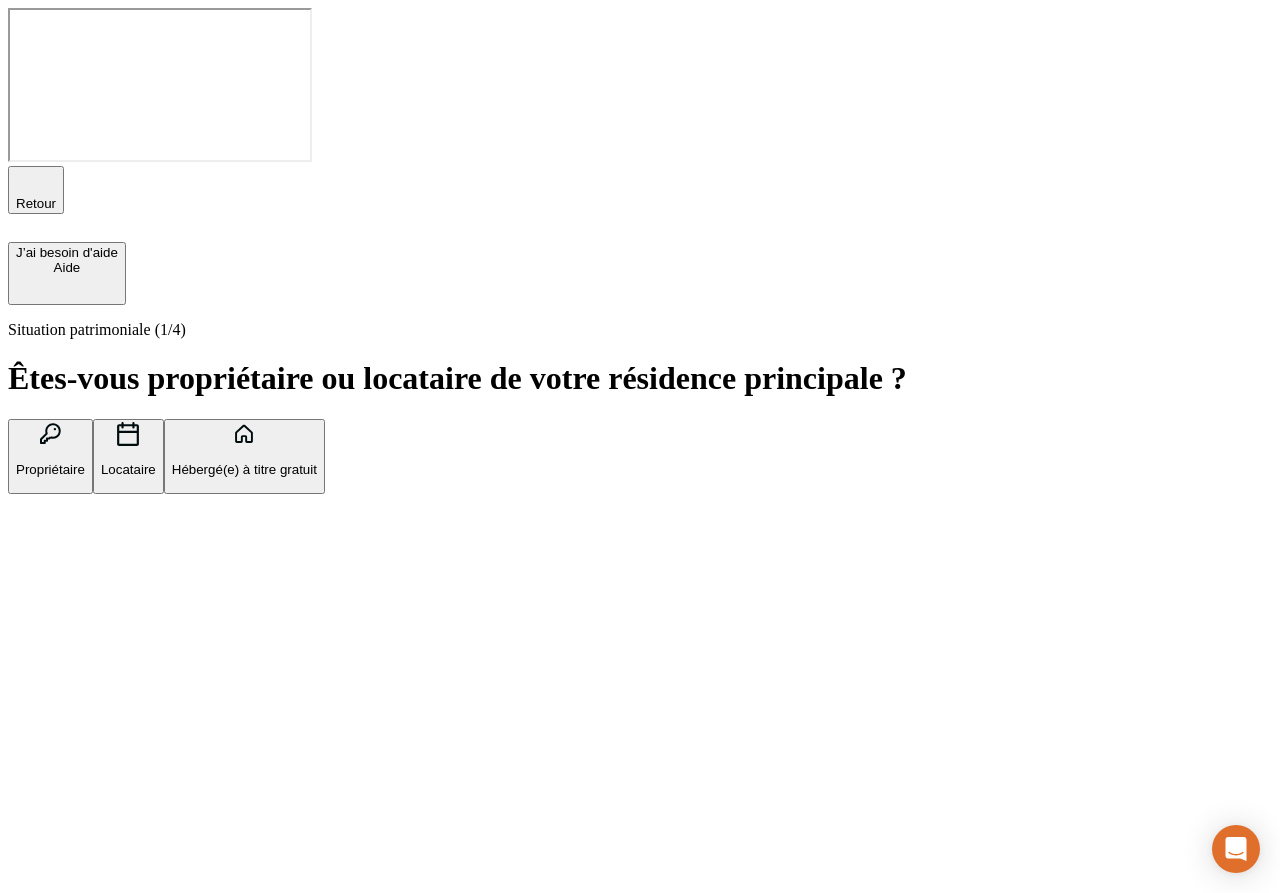 click on "Propriétaire" at bounding box center (50, 456) 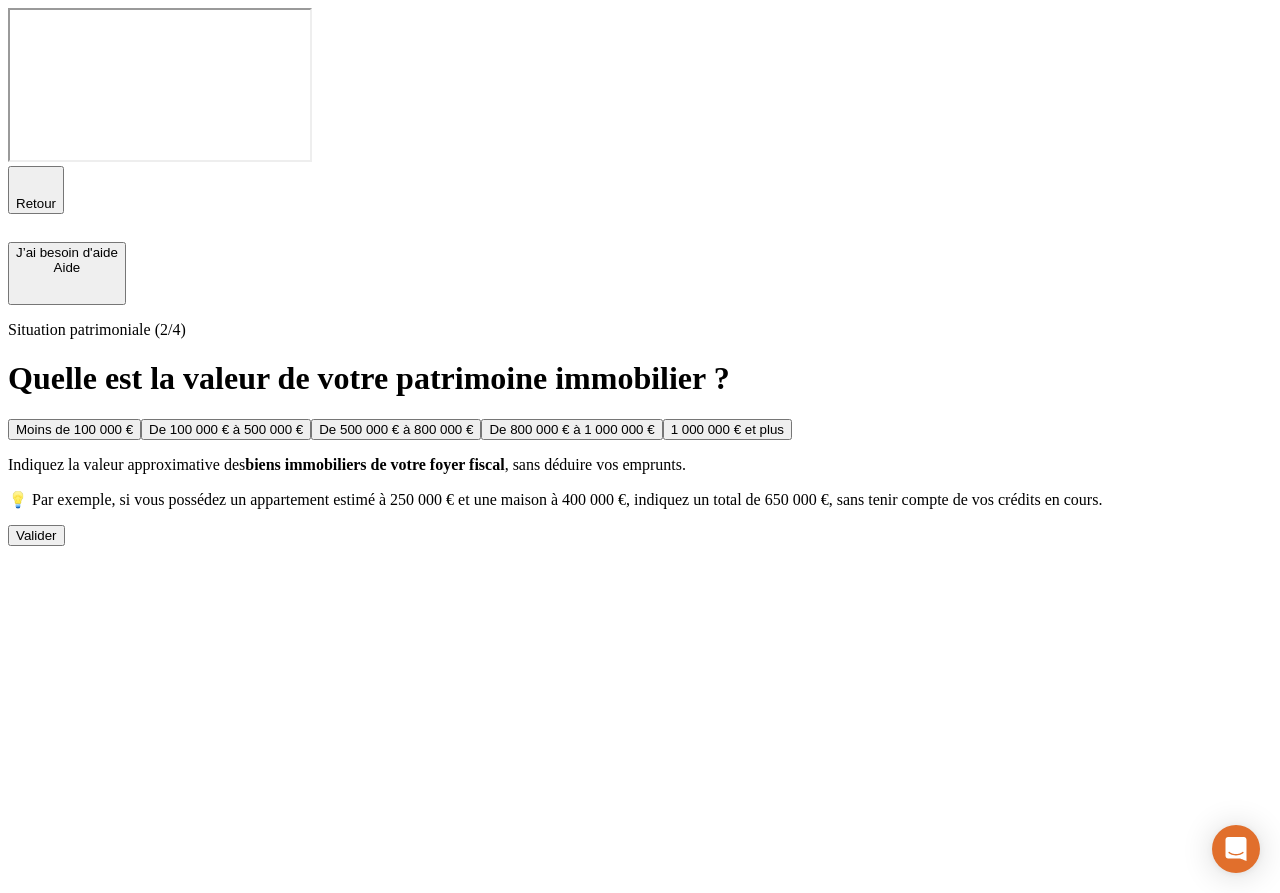 click on "Moins de 100 000 € De 100 000 € à 500 000 € De 500 000 € à 800 000 € De 800 000 € à 1 000 000 € 1 000 000 € et plus" at bounding box center [640, 429] 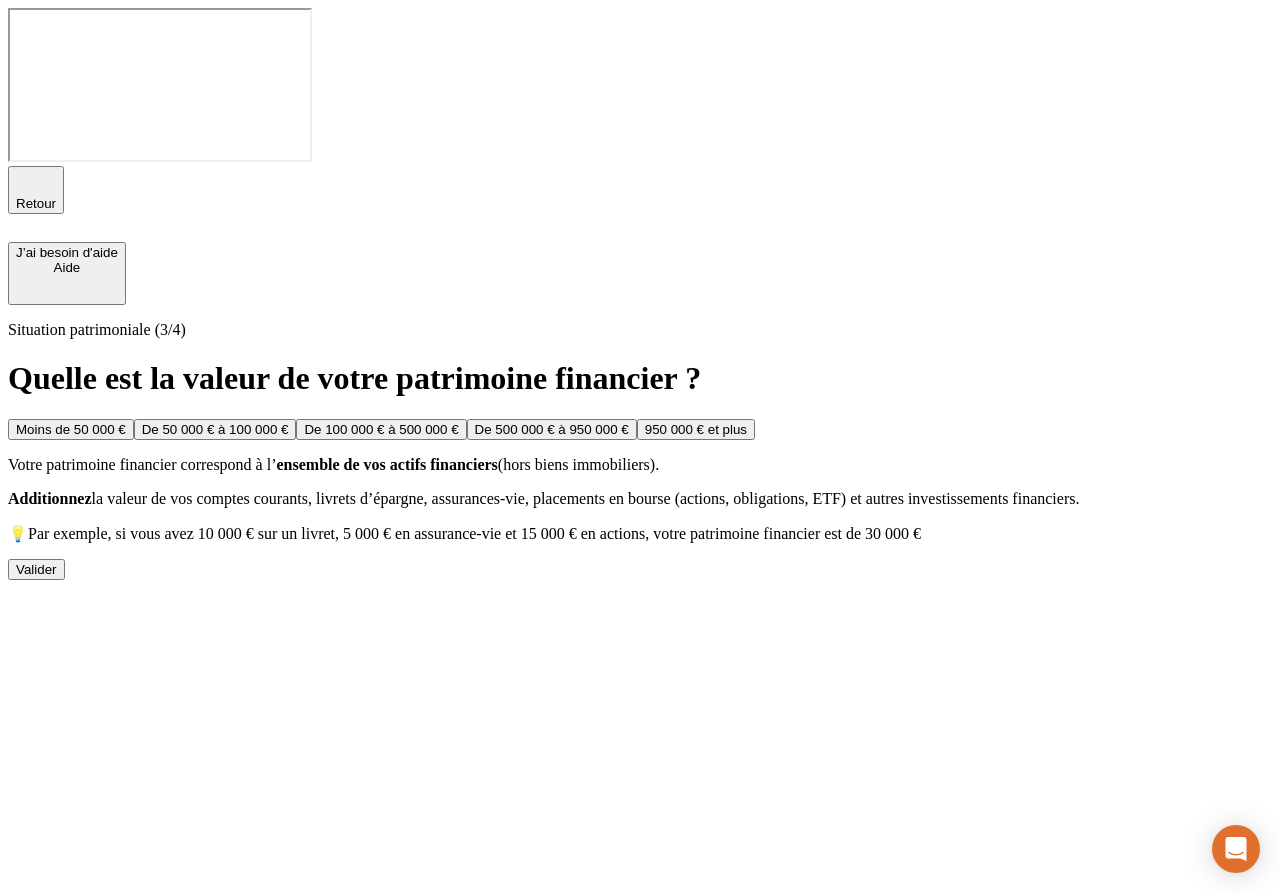 click on "De 50 000 € à 100 000 €" at bounding box center [215, 429] 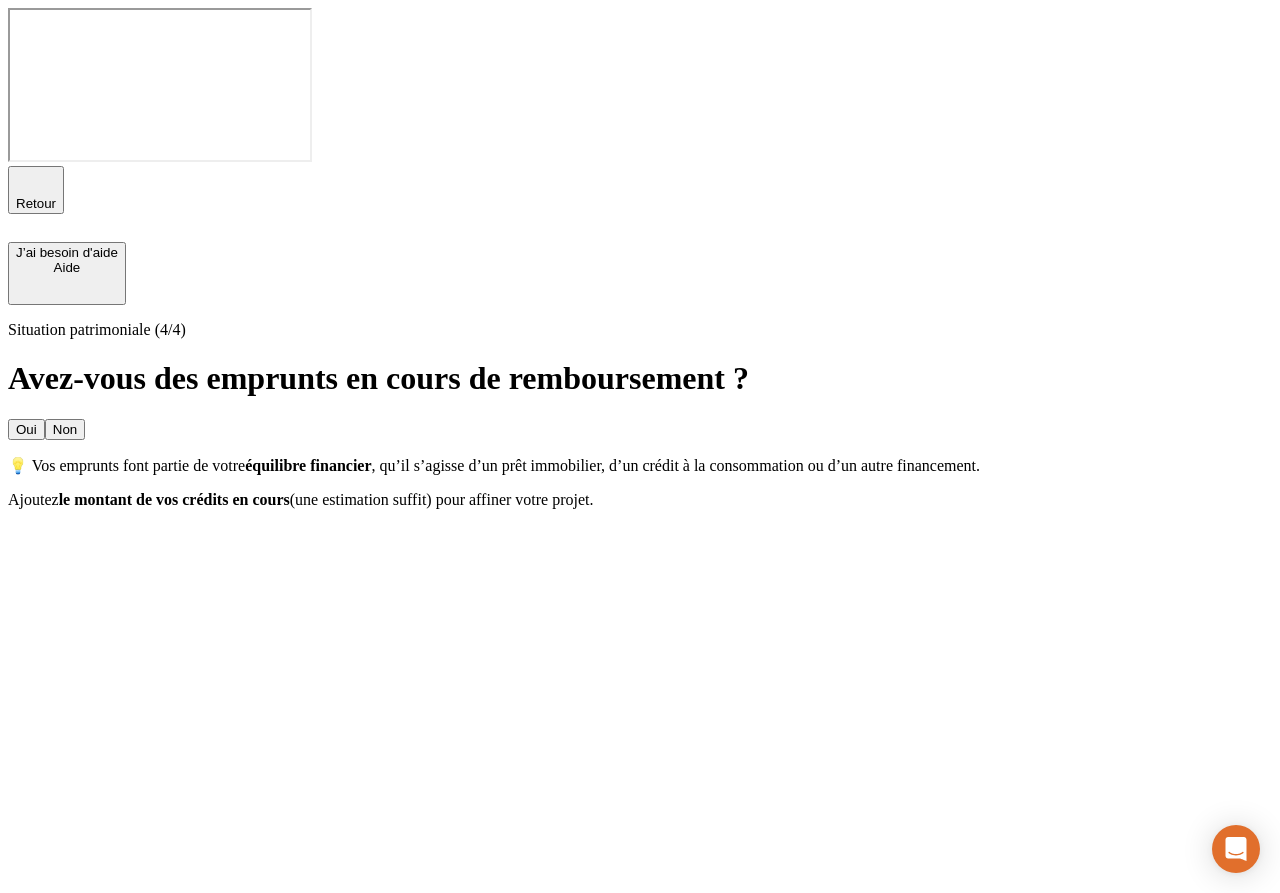 click on "Non" at bounding box center (65, 429) 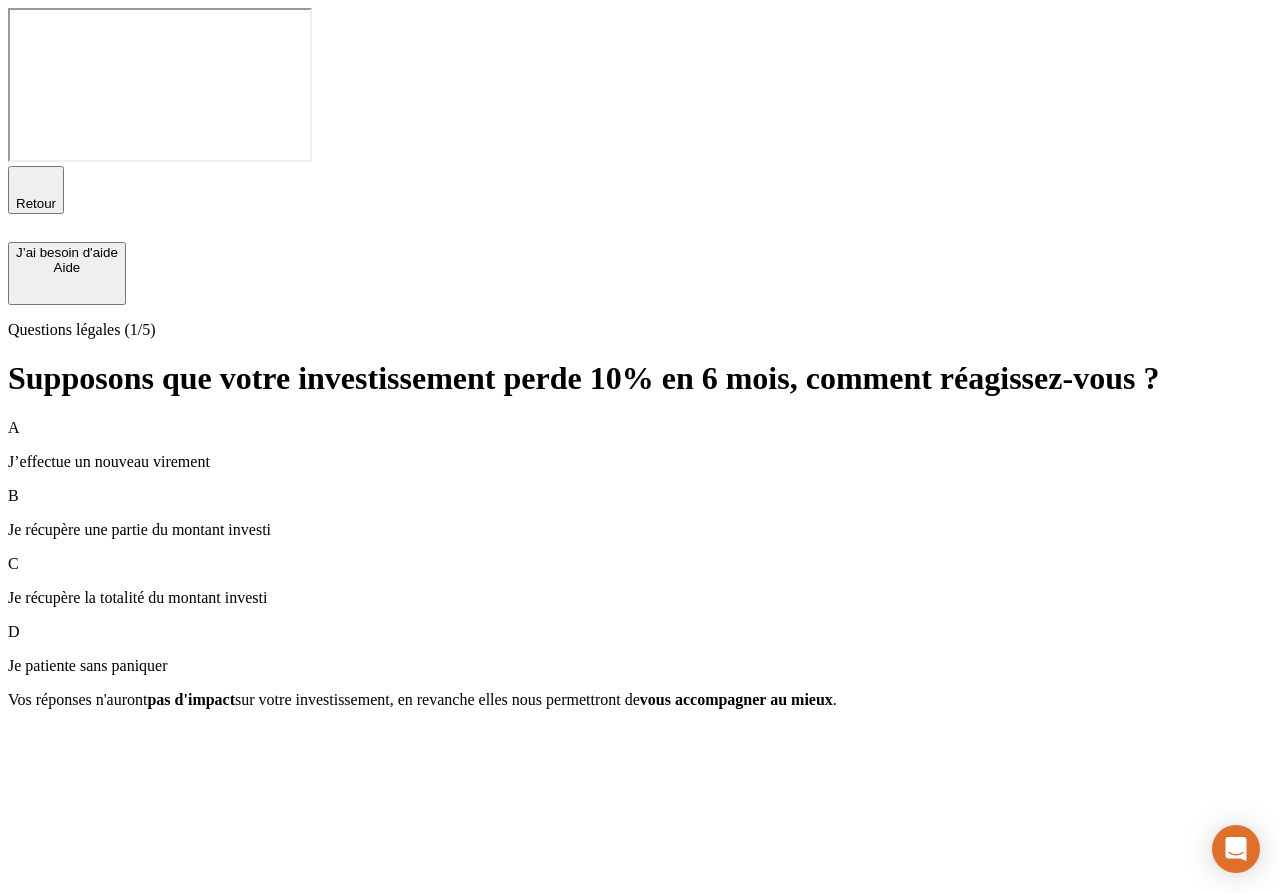 click on "D Je patiente sans paniquer" at bounding box center (640, 649) 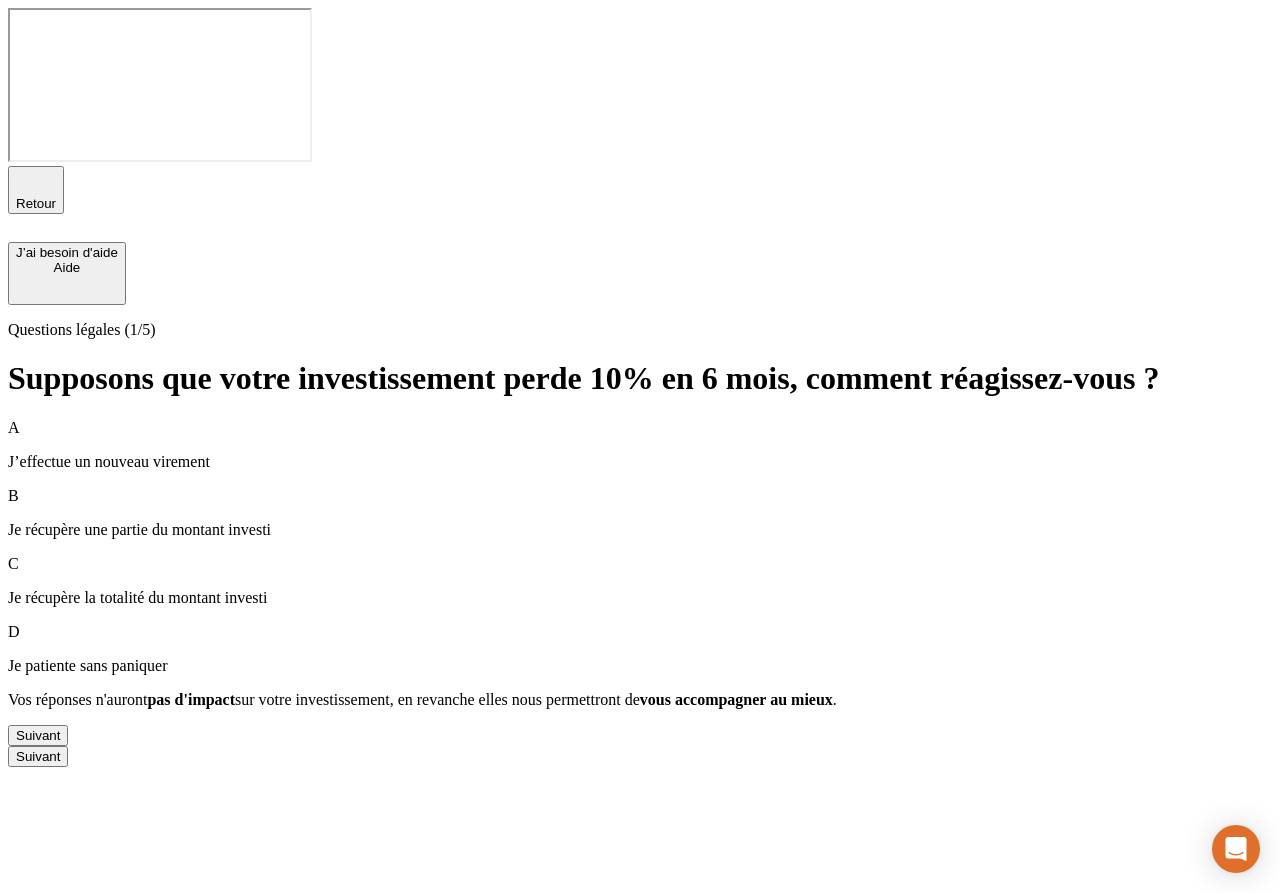 click on "Suivant" at bounding box center [38, 735] 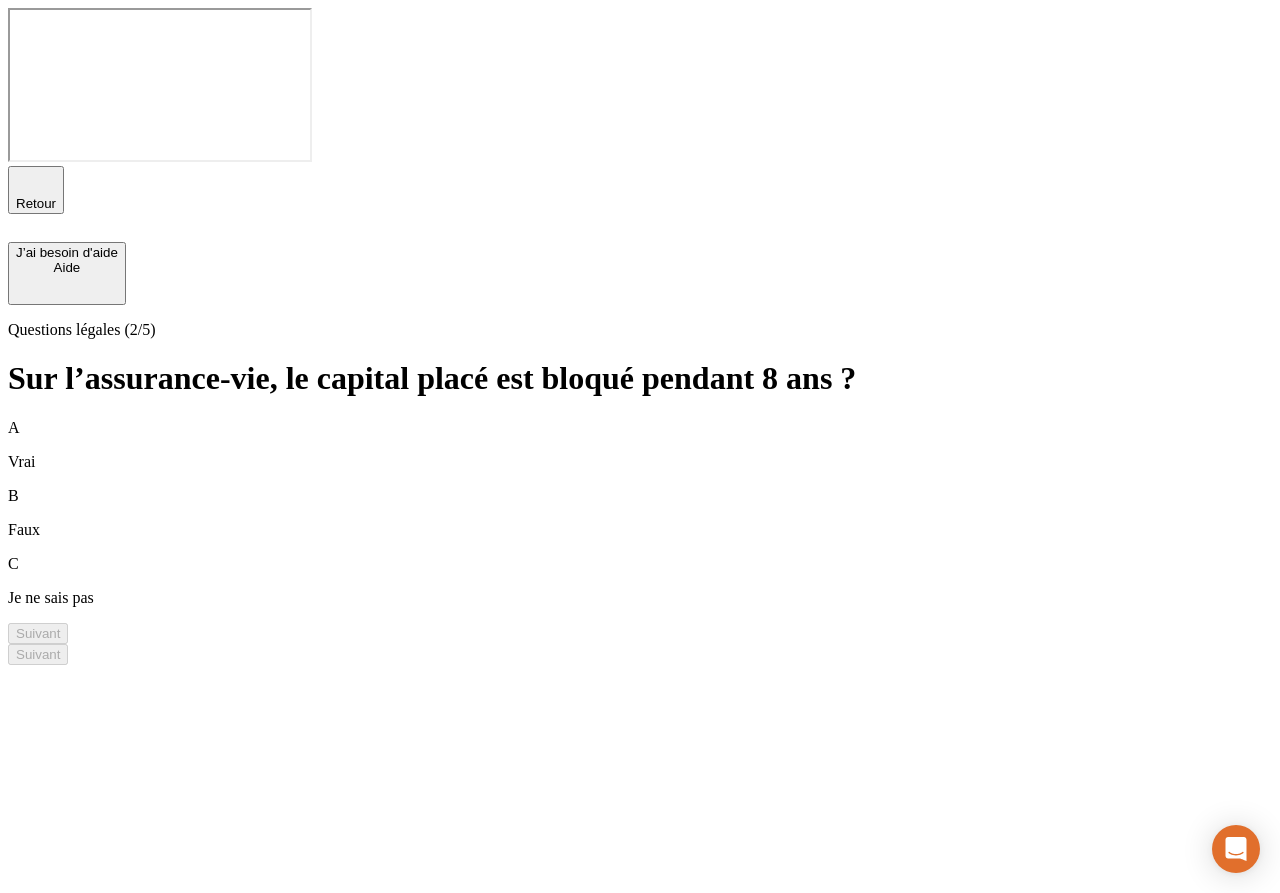 click on "A Vrai" at bounding box center (640, 445) 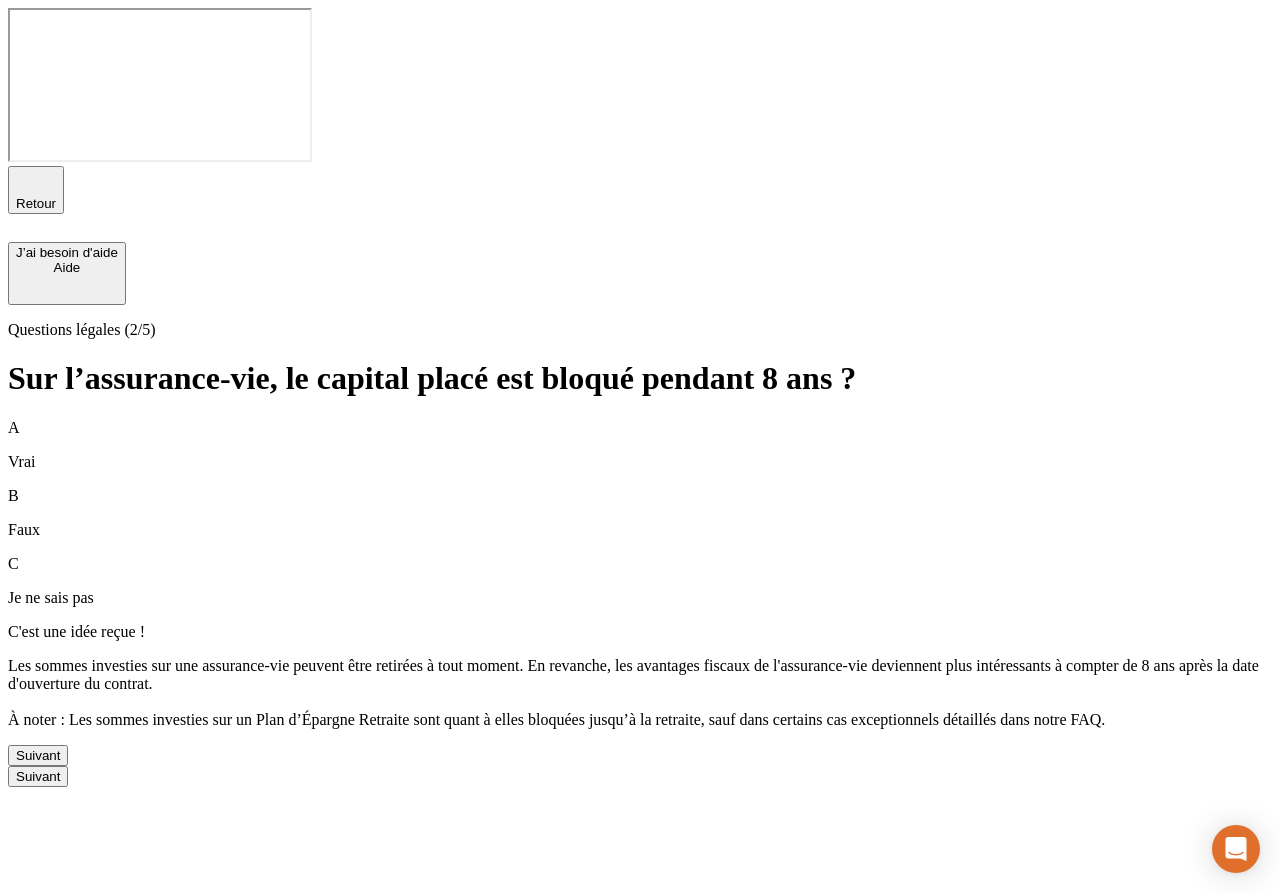 click on "Suivant" at bounding box center [640, 755] 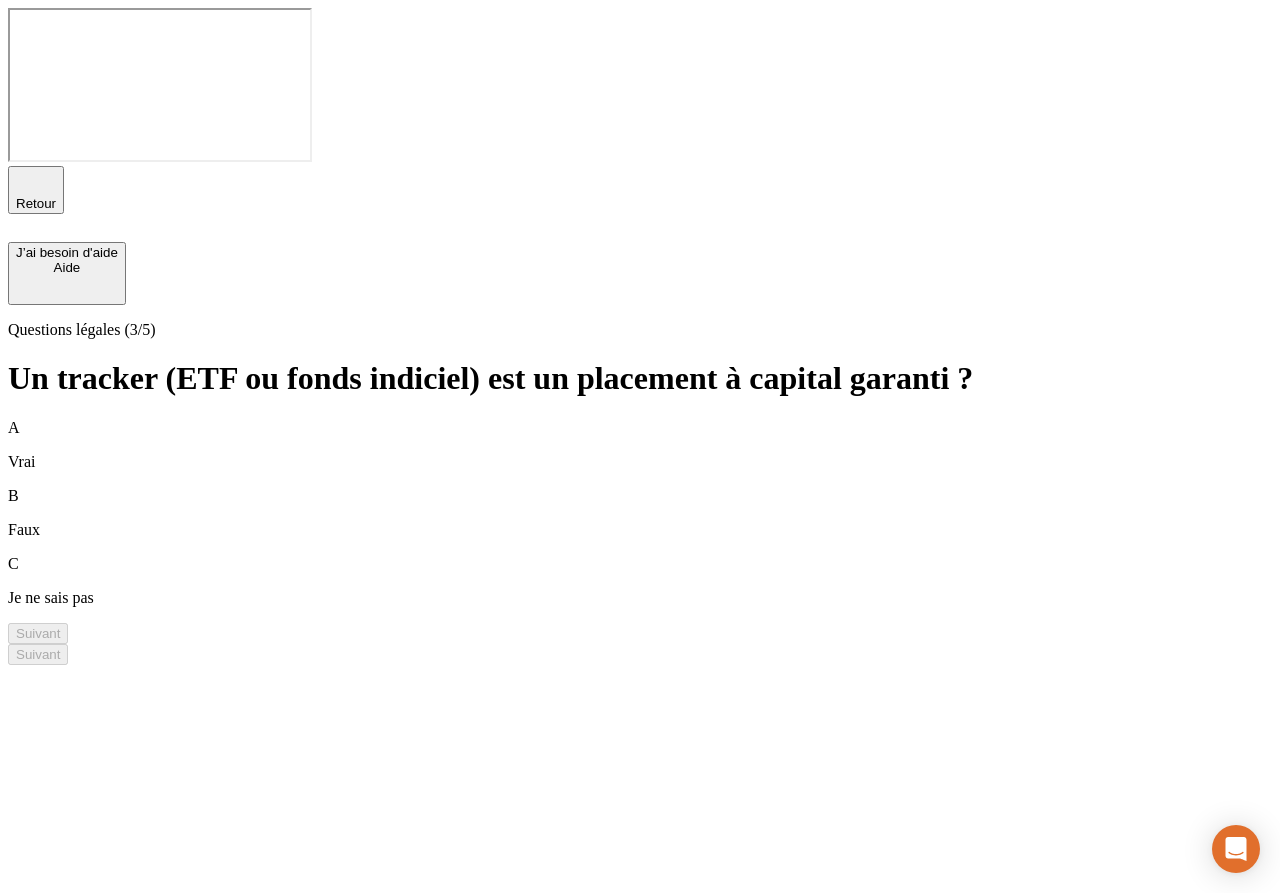click on "A Vrai" at bounding box center (640, 445) 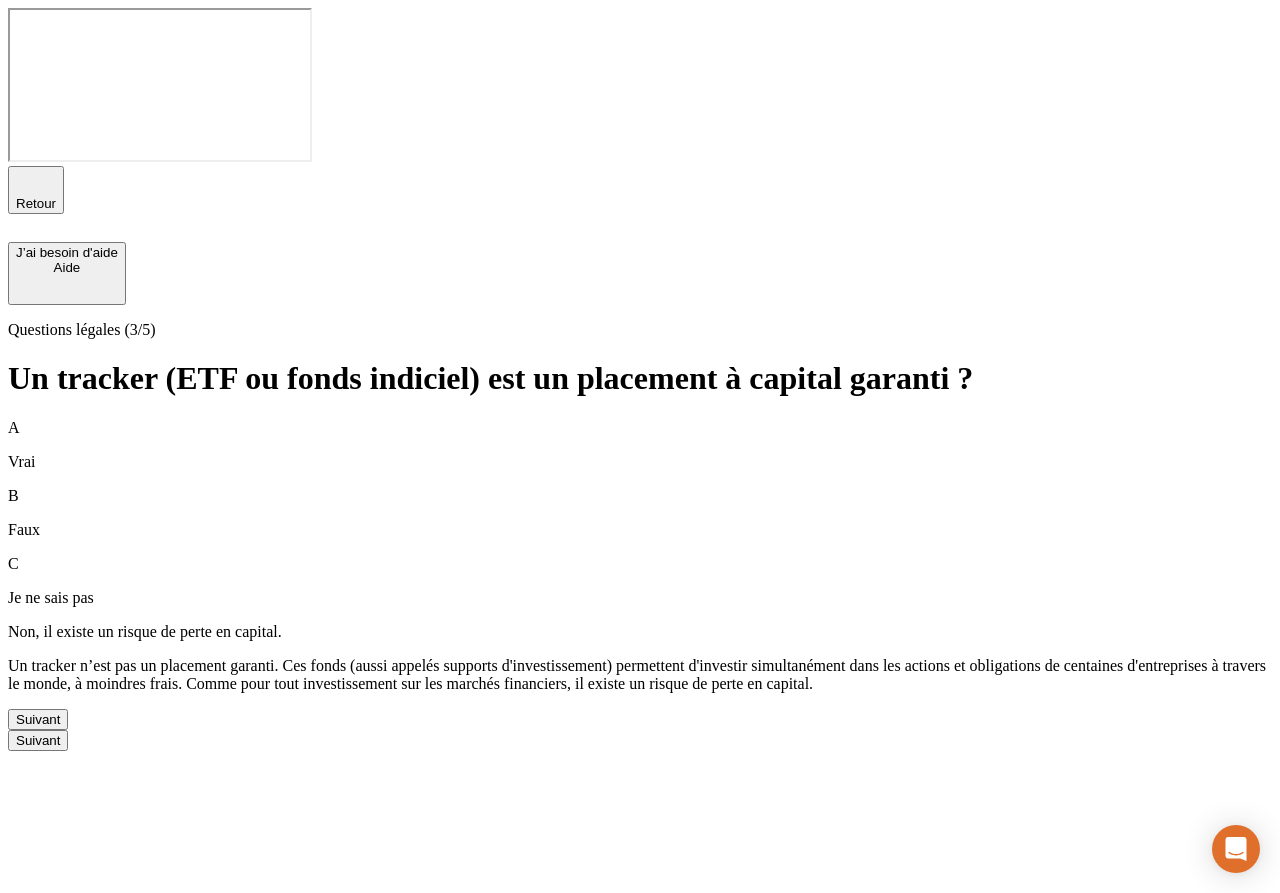 click on "Suivant" at bounding box center (38, 719) 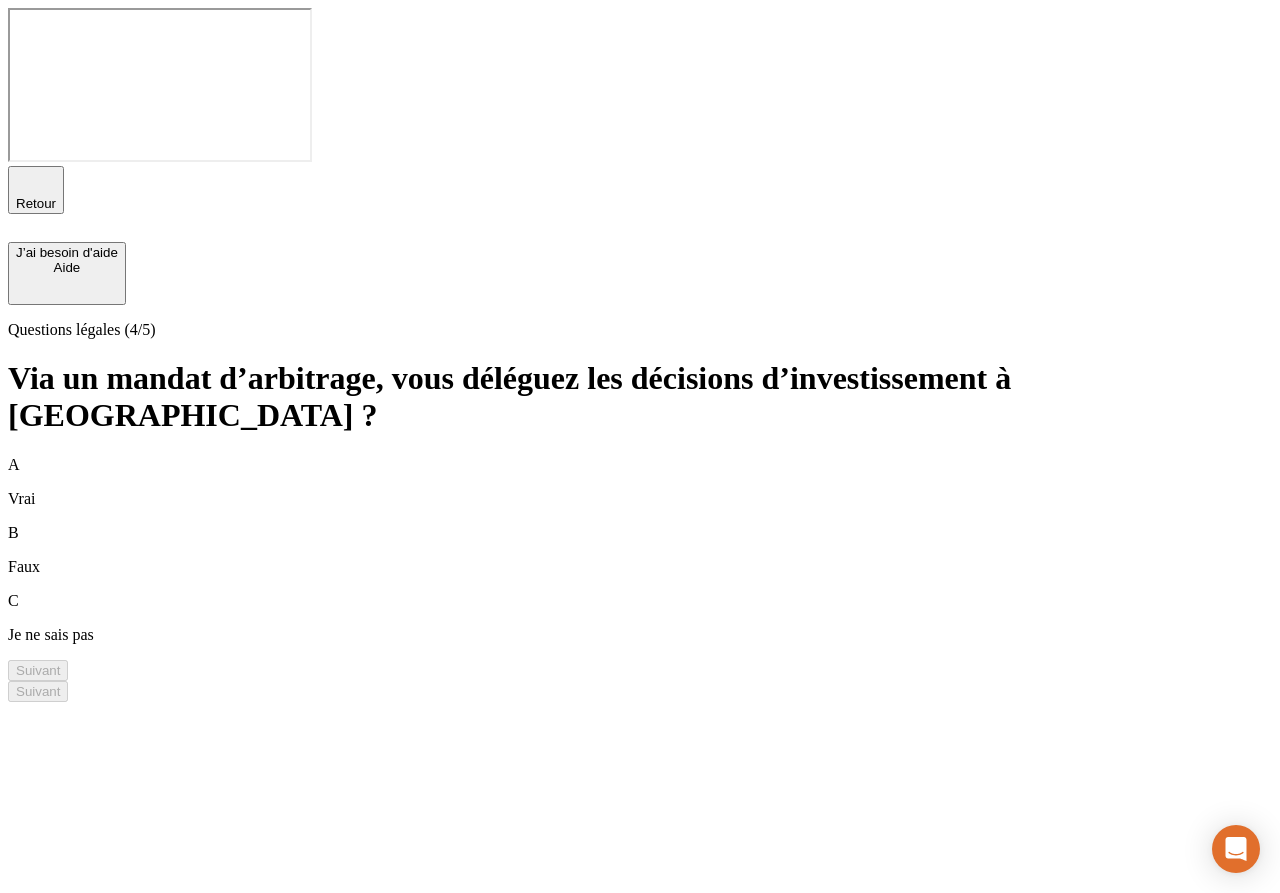 click on "A Vrai" at bounding box center (640, 482) 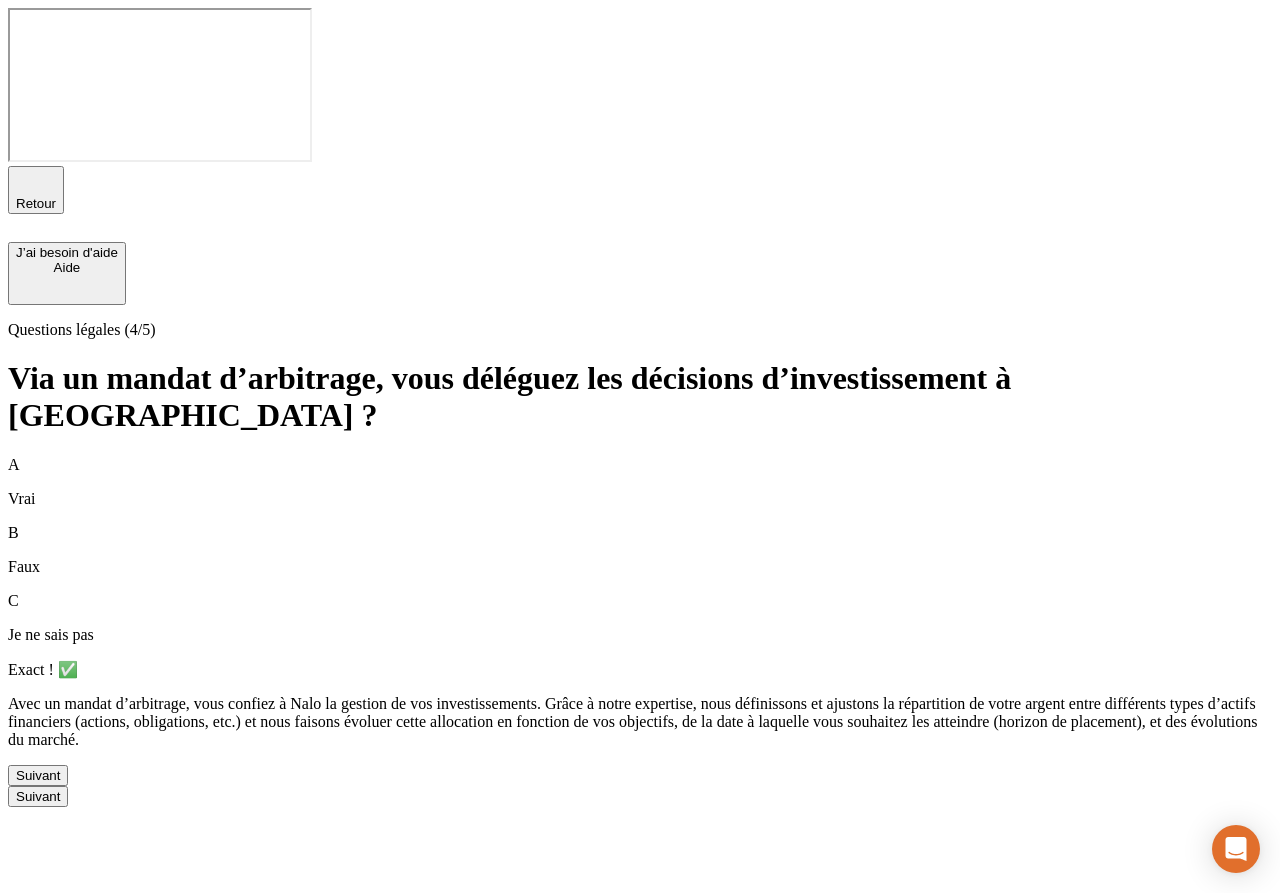 click on "Suivant" at bounding box center [38, 775] 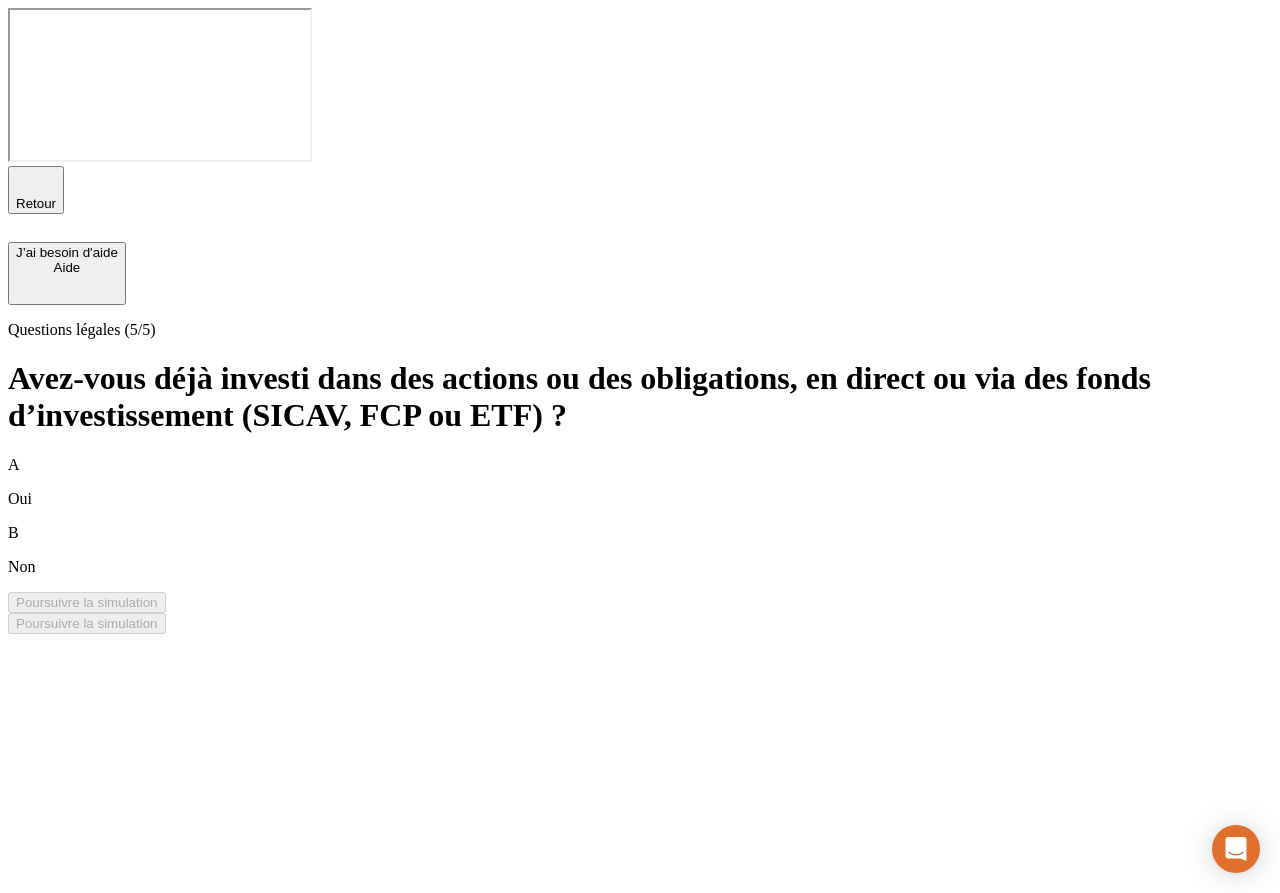 click on "A Oui" at bounding box center [640, 482] 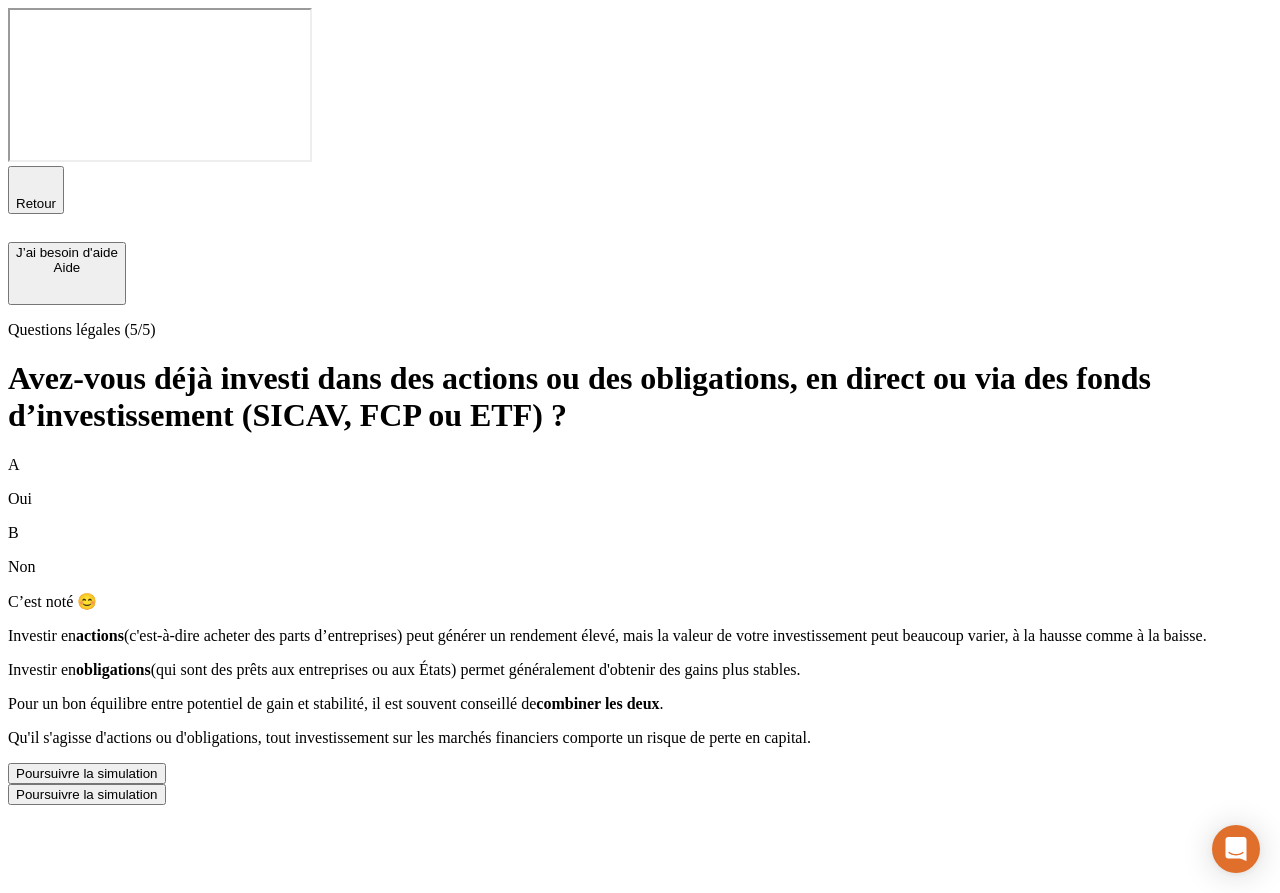 click on "Poursuivre la simulation" at bounding box center (87, 773) 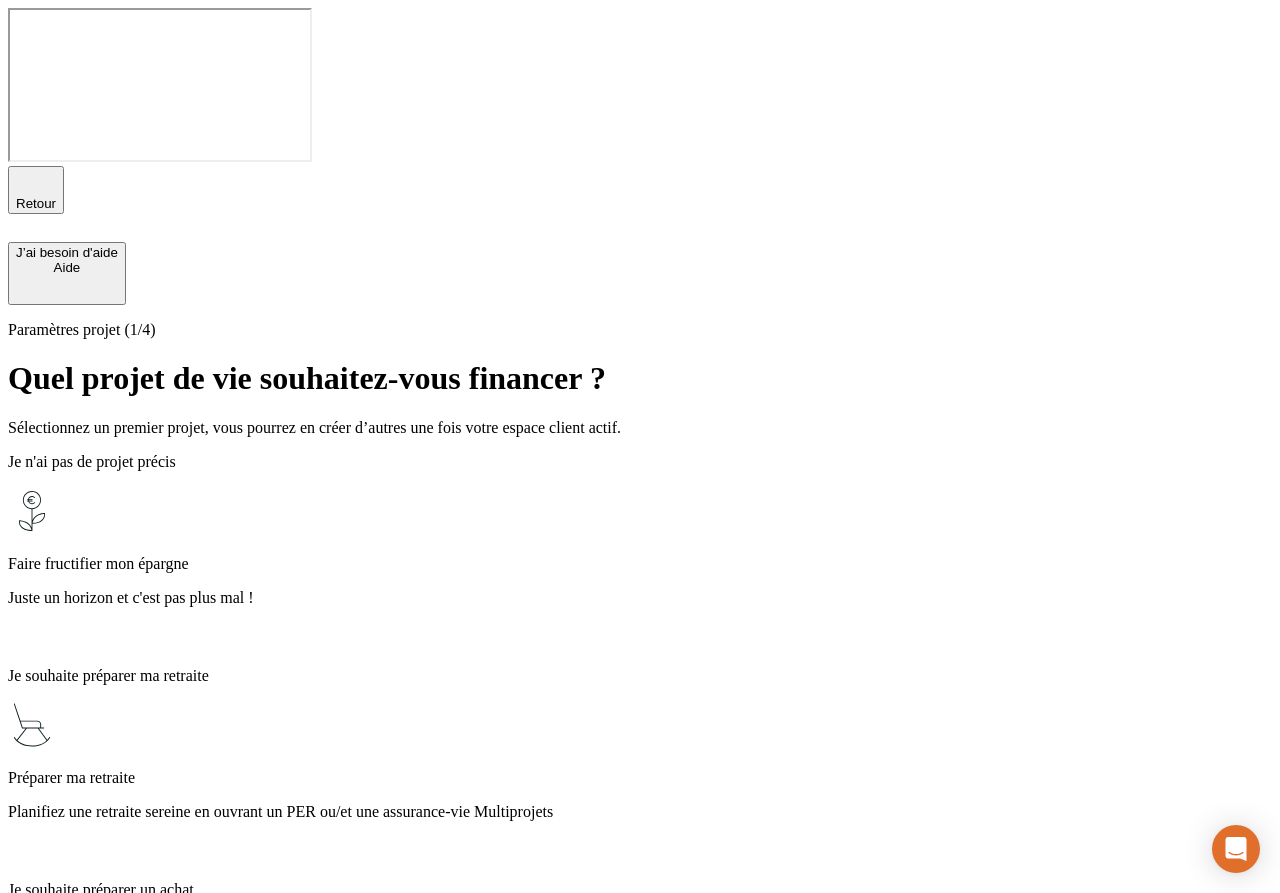 click on "Juste un horizon et c'est pas plus mal !" at bounding box center (640, 598) 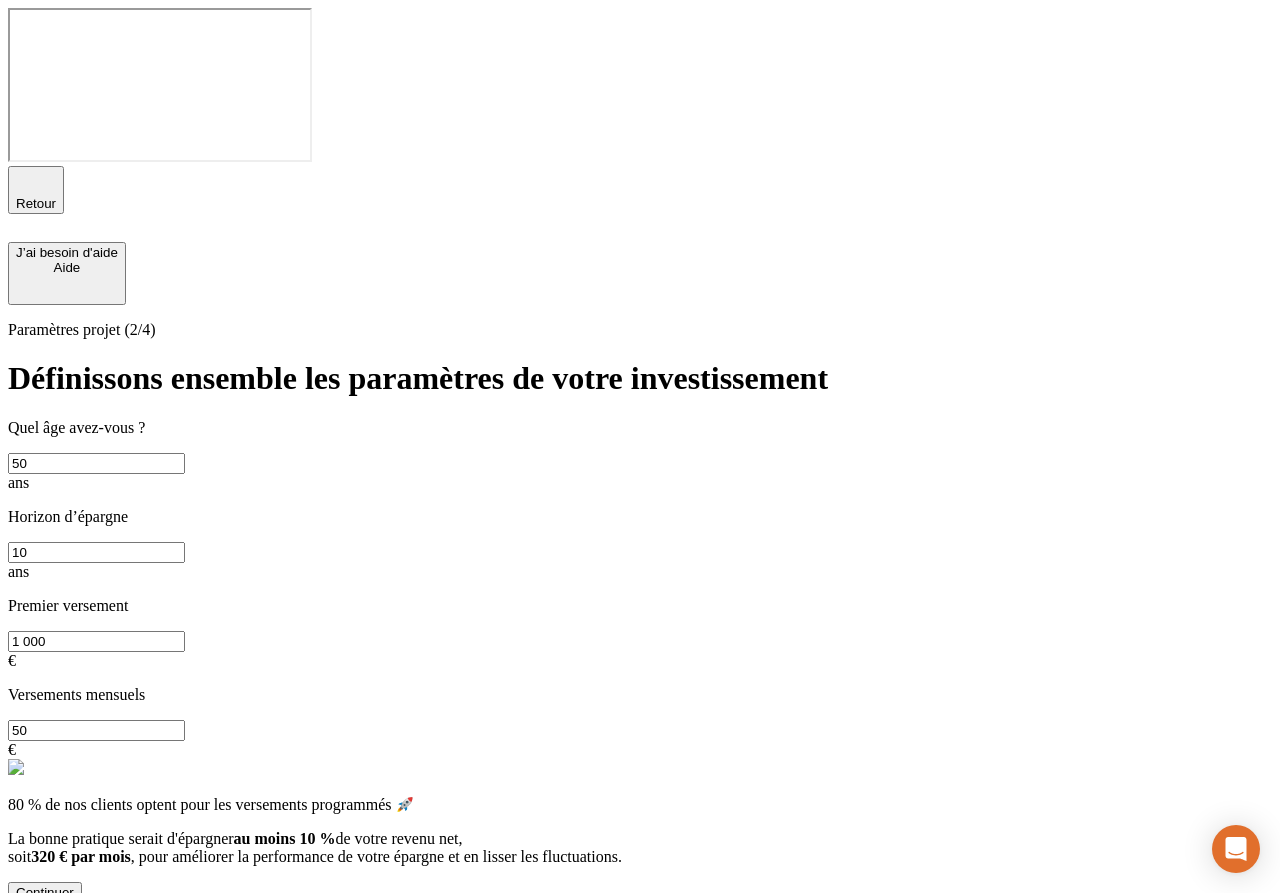 click on "Continuer" at bounding box center [45, 892] 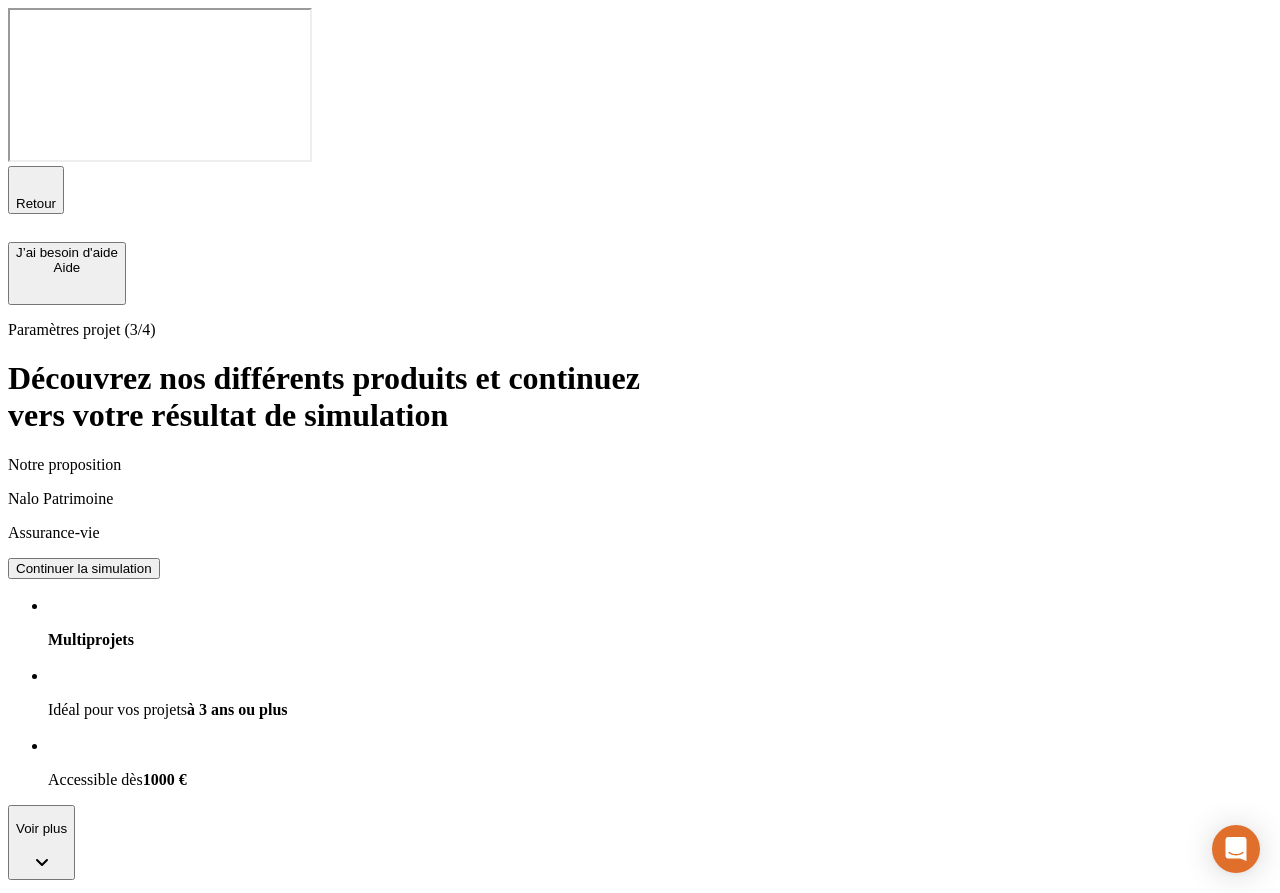 click on "Continuer la simulation" at bounding box center [84, 568] 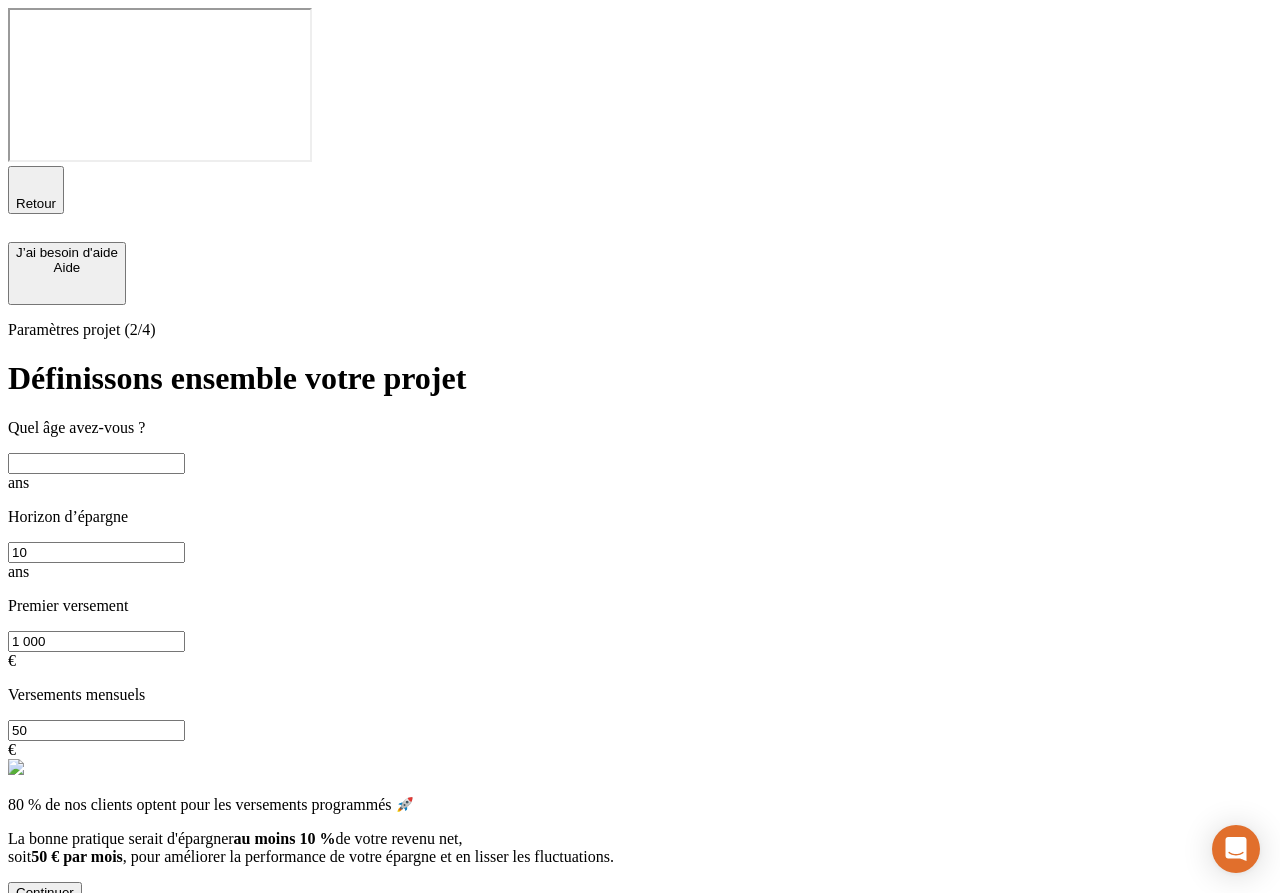 click at bounding box center [96, 463] 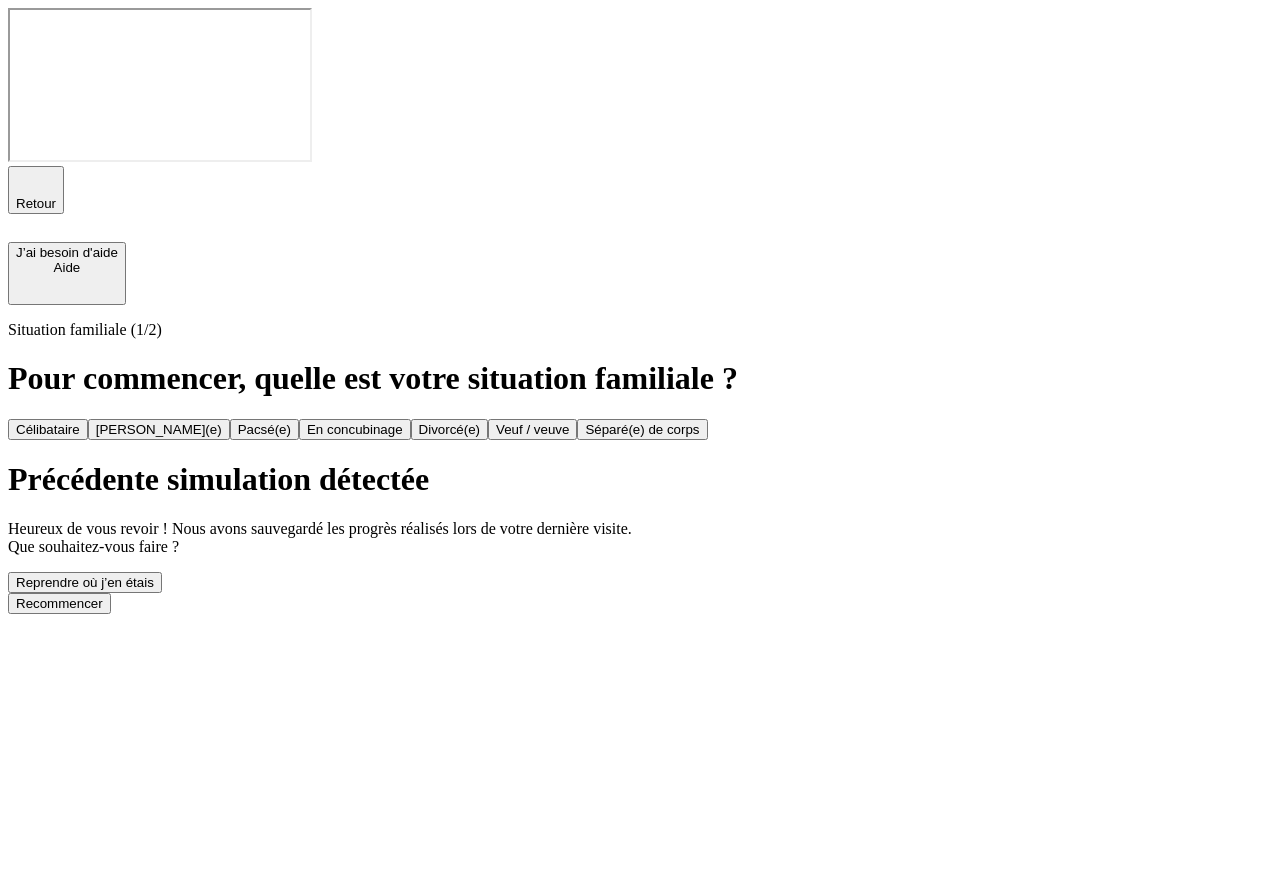 scroll, scrollTop: 0, scrollLeft: 0, axis: both 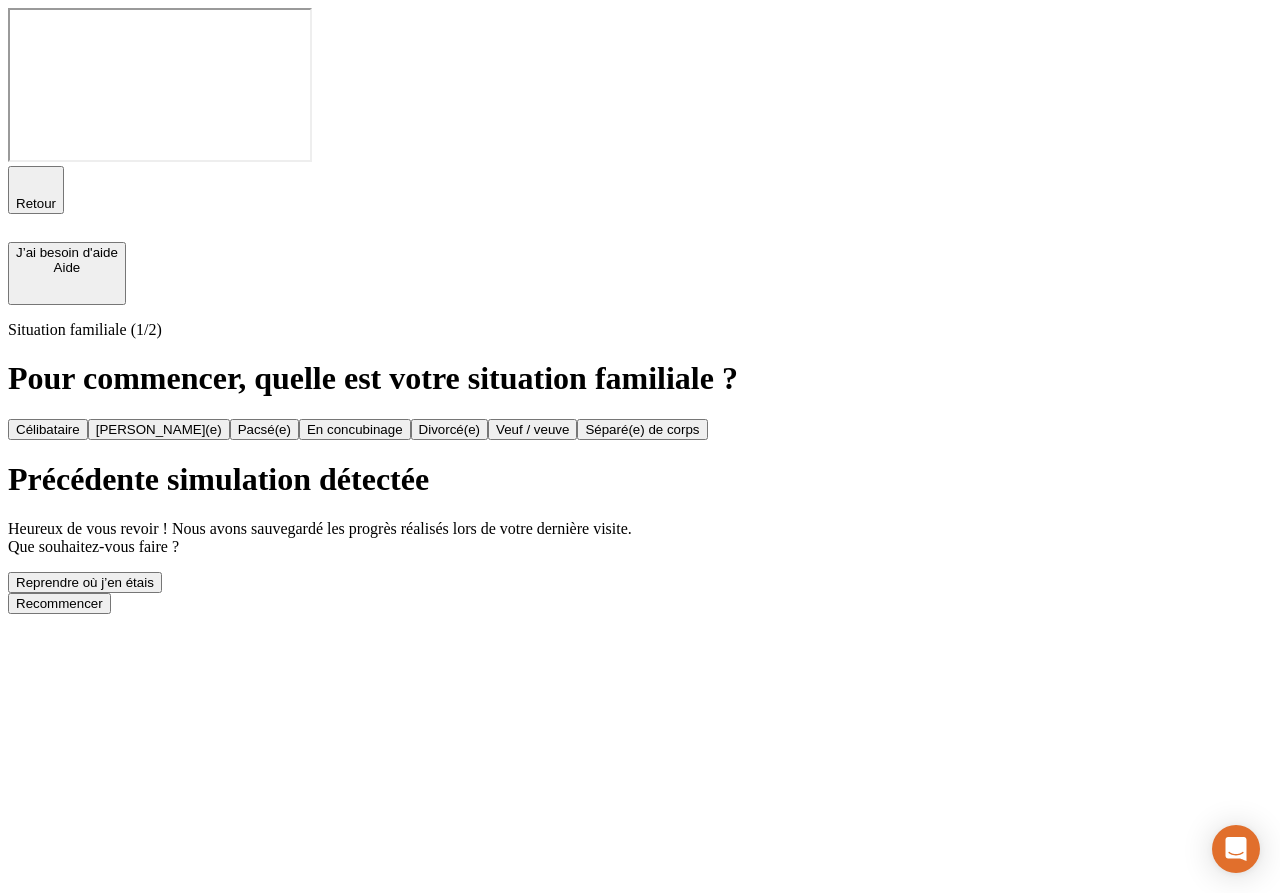 click on "Reprendre où j’en étais" at bounding box center (85, 582) 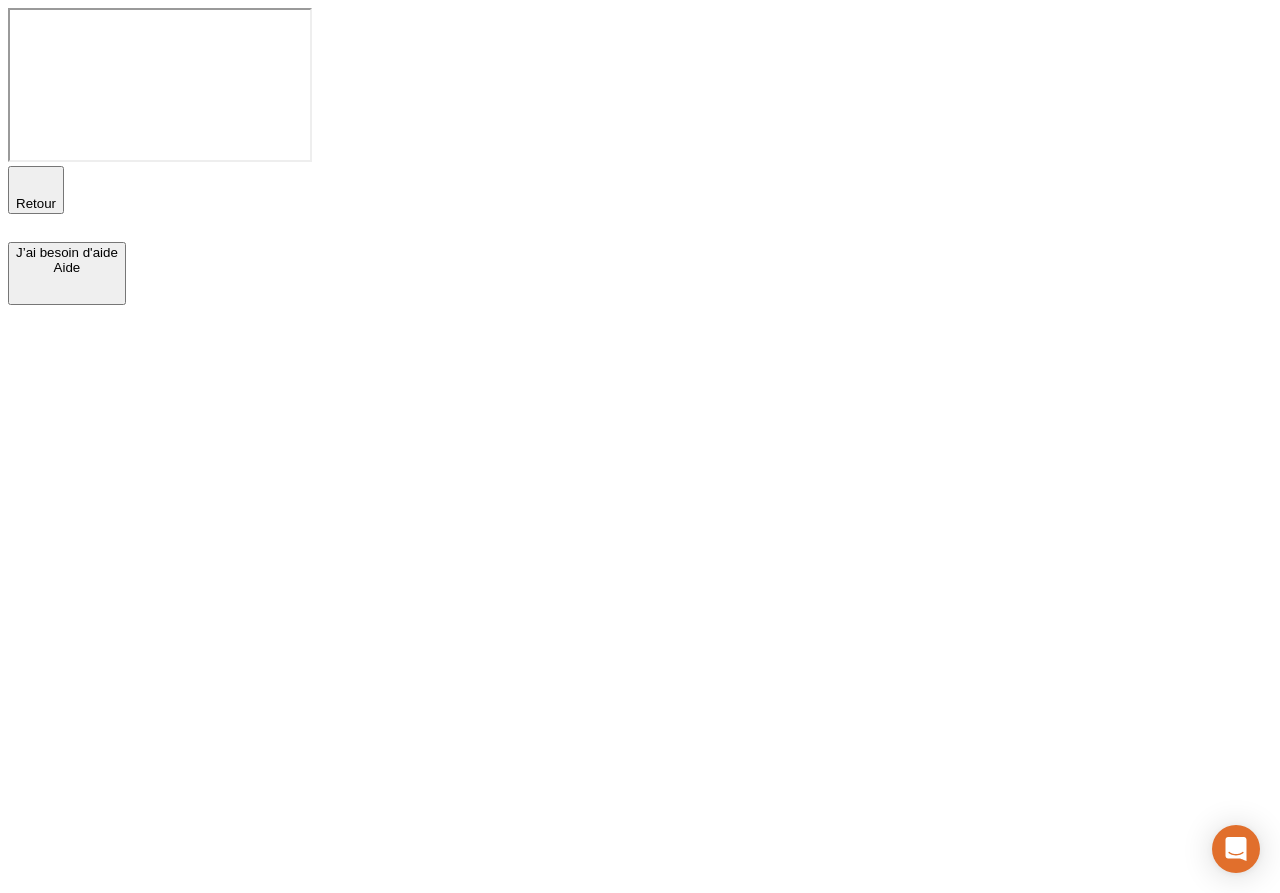 click on "Retour" at bounding box center (36, 203) 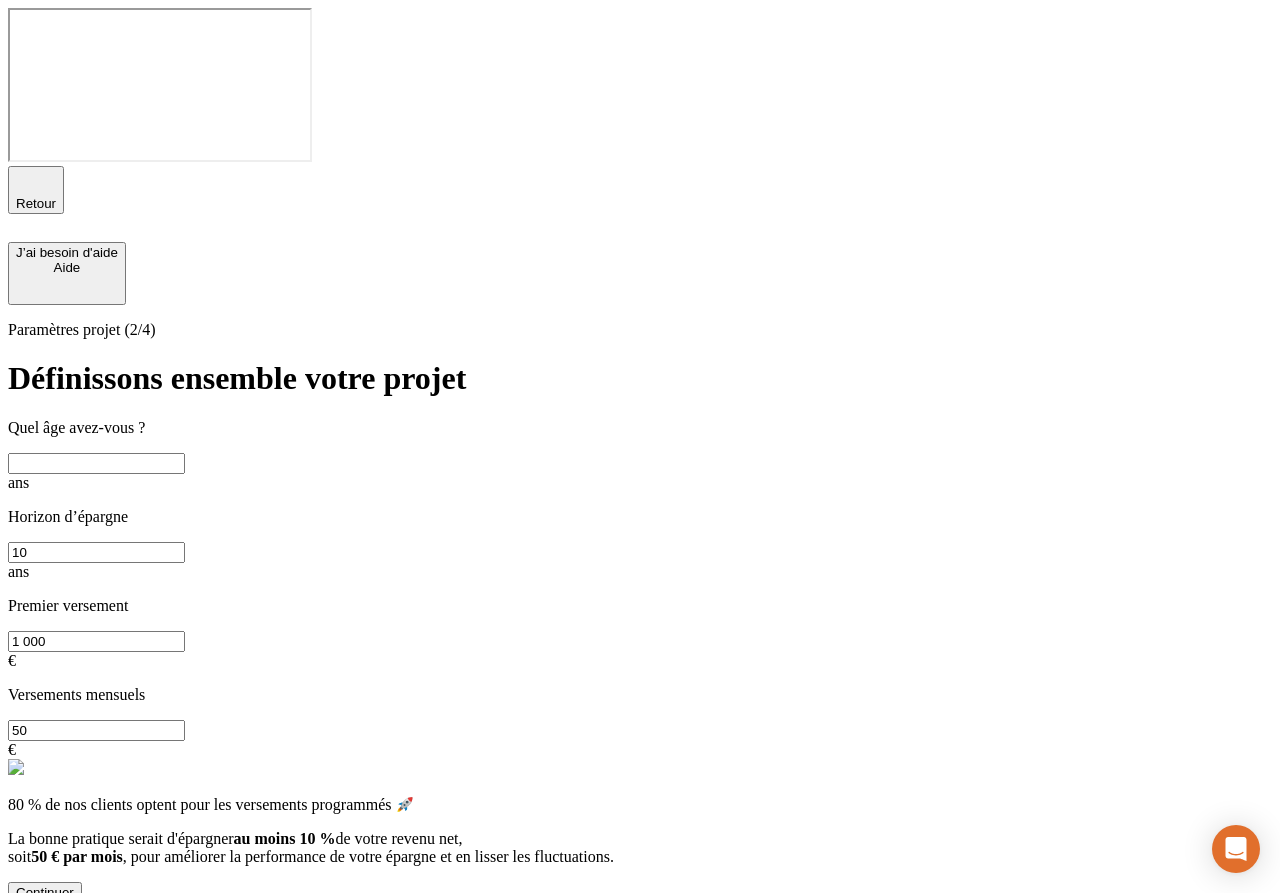 click at bounding box center [96, 463] 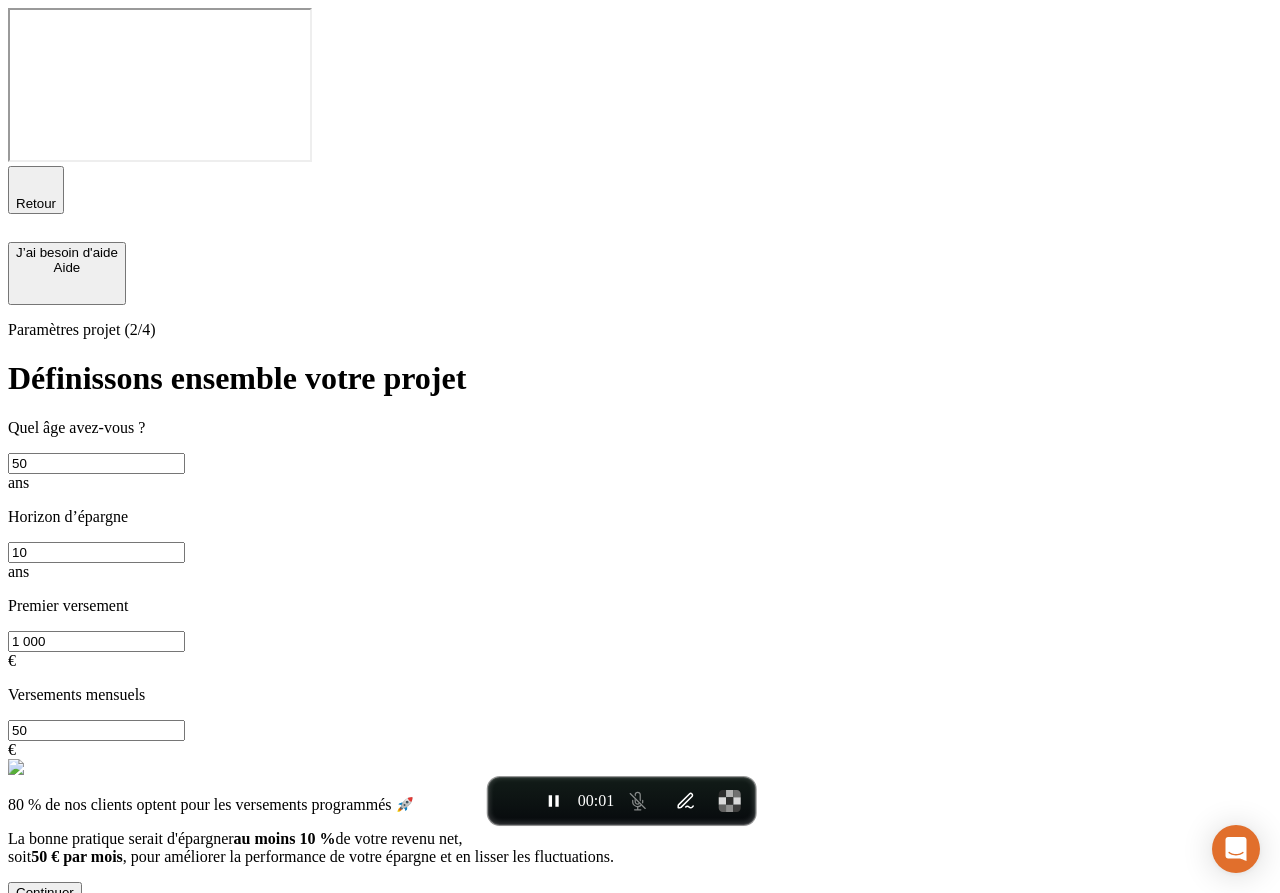 click on "Continuer" at bounding box center [45, 892] 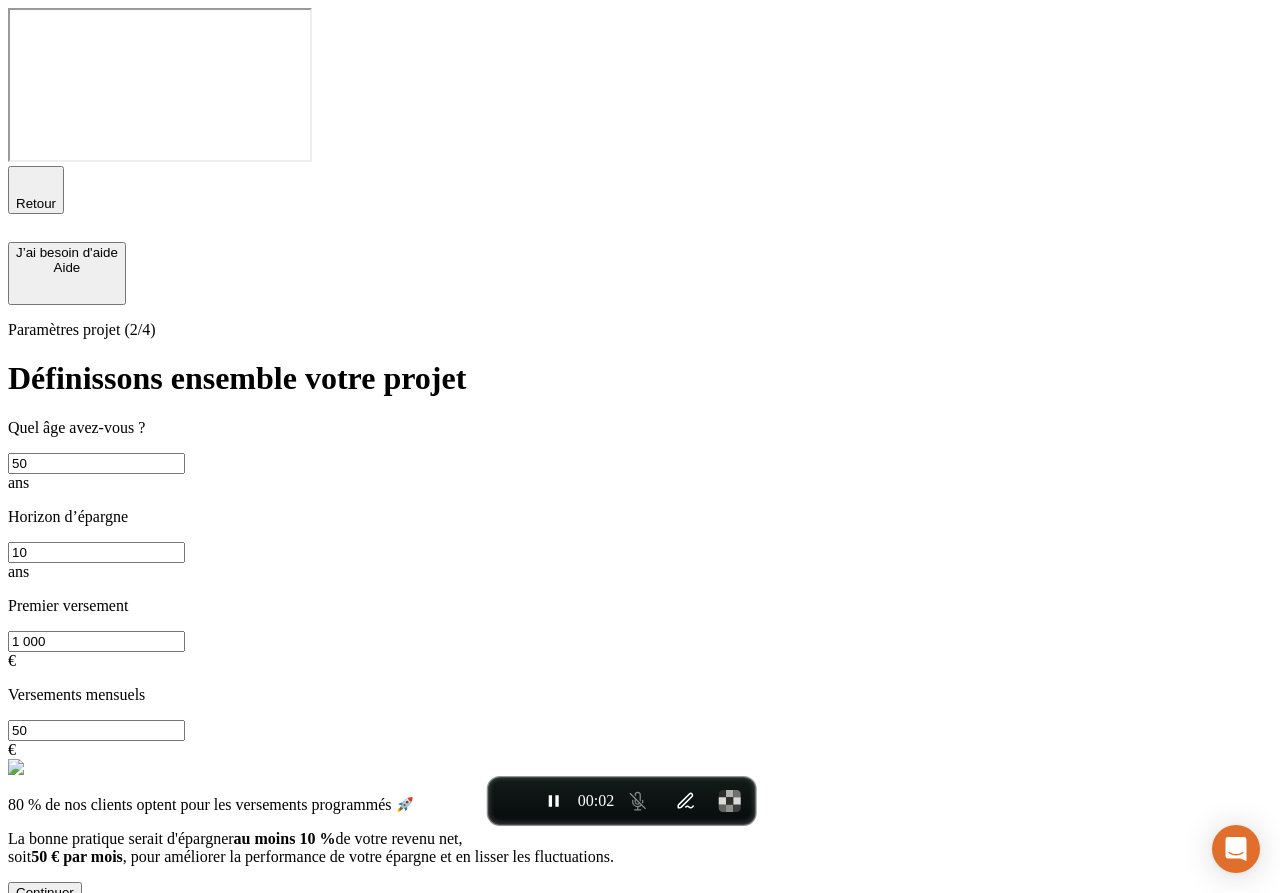 click on "Continuer" at bounding box center [45, 892] 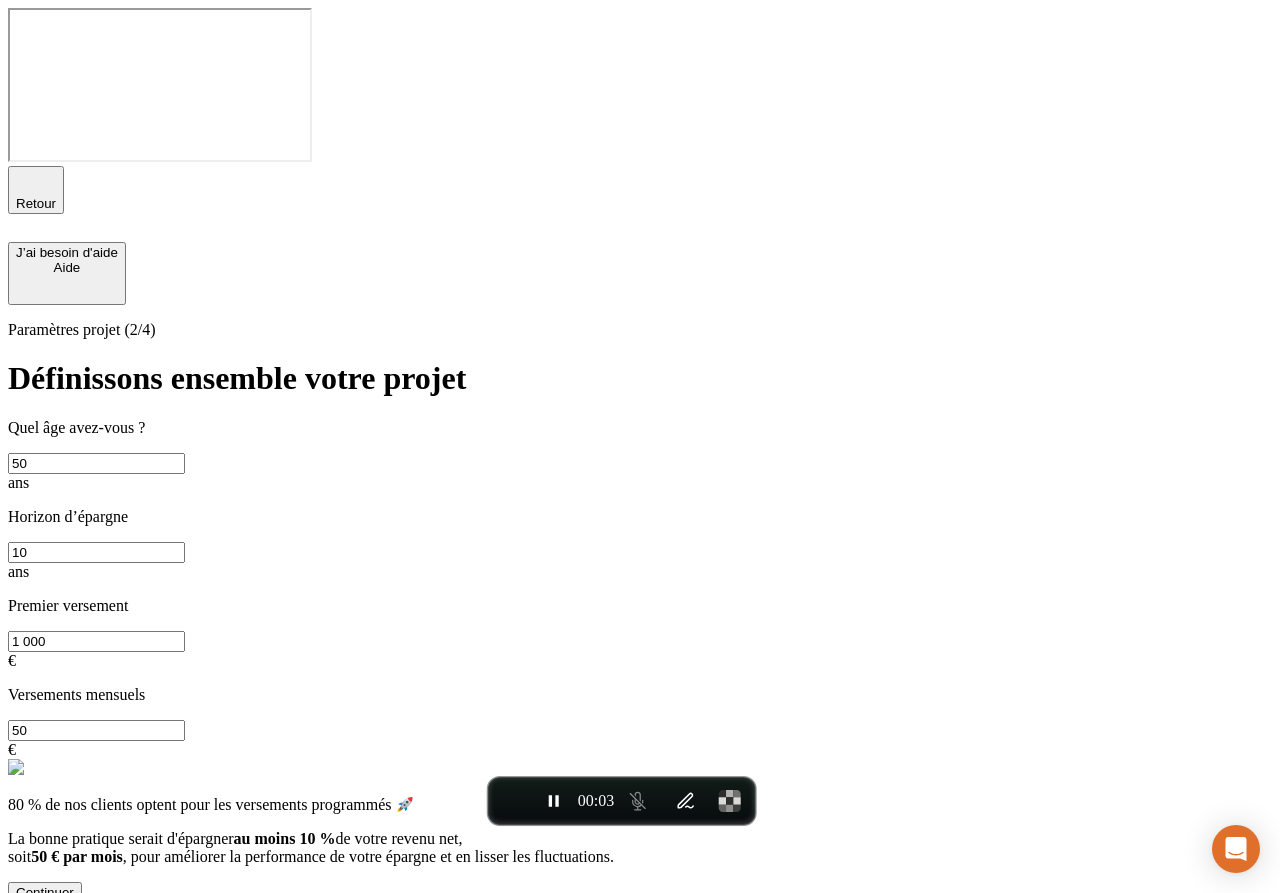 click on "Continuer" at bounding box center [45, 892] 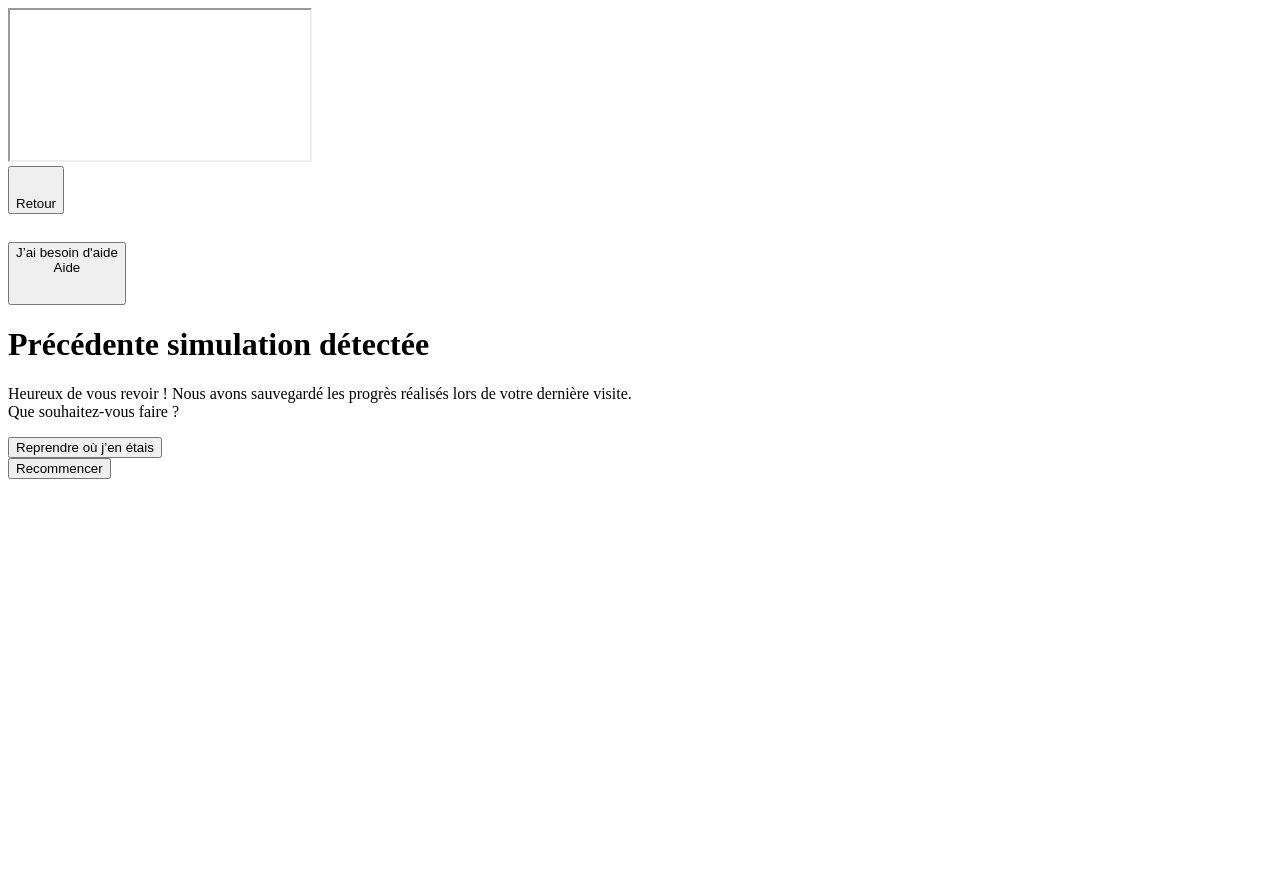 scroll, scrollTop: 0, scrollLeft: 0, axis: both 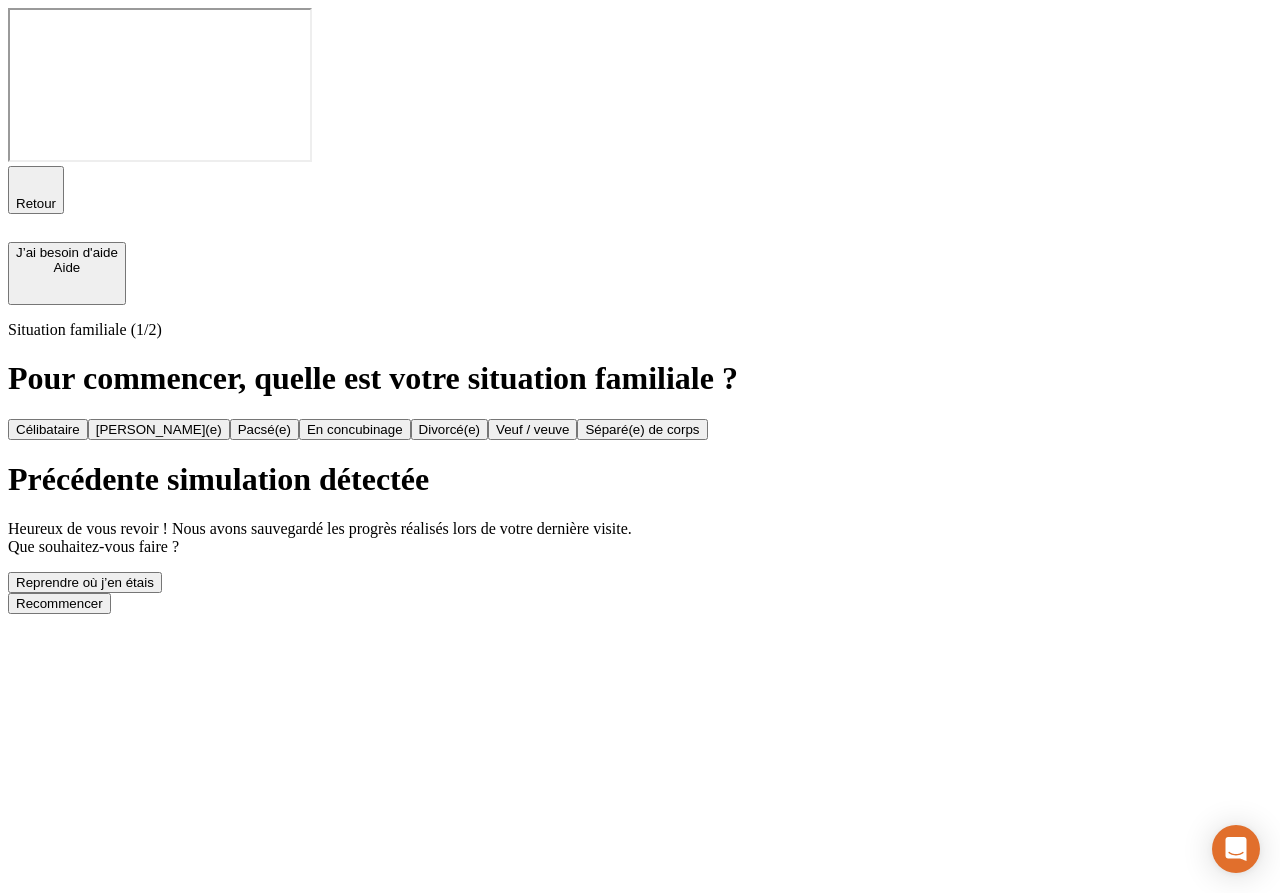 click on "Recommencer" at bounding box center (59, 603) 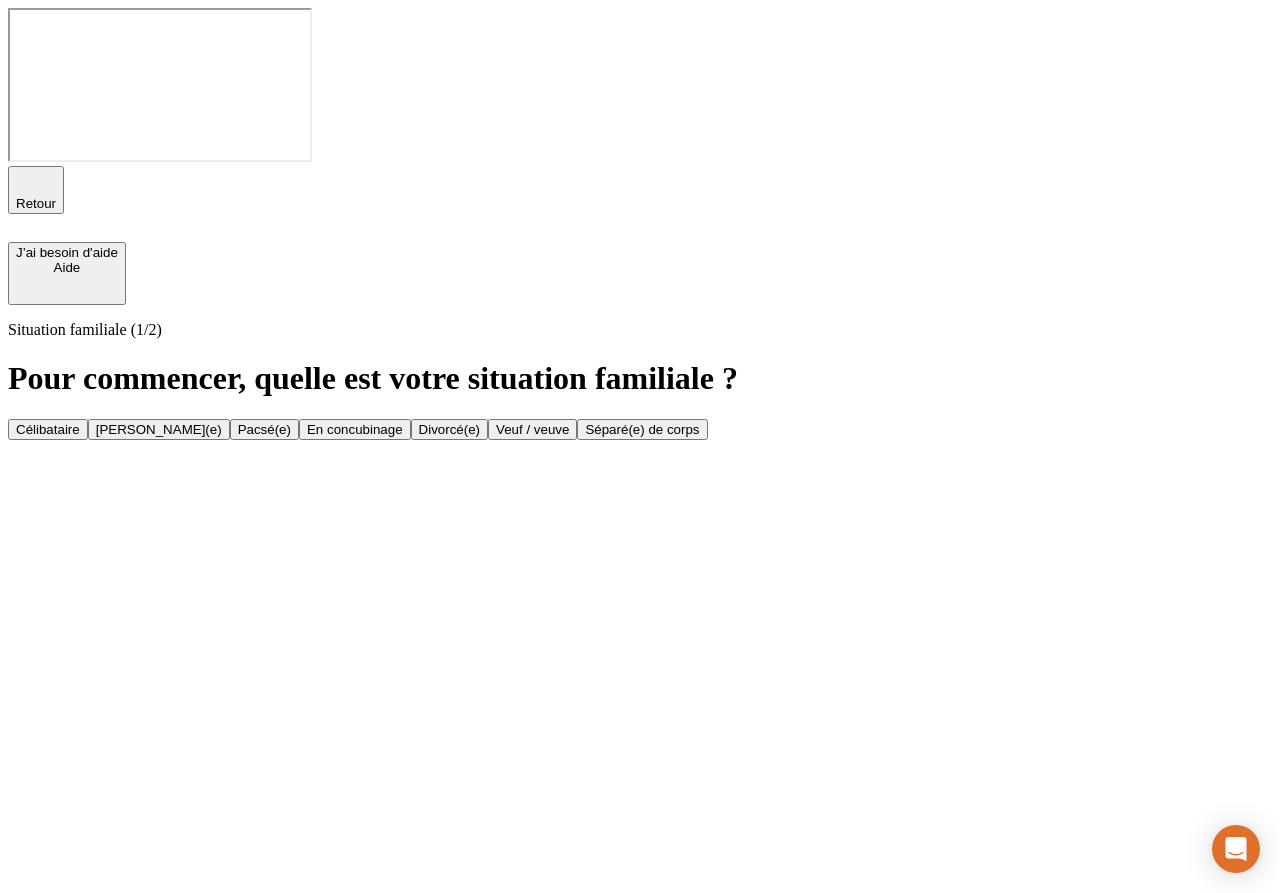 click on "Célibataire" at bounding box center [48, 429] 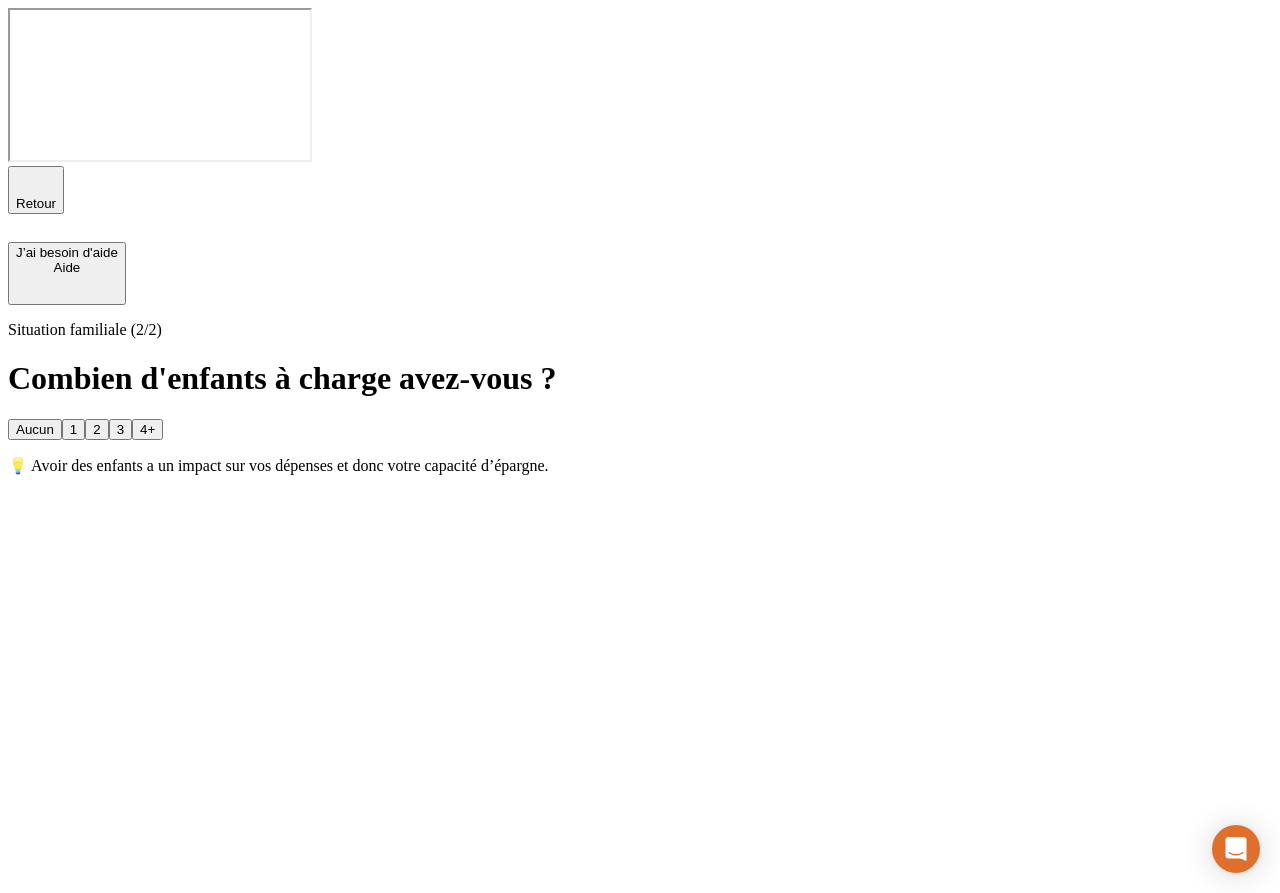 click on "1" at bounding box center [73, 429] 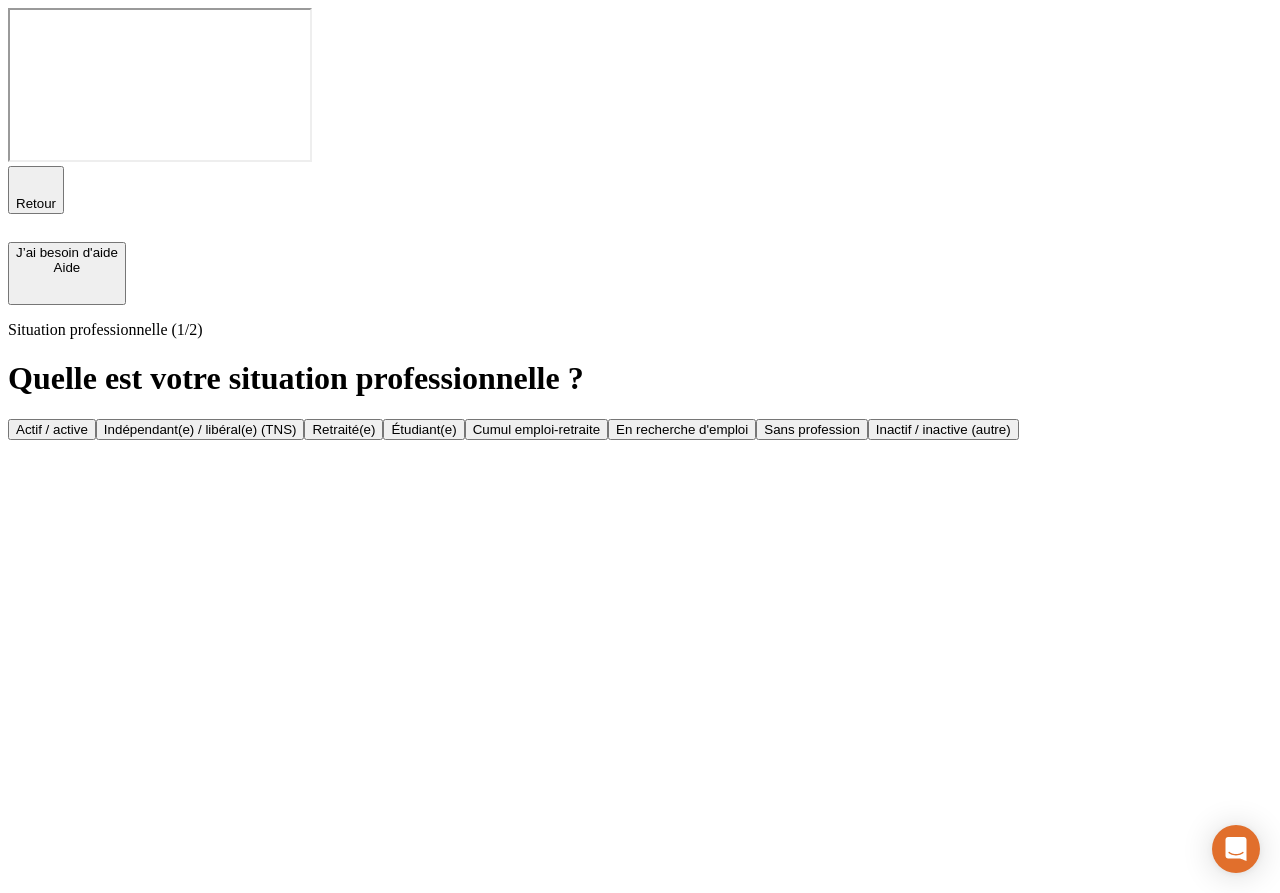click on "Actif / active" at bounding box center [52, 429] 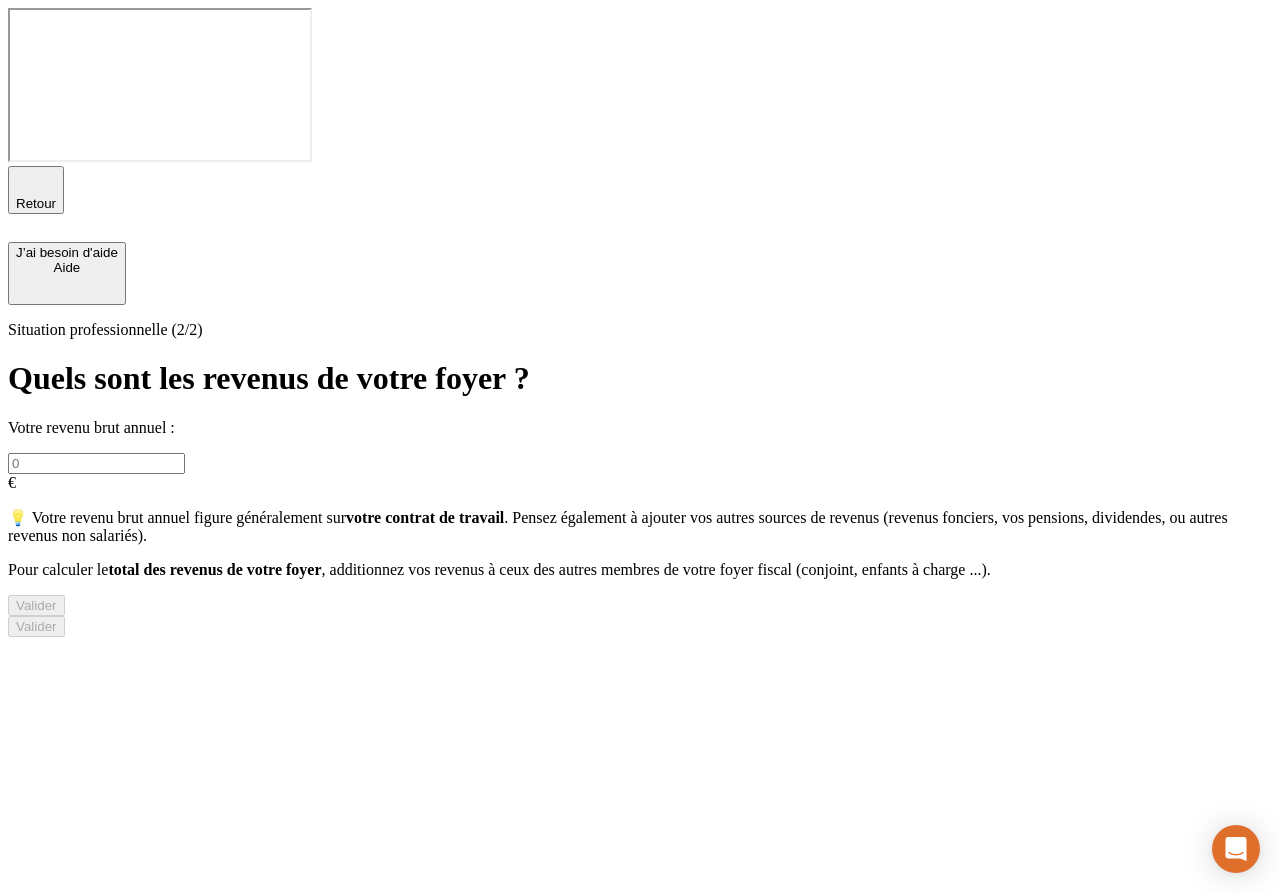 click at bounding box center [96, 463] 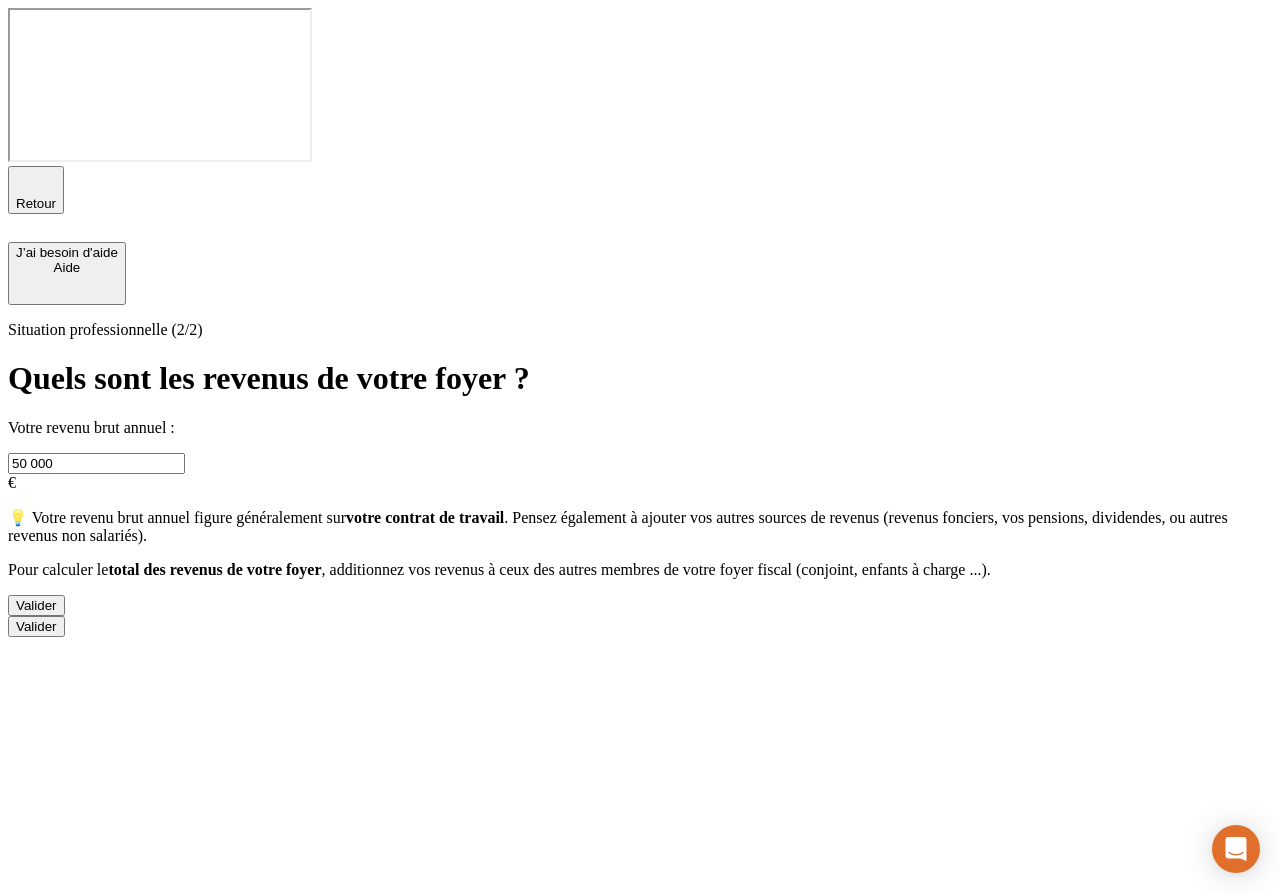 click on "Valider" at bounding box center [36, 605] 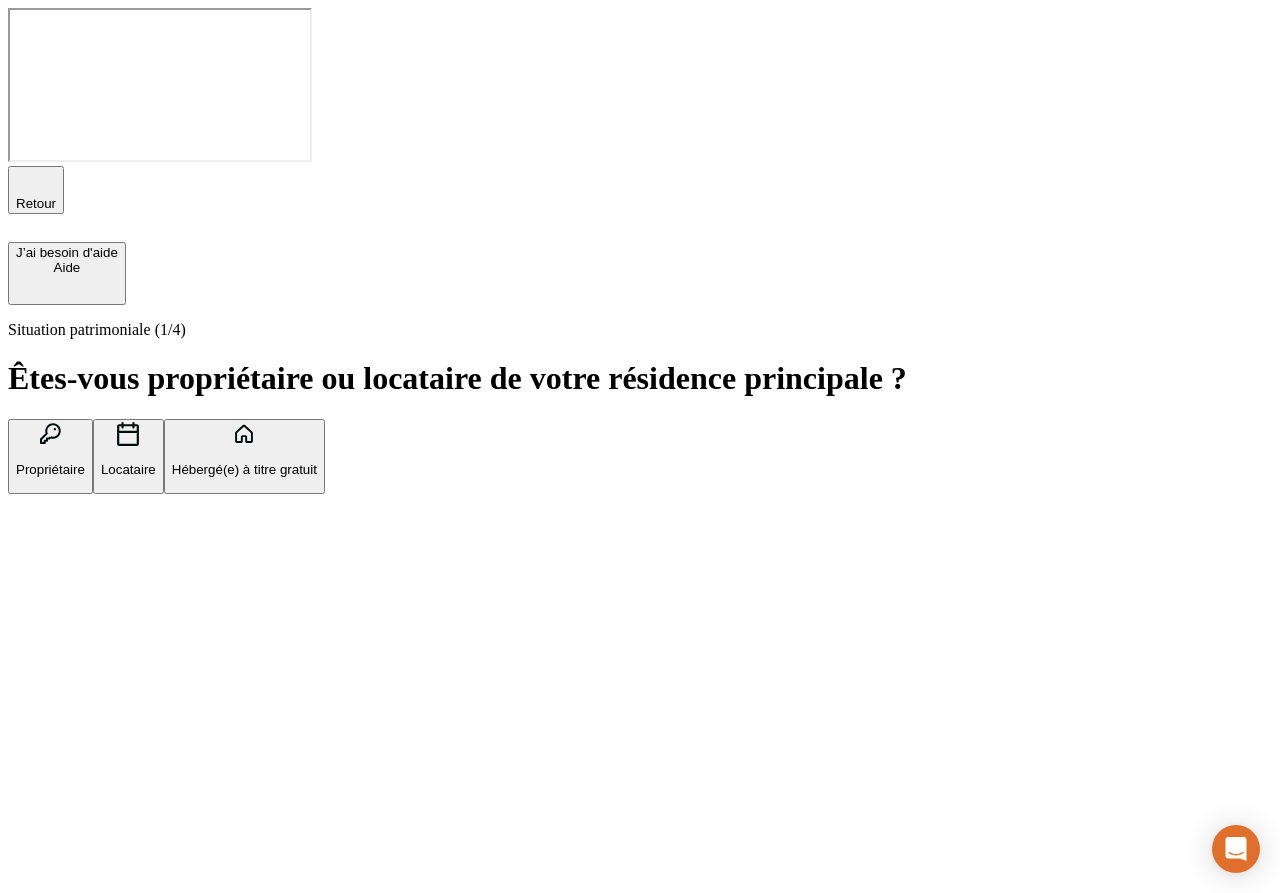 click on "Propriétaire" at bounding box center (50, 456) 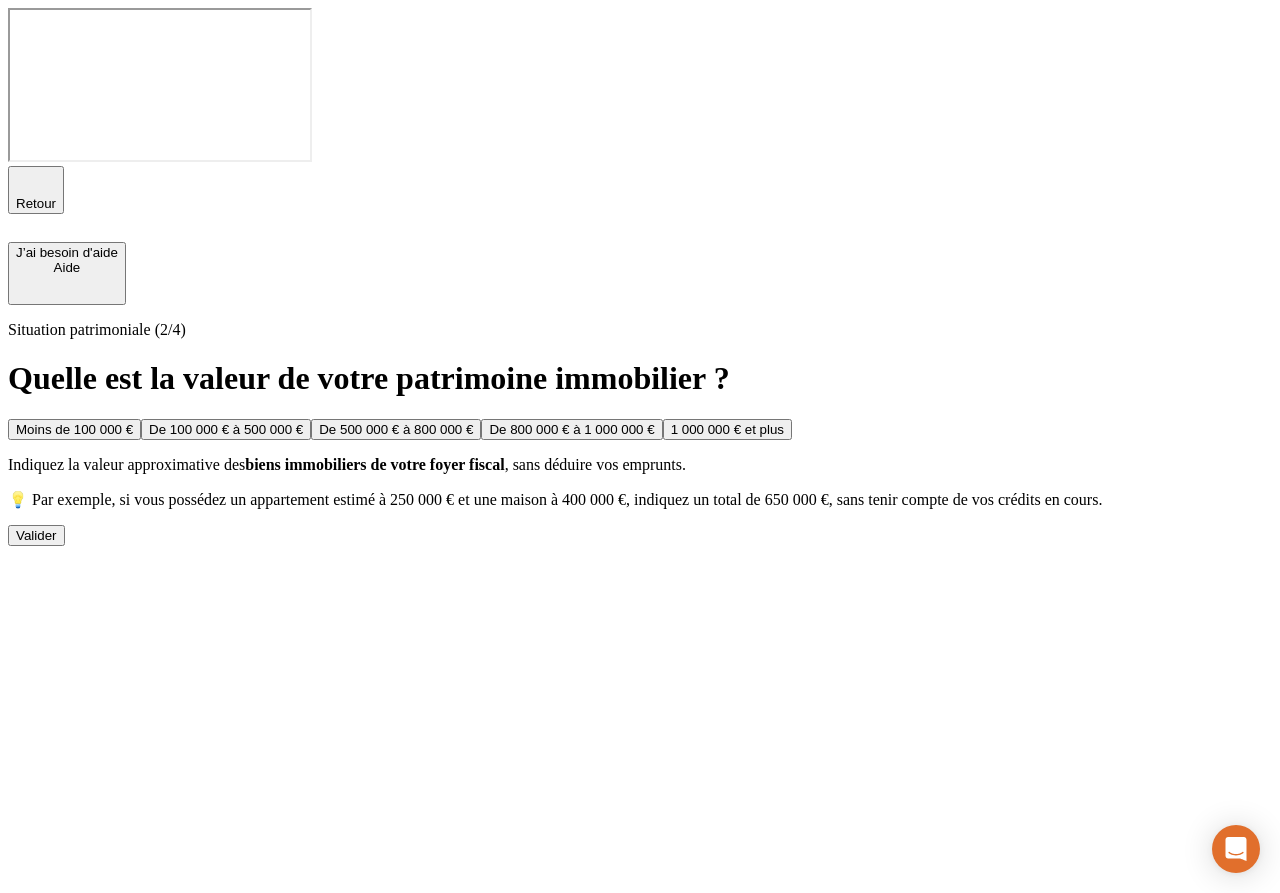 click on "Moins de 100 000 €" at bounding box center [74, 429] 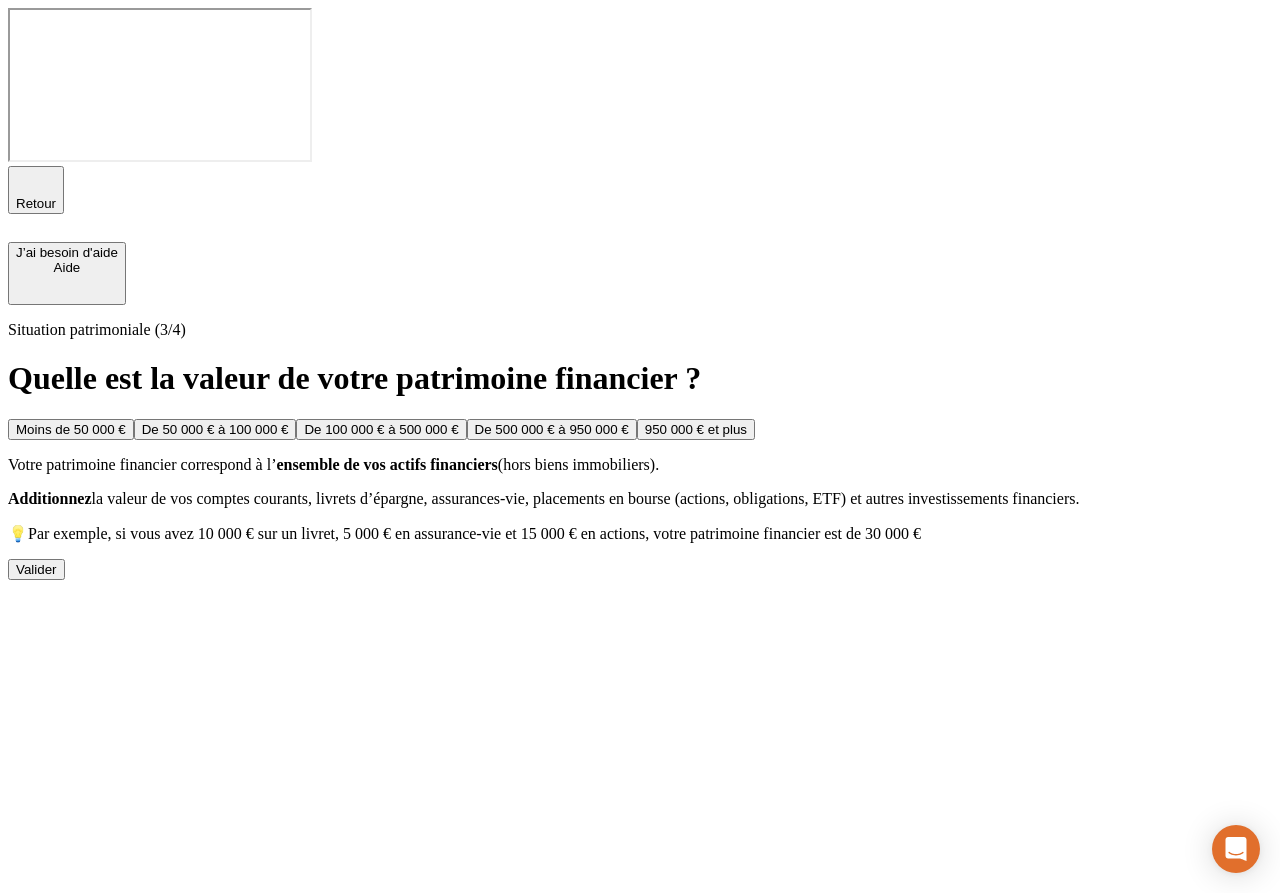 click on "Moins de 50 000 €" at bounding box center (71, 429) 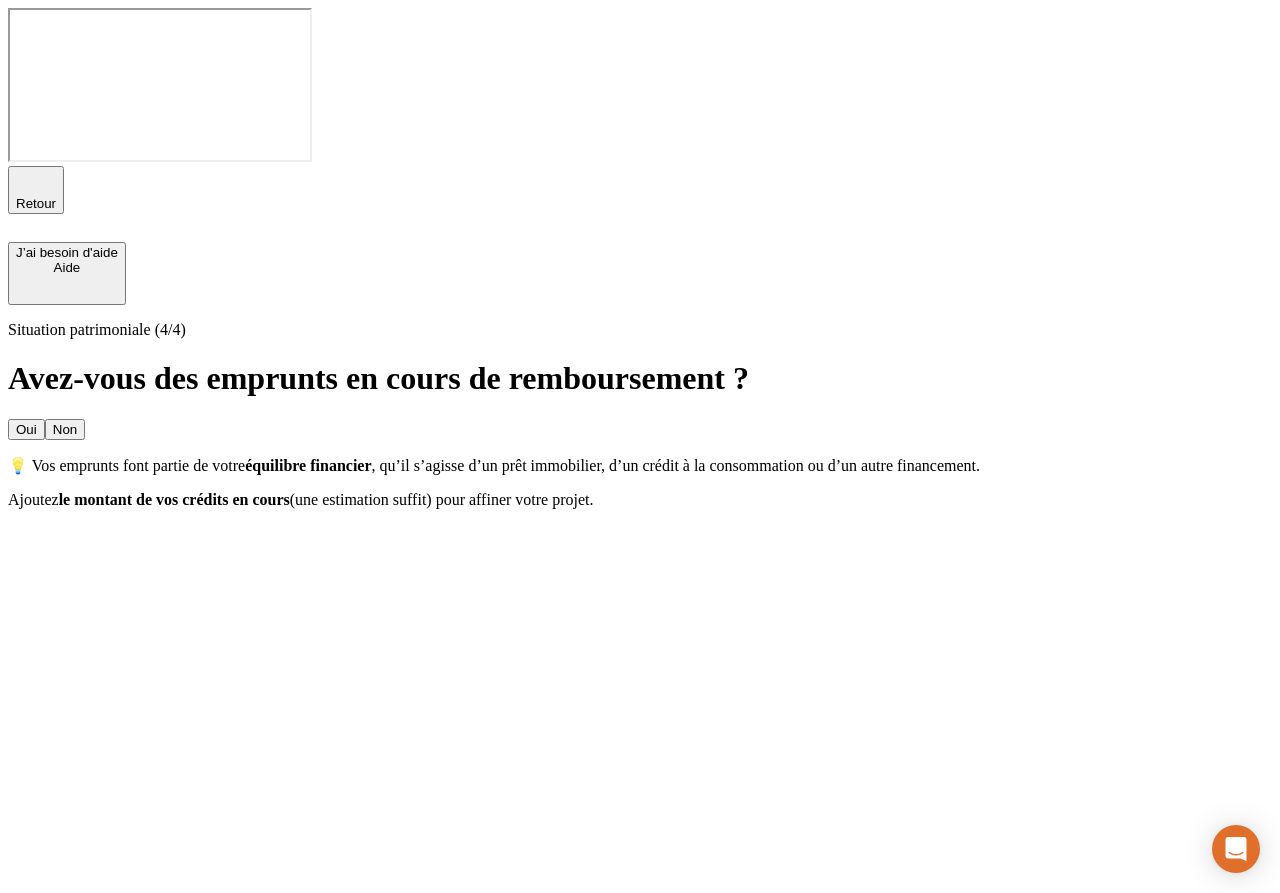 click on "Non" at bounding box center (65, 429) 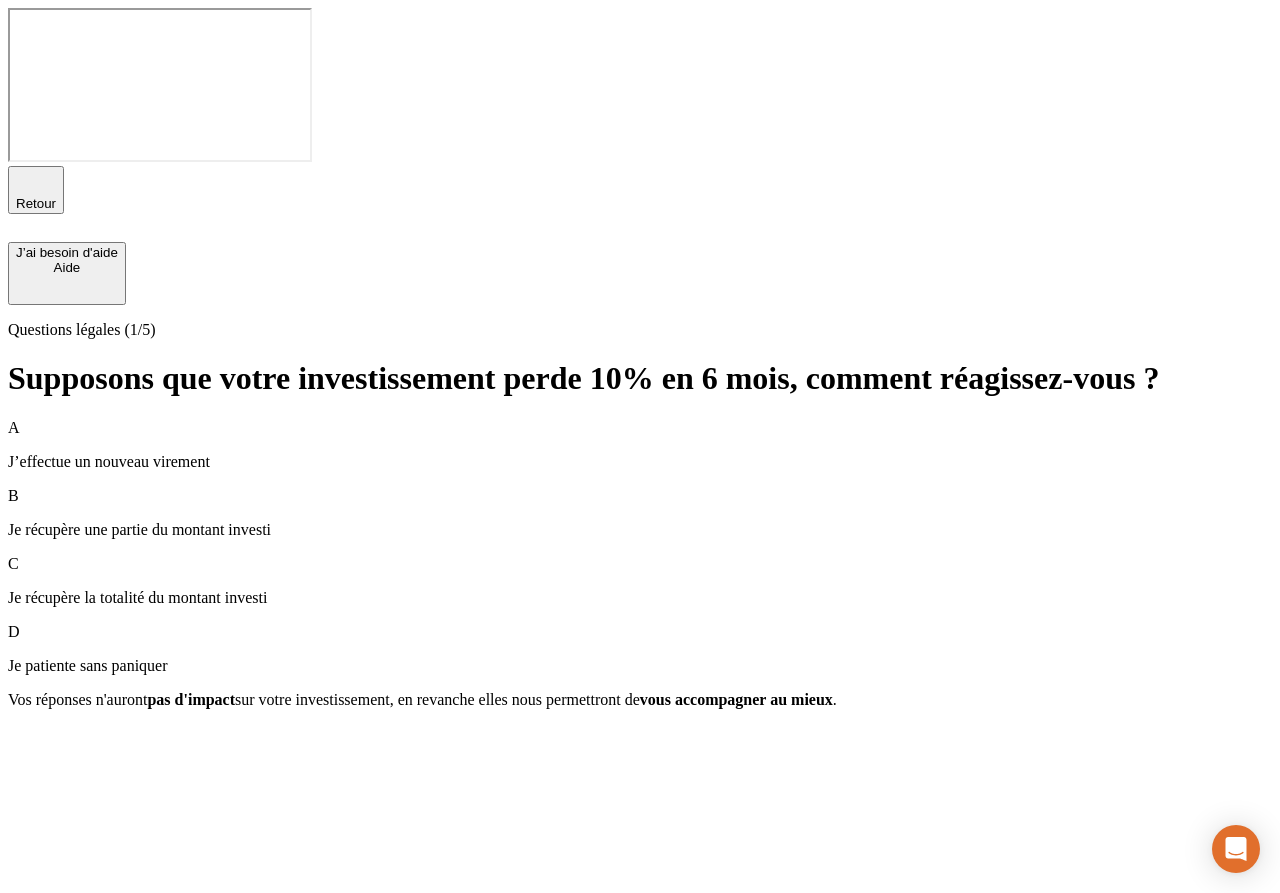 click on "A J’effectue un nouveau virement" at bounding box center (640, 445) 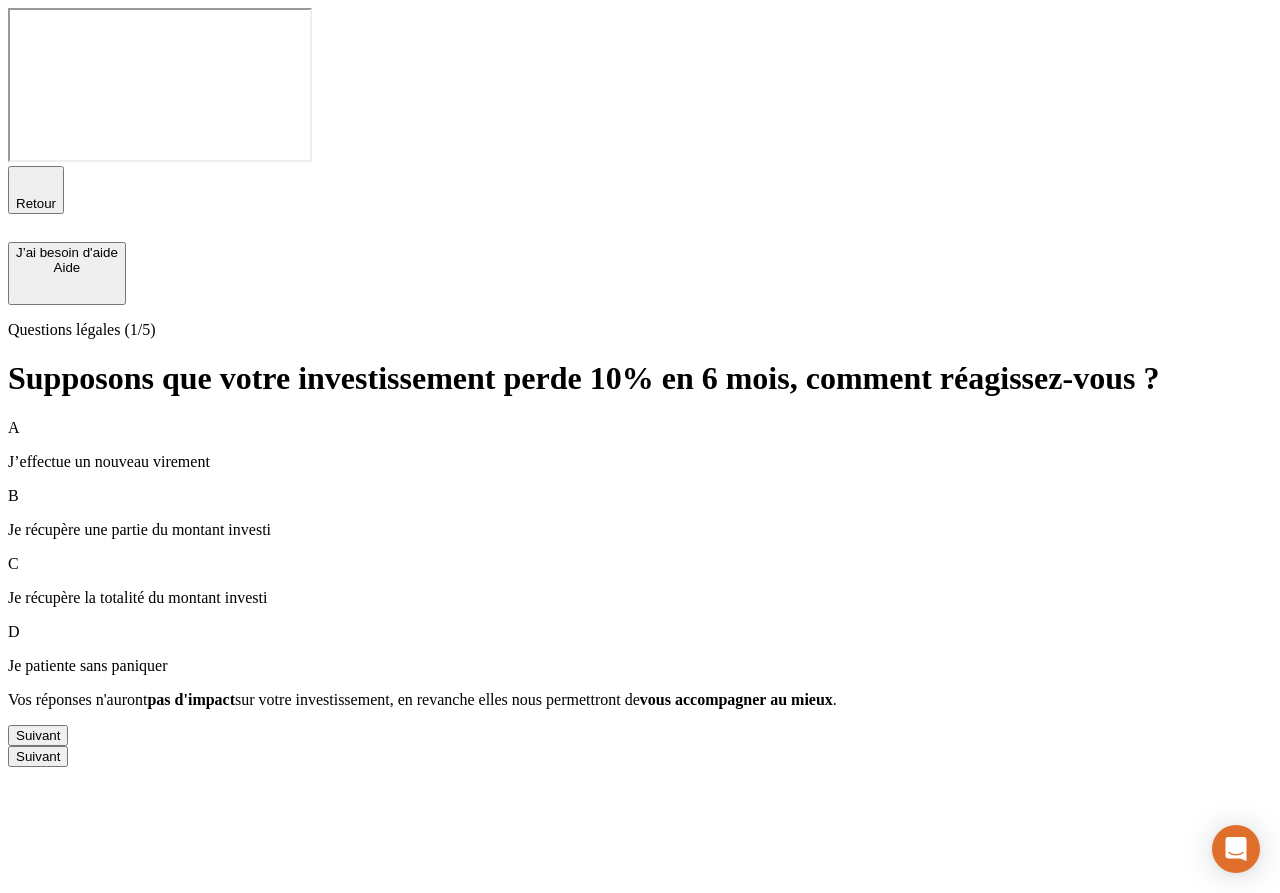 click on "Suivant" at bounding box center (38, 735) 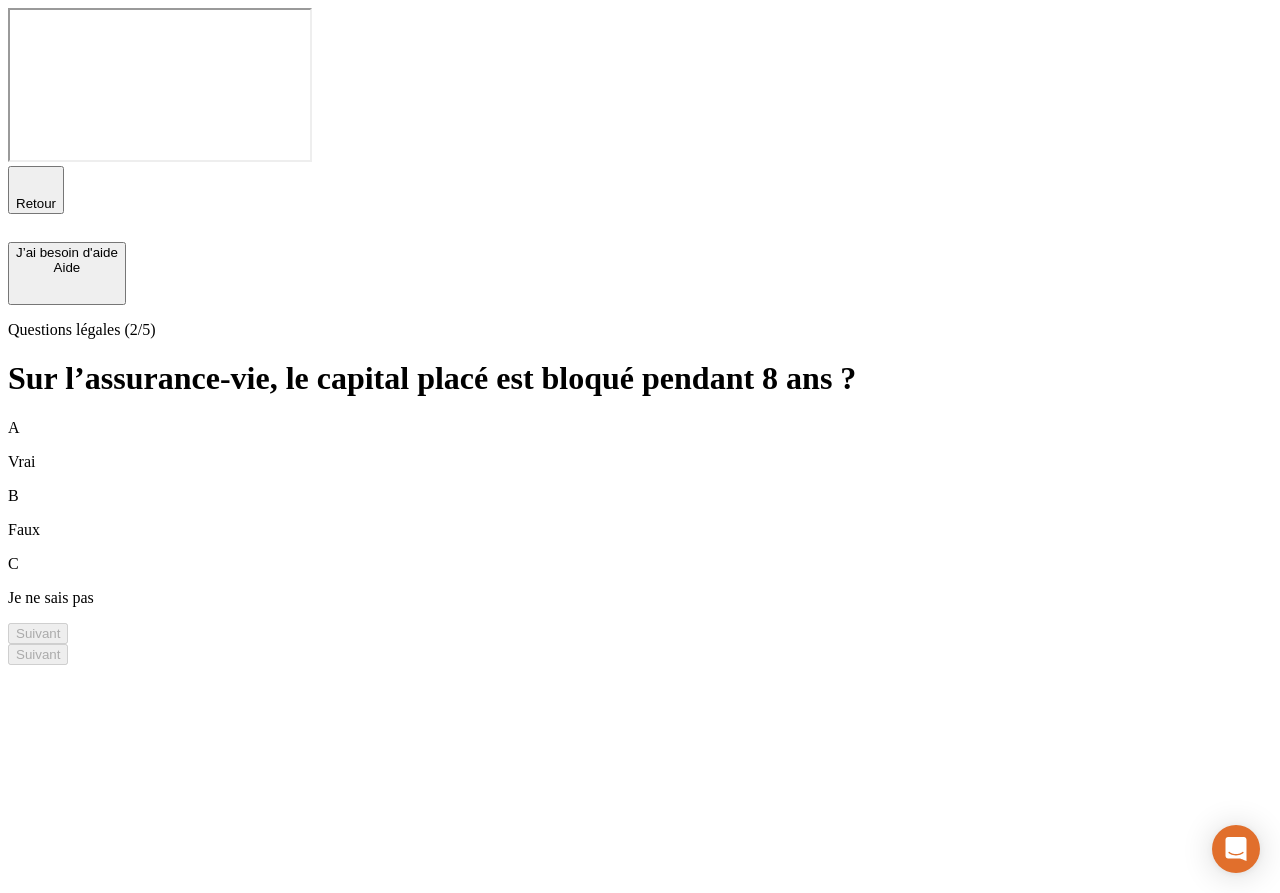 click on "A Vrai" at bounding box center [640, 445] 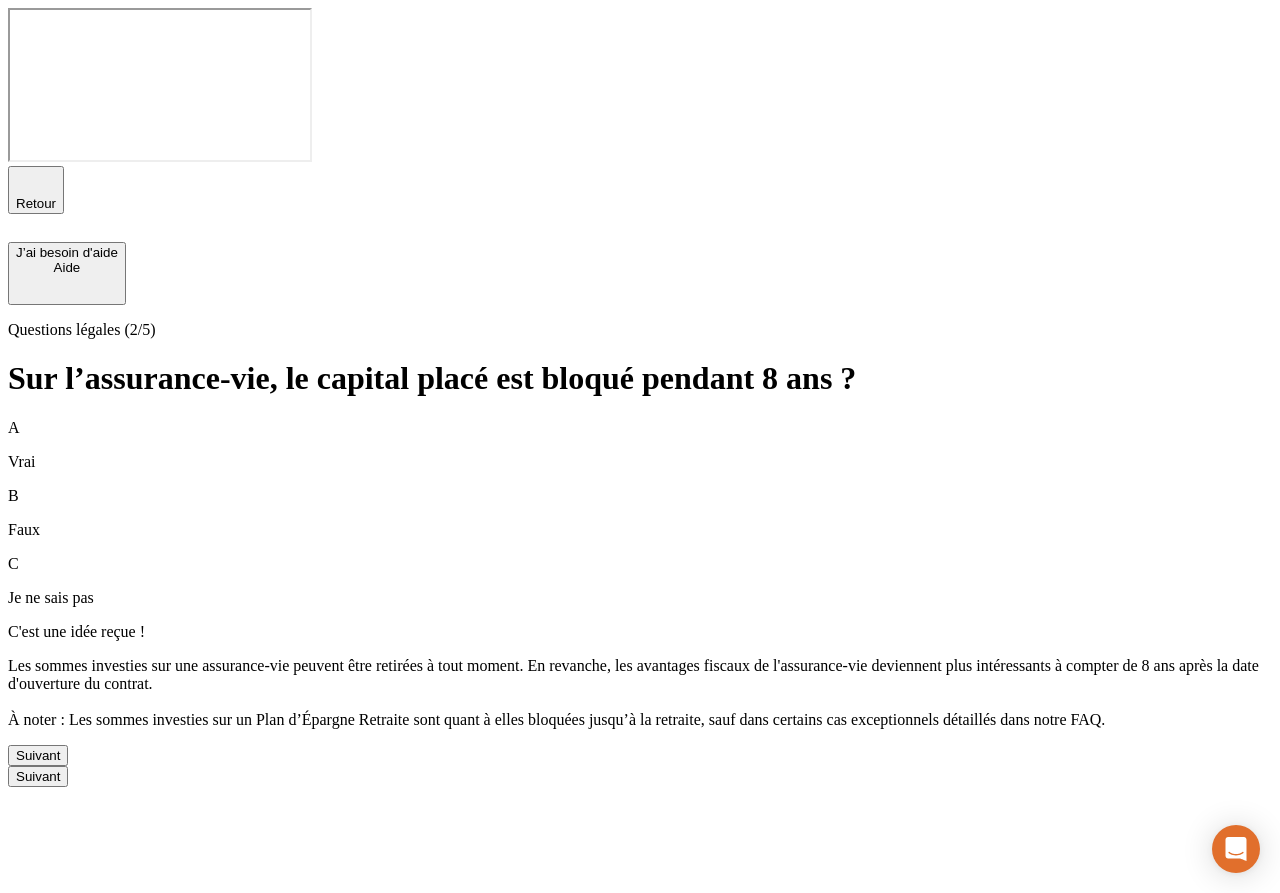 click on "Suivant" at bounding box center (38, 755) 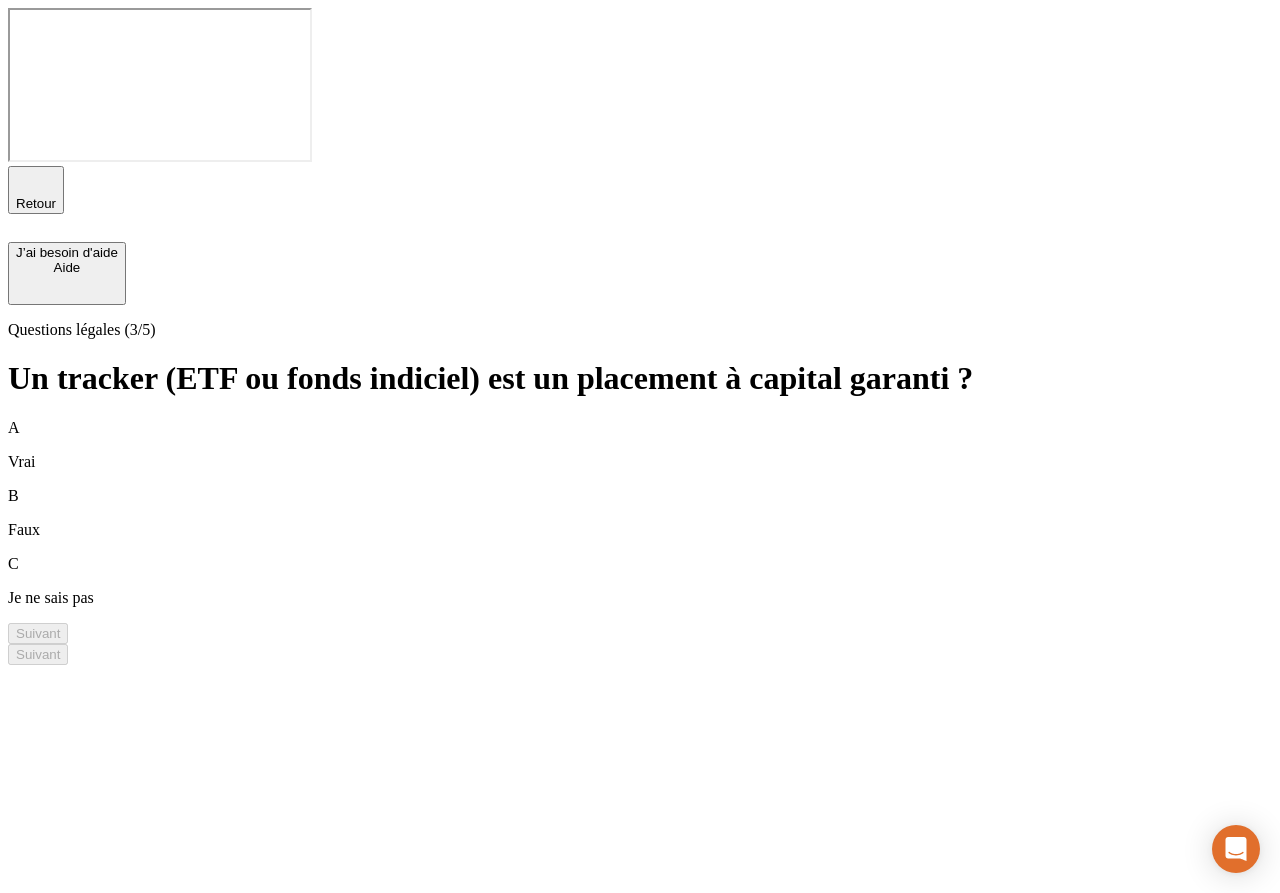click on "A Vrai" at bounding box center [640, 445] 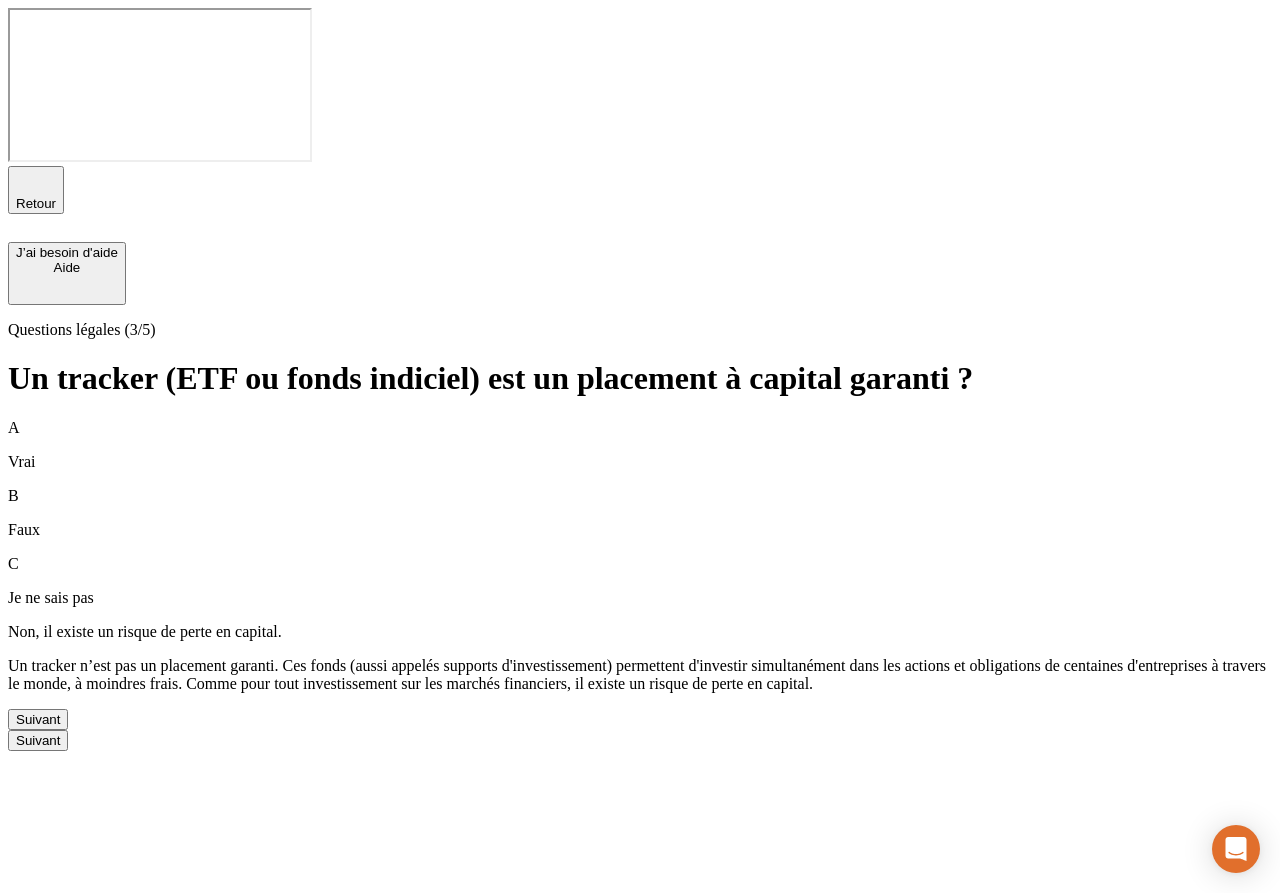 click on "Suivant" at bounding box center [38, 719] 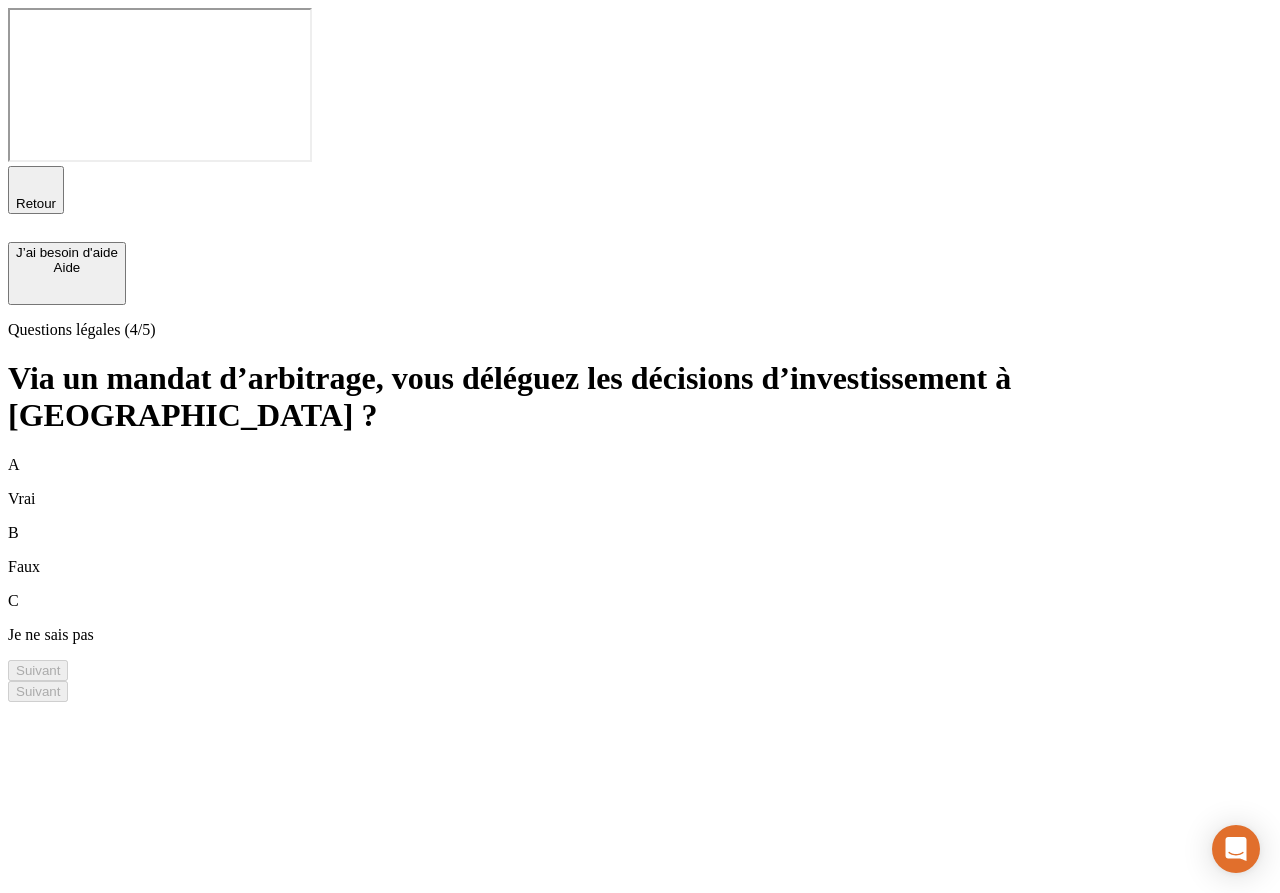 click on "A Vrai" at bounding box center (640, 482) 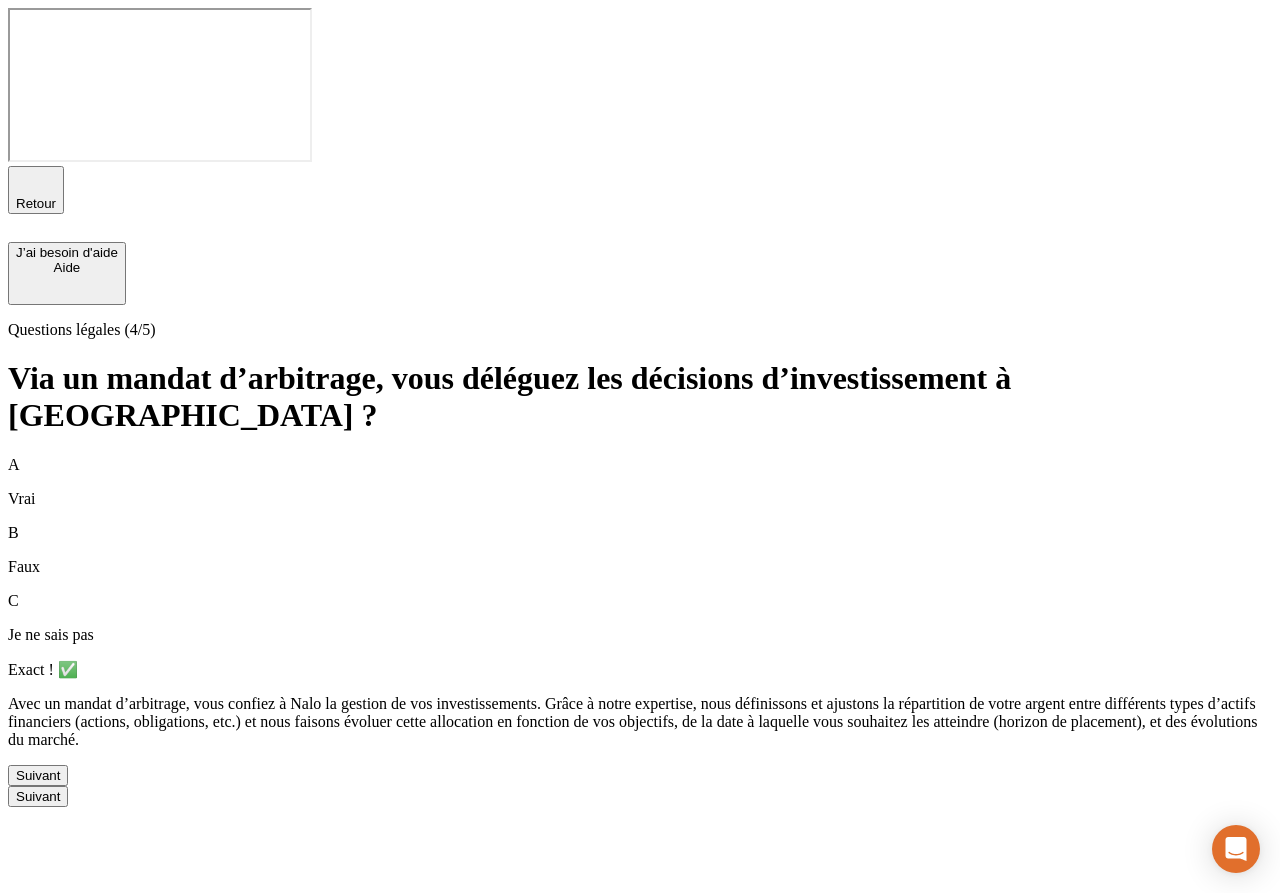 click on "A Vrai B Faux C Je ne sais pas Exact ! ✅ Avec un mandat d’arbitrage, vous confiez à Nalo la gestion de vos investissements. Grâce à notre expertise, nous définissons et ajustons la répartition de votre argent entre différents types d’actifs financiers (actions, obligations, etc.) et nous faisons évoluer cette allocation en fonction de vos objectifs, de la date à laquelle vous souhaitez les atteindre (horizon de placement), et des évolutions du marché. Suivant" at bounding box center (640, 621) 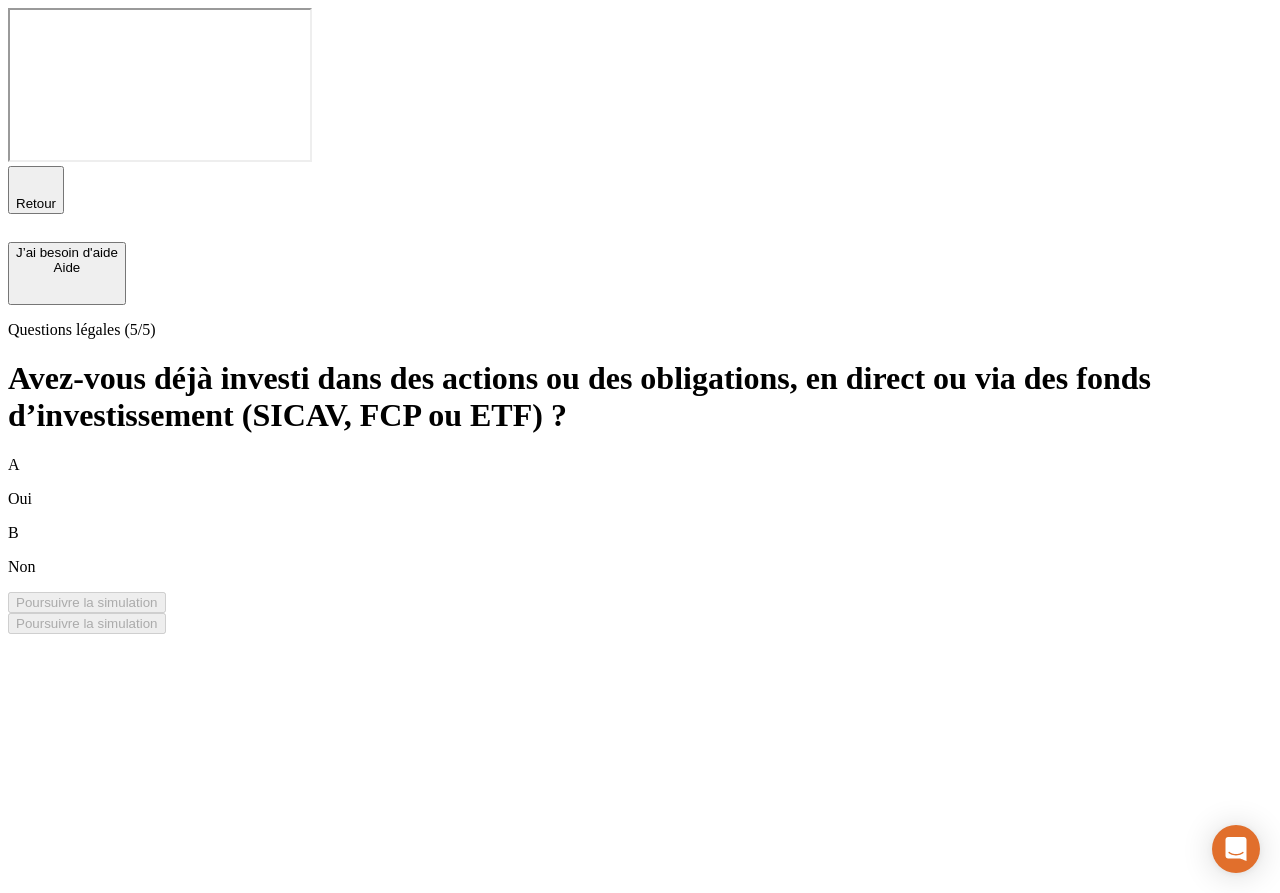 click on "A Oui" at bounding box center [640, 482] 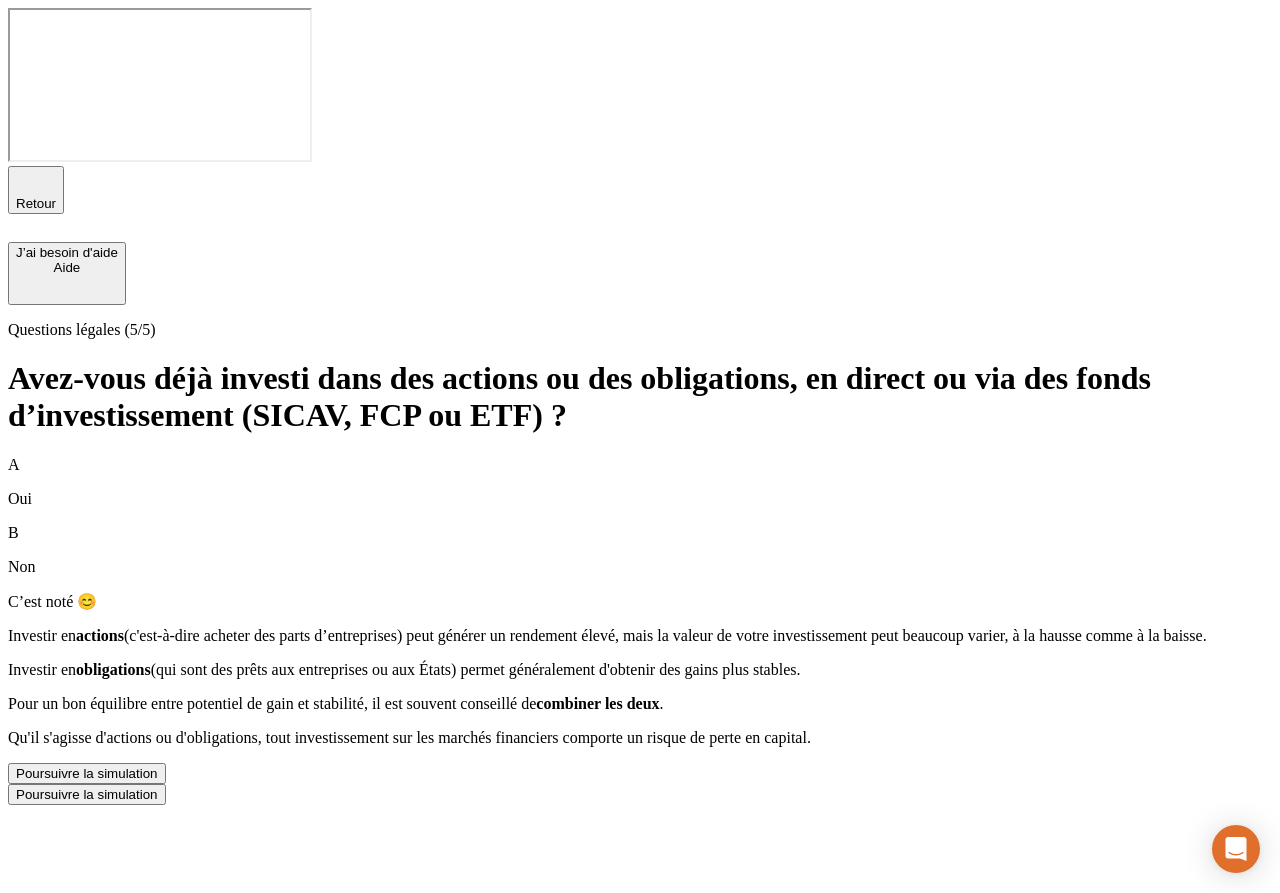 click on "Poursuivre la simulation" at bounding box center (87, 773) 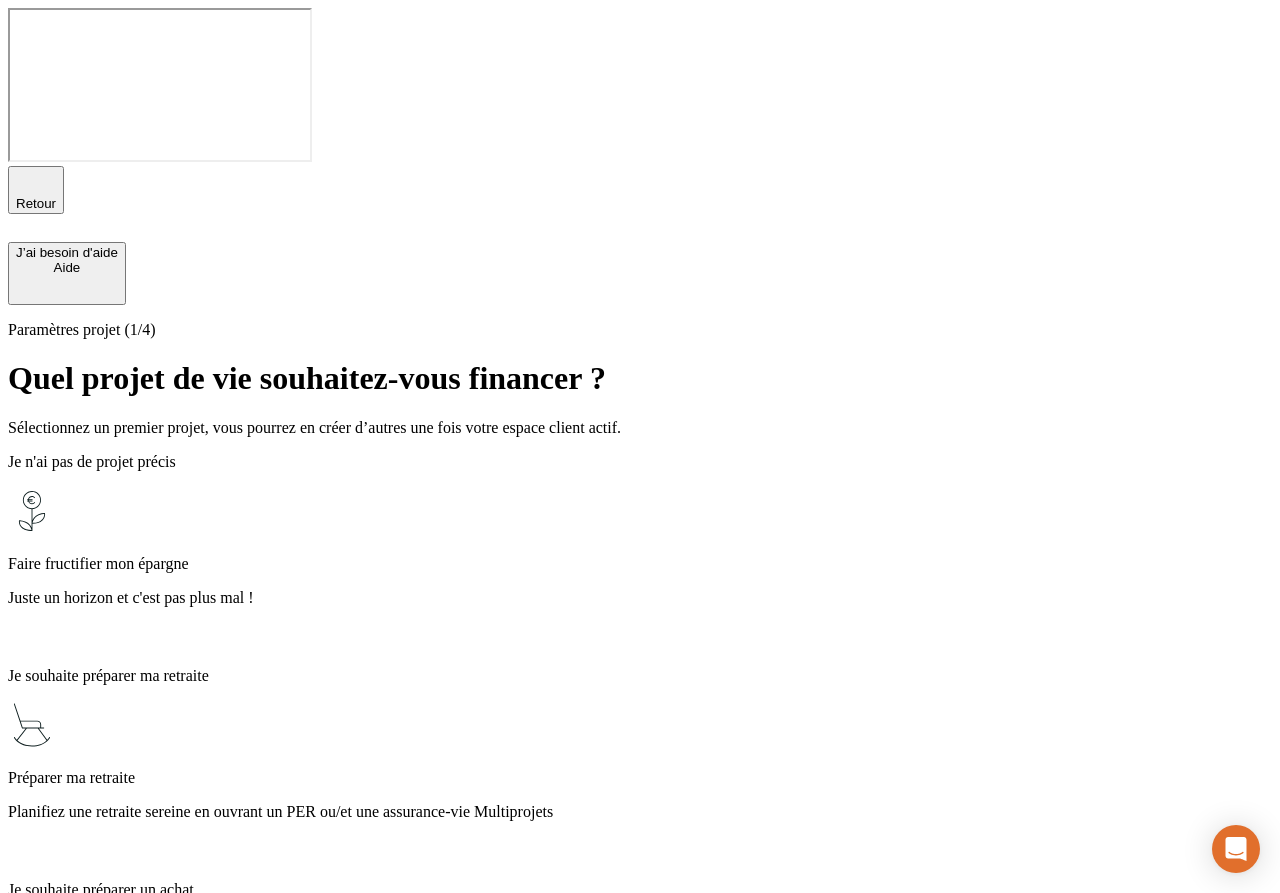 click on "Faire fructifier mon épargne Juste un horizon et c'est pas plus mal !" at bounding box center [640, 569] 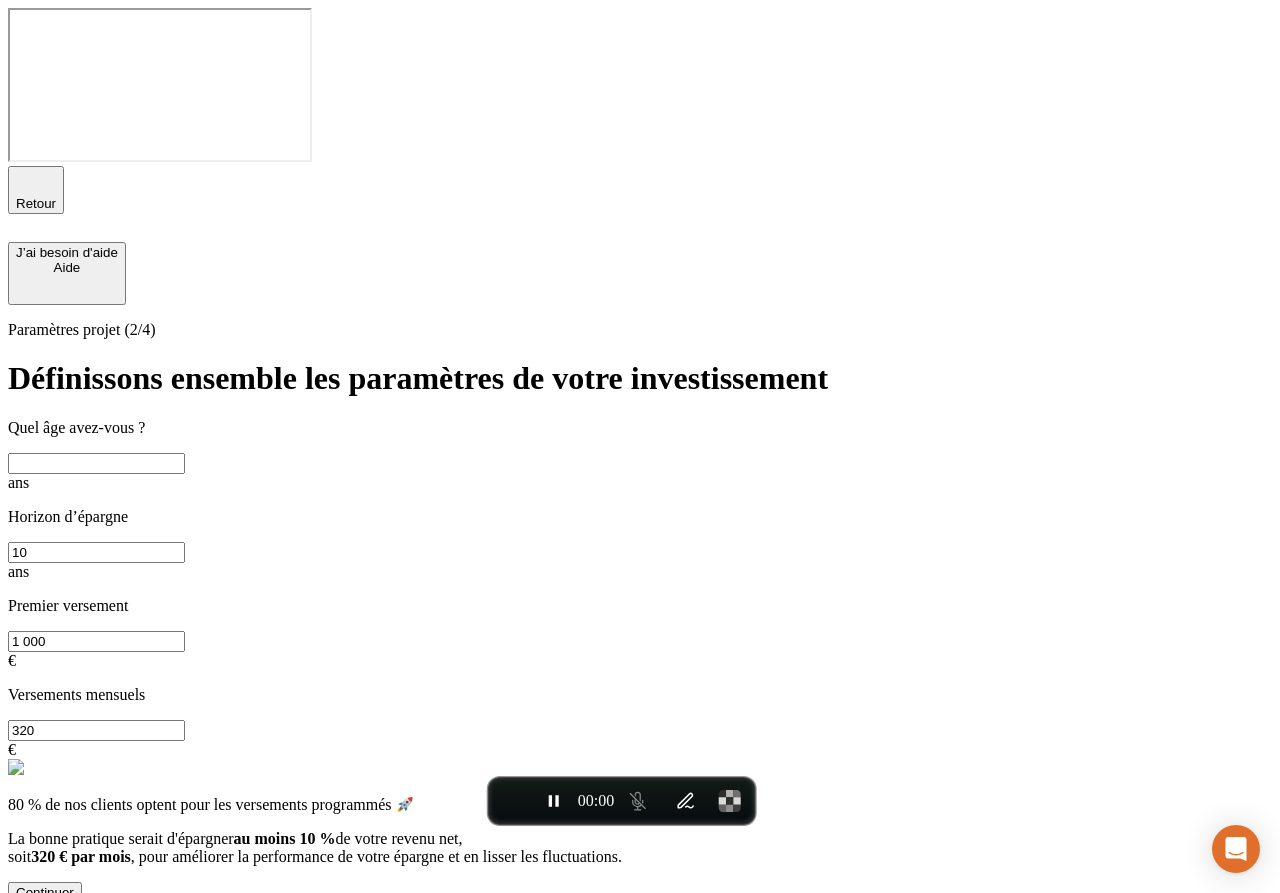 click at bounding box center (96, 463) 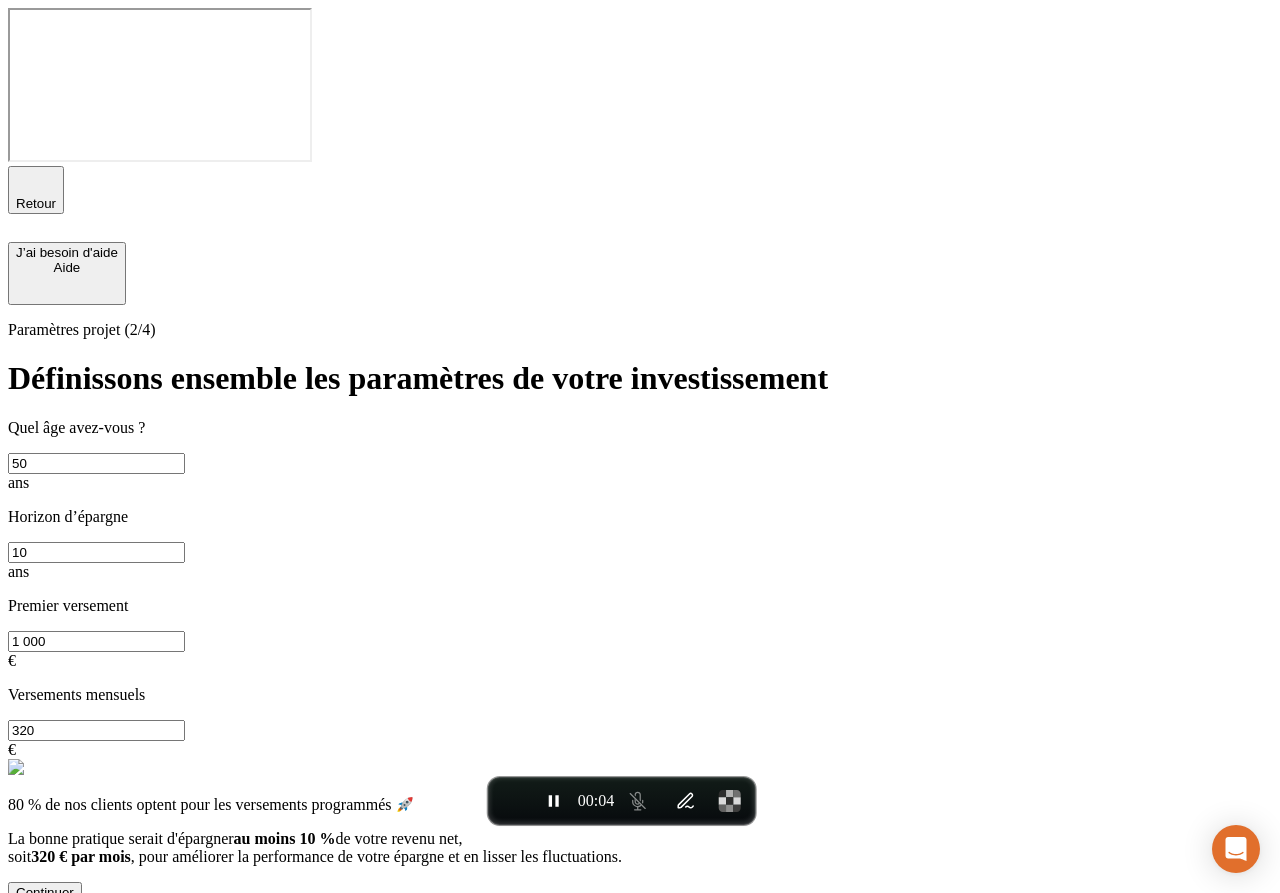 type on "50" 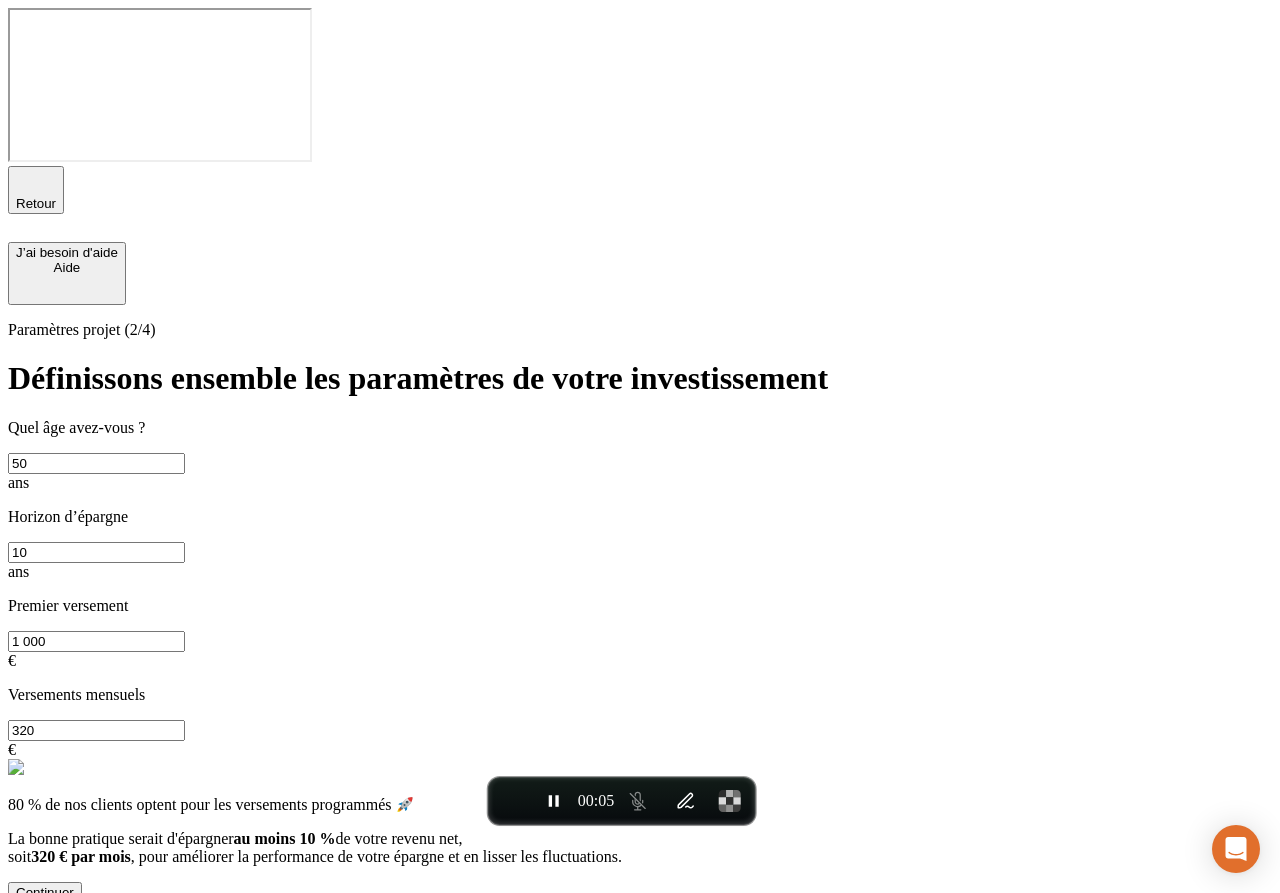 type 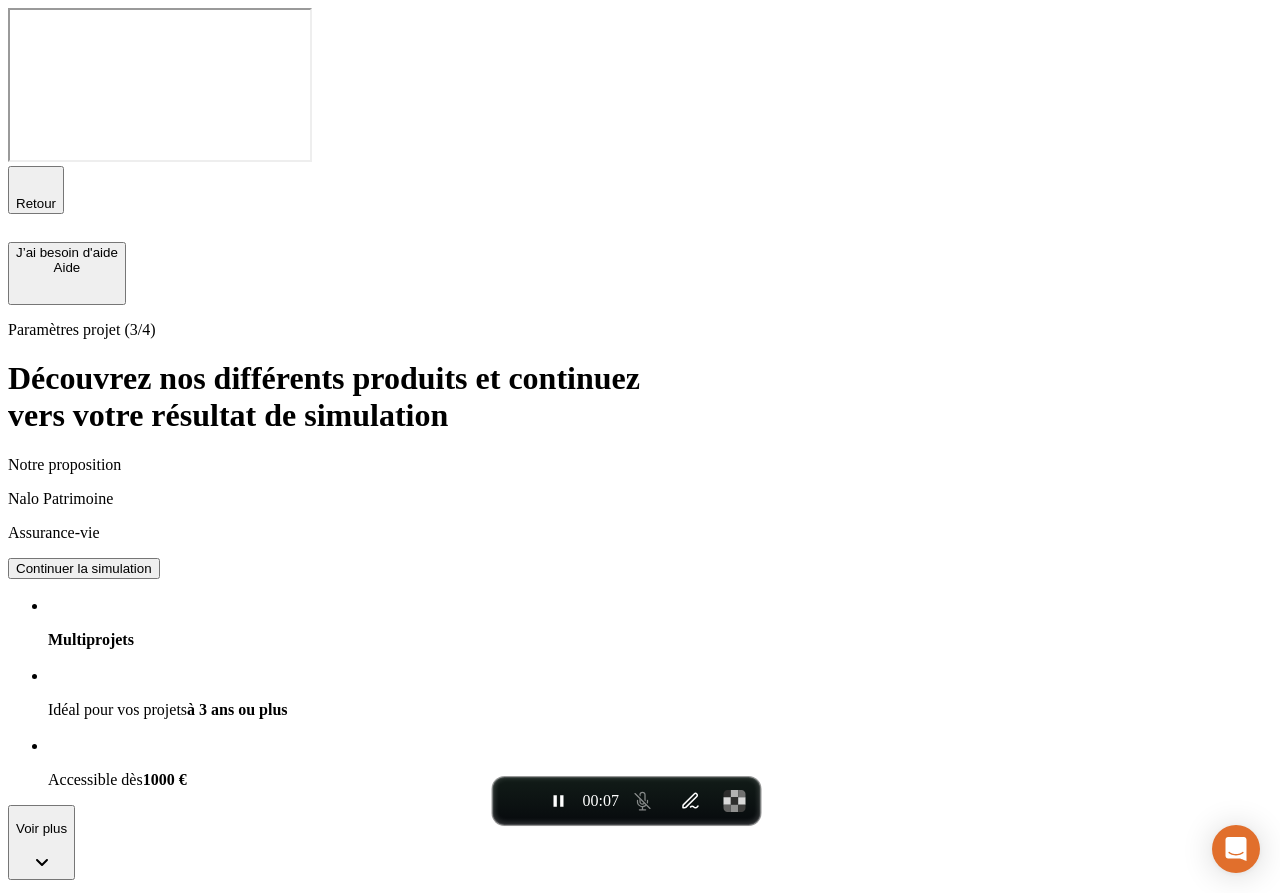 click on "Continuer la simulation" at bounding box center (84, 568) 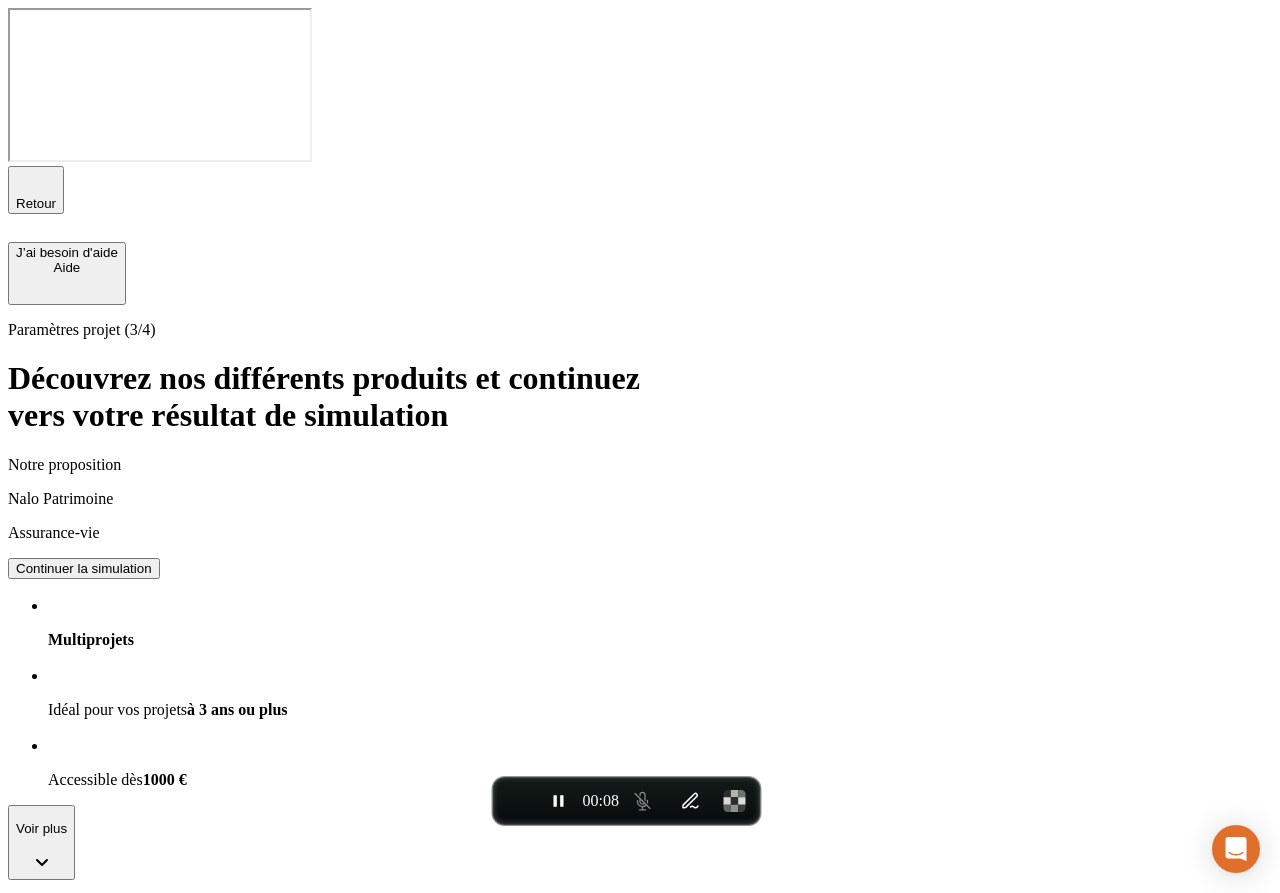 drag, startPoint x: 449, startPoint y: 402, endPoint x: 503, endPoint y: 402, distance: 54 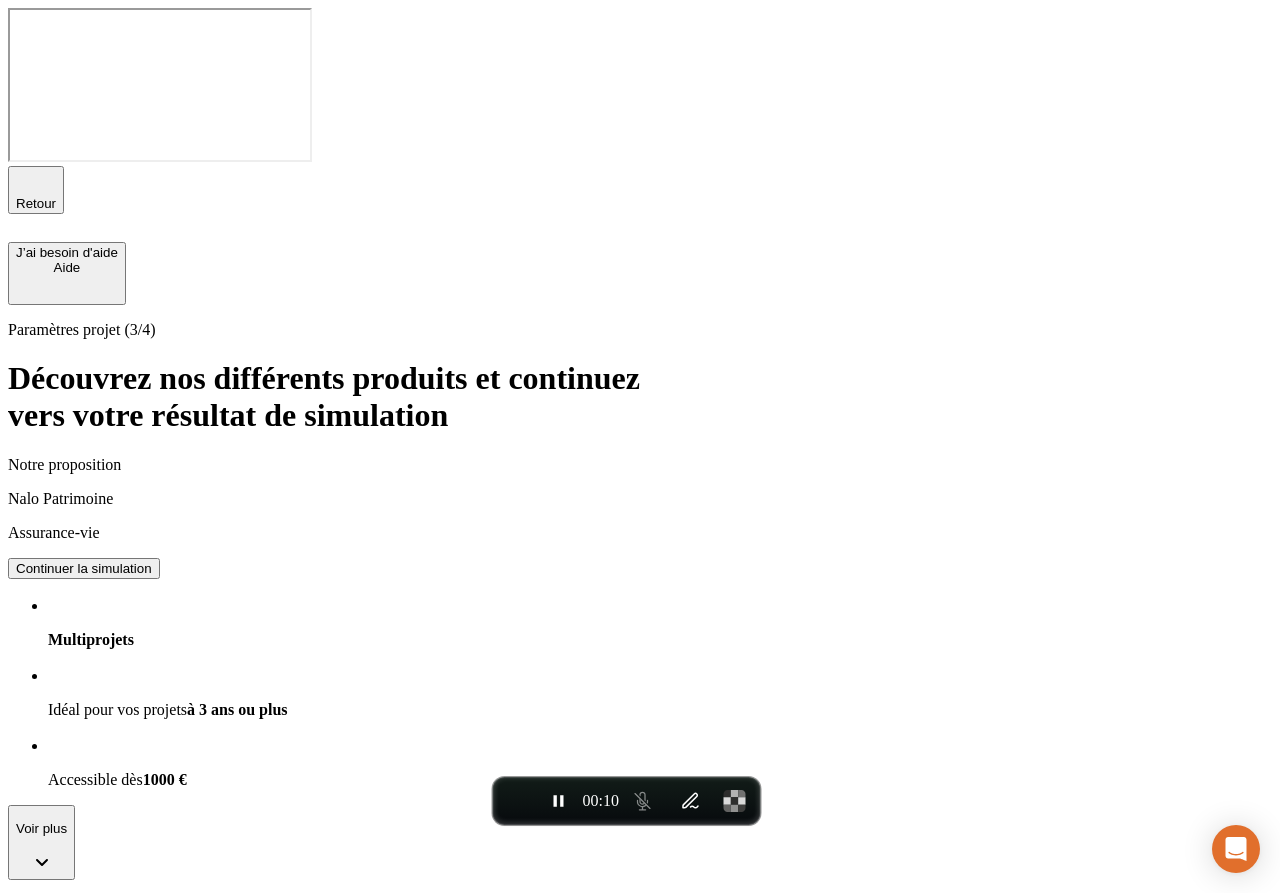 click on "1 000" at bounding box center (96, 2191) 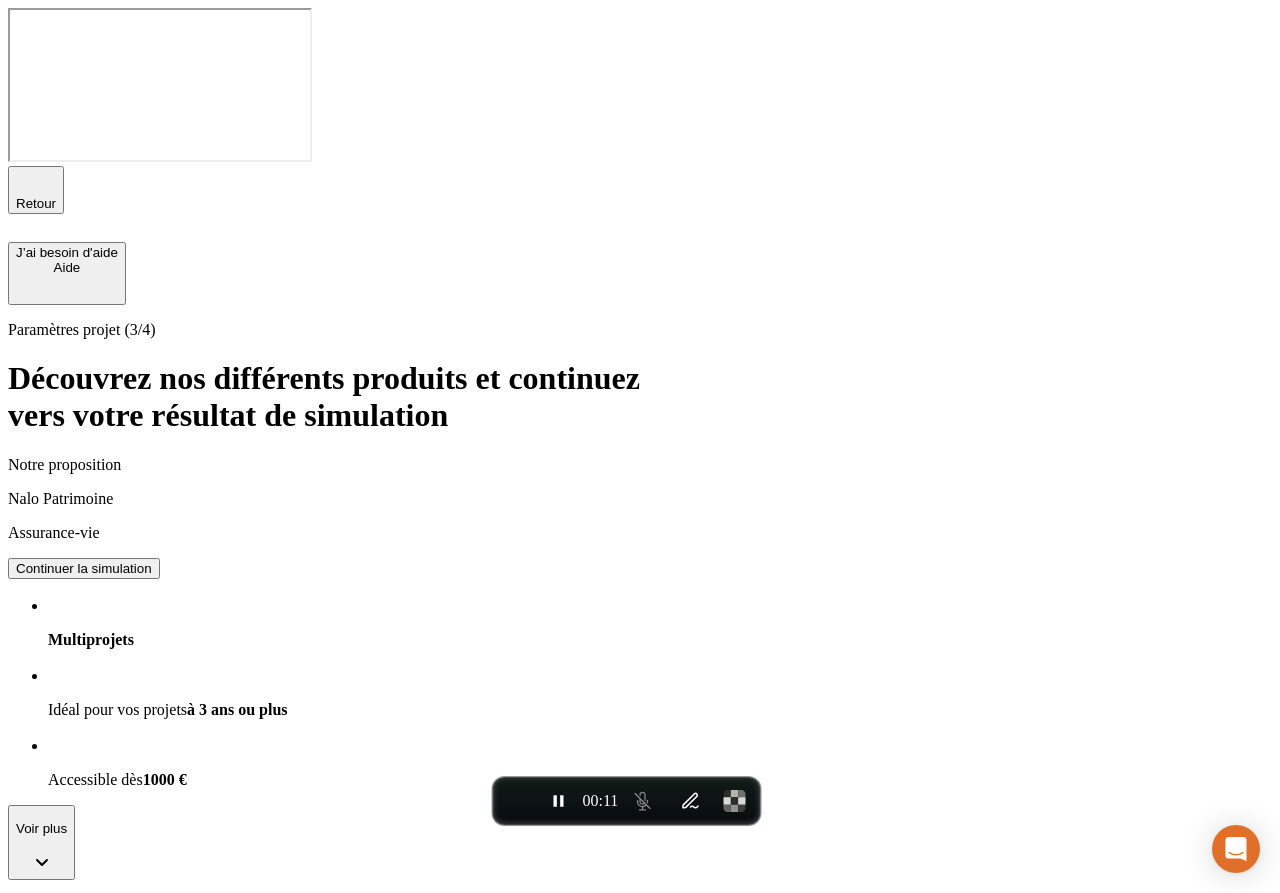 type on "1 000" 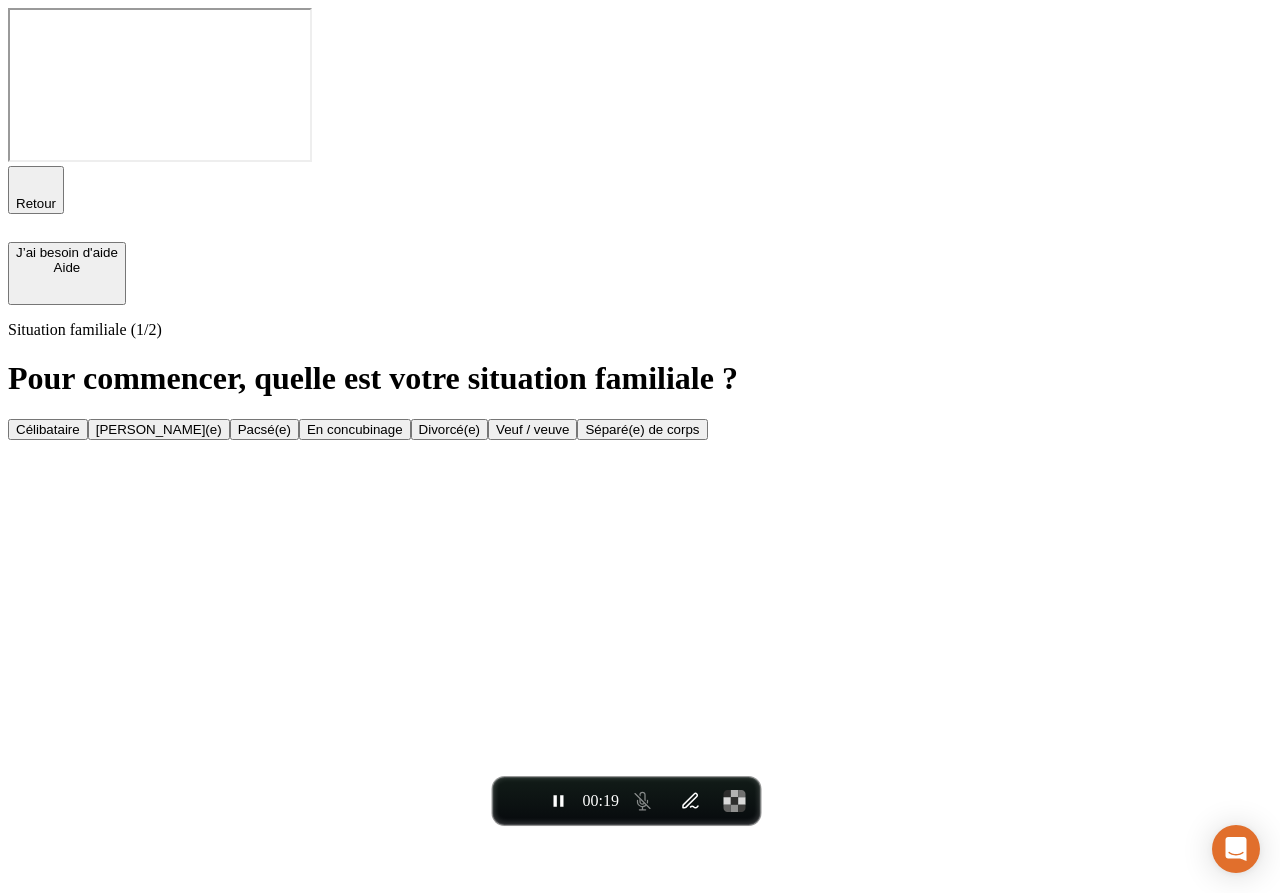 click on "Situation familiale (1/2) Pour commencer, quelle est votre situation familiale ? Célibataire Marié(e) Pacsé(e) En concubinage Divorcé(e) Veuf / veuve Séparé(e) de corps" at bounding box center (640, 380) 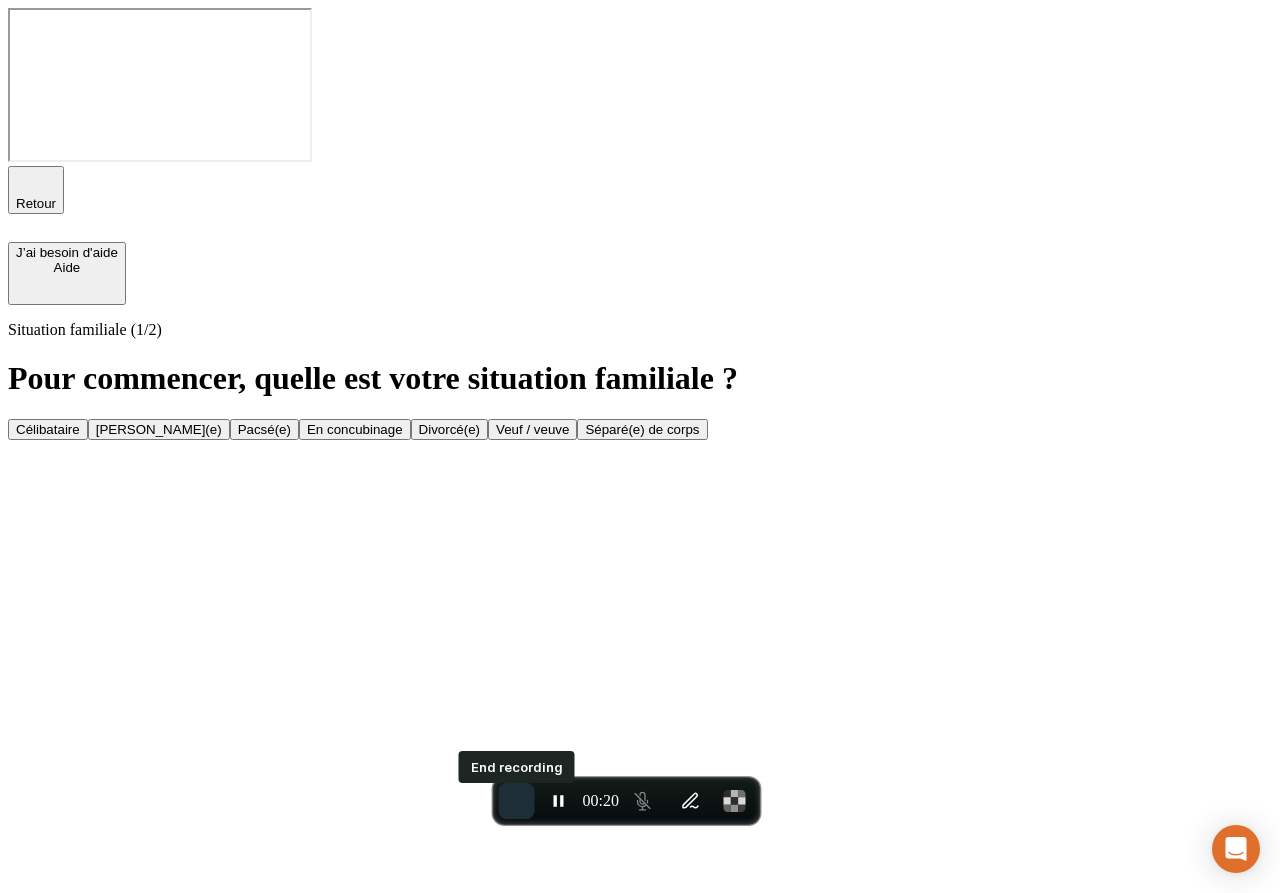 click at bounding box center [517, 801] 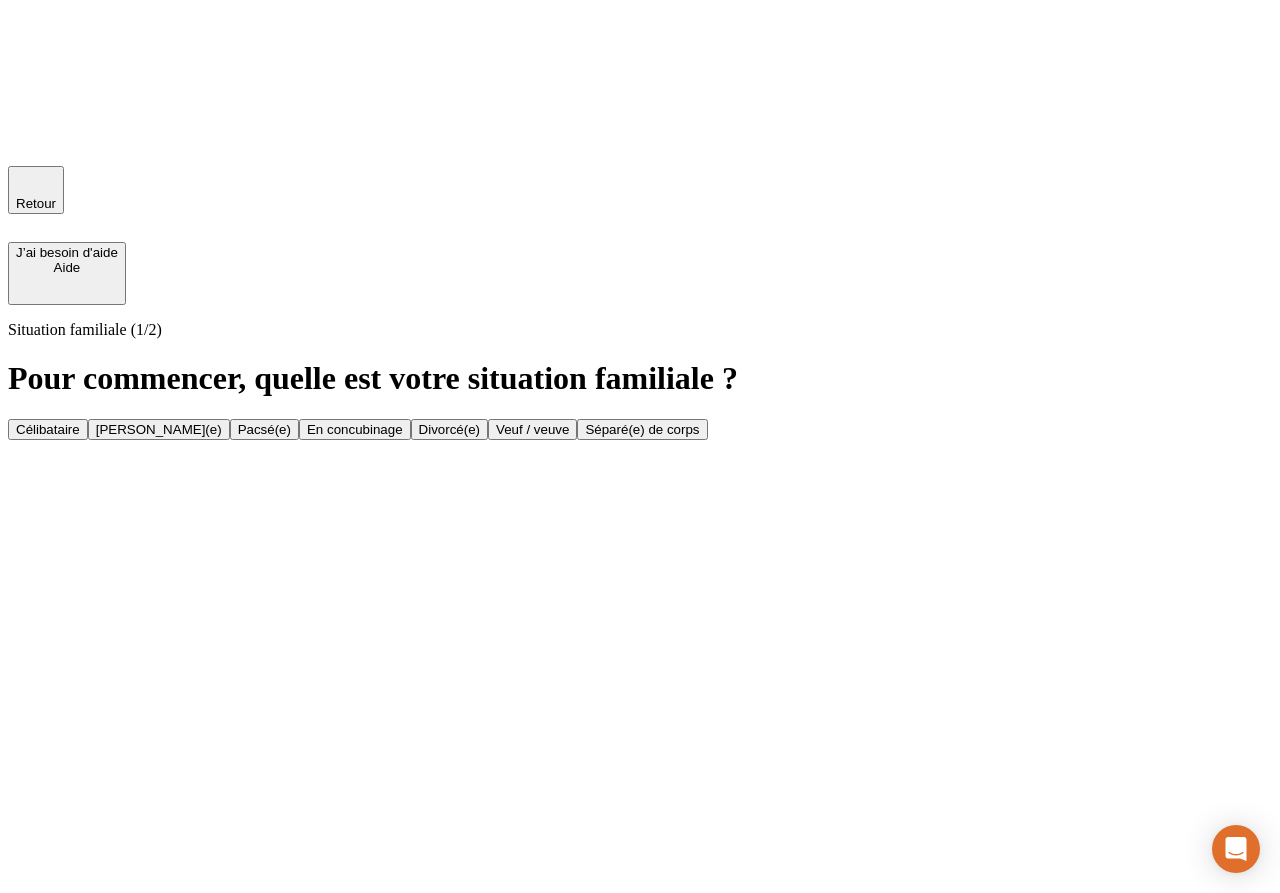 click on "Célibataire" at bounding box center [48, 429] 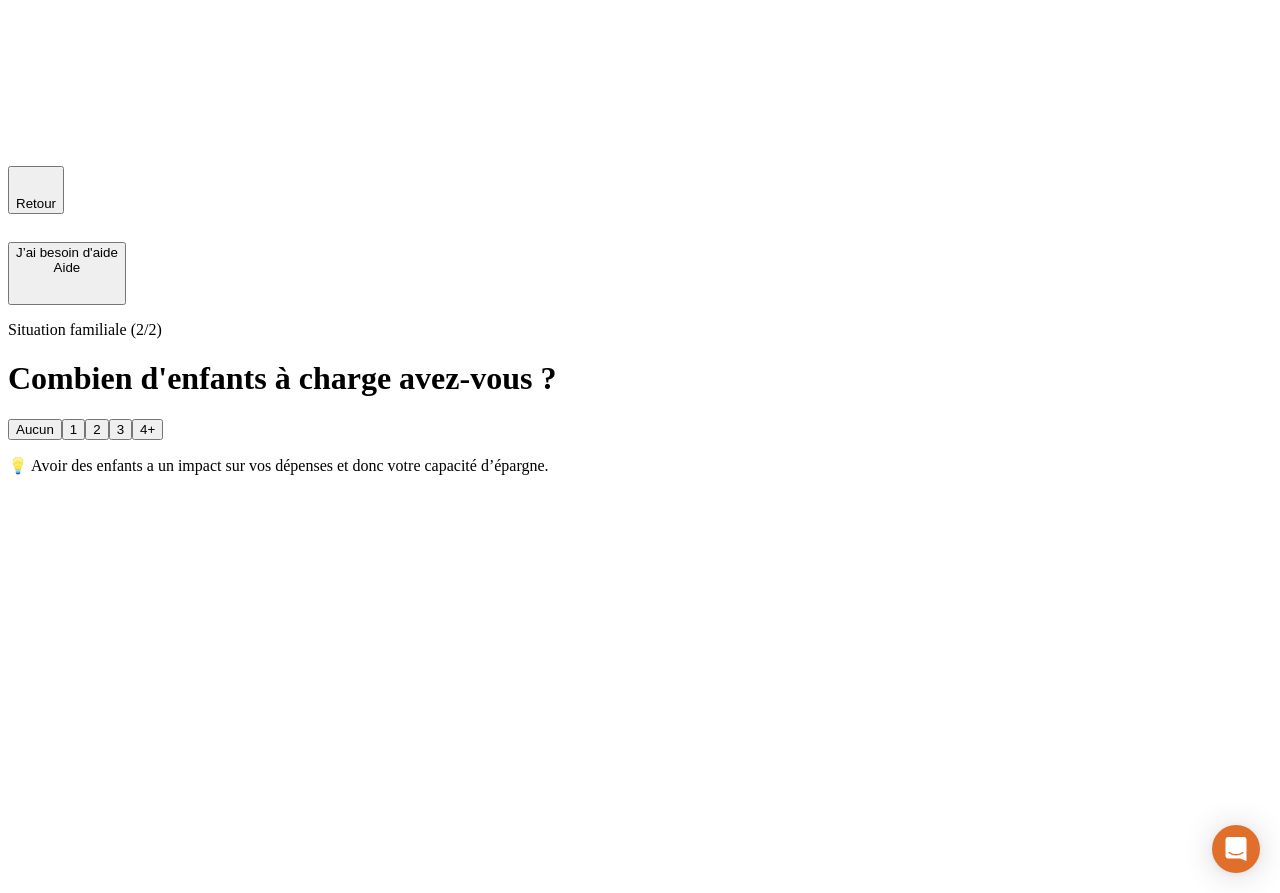 click on "Aucun" at bounding box center (35, 429) 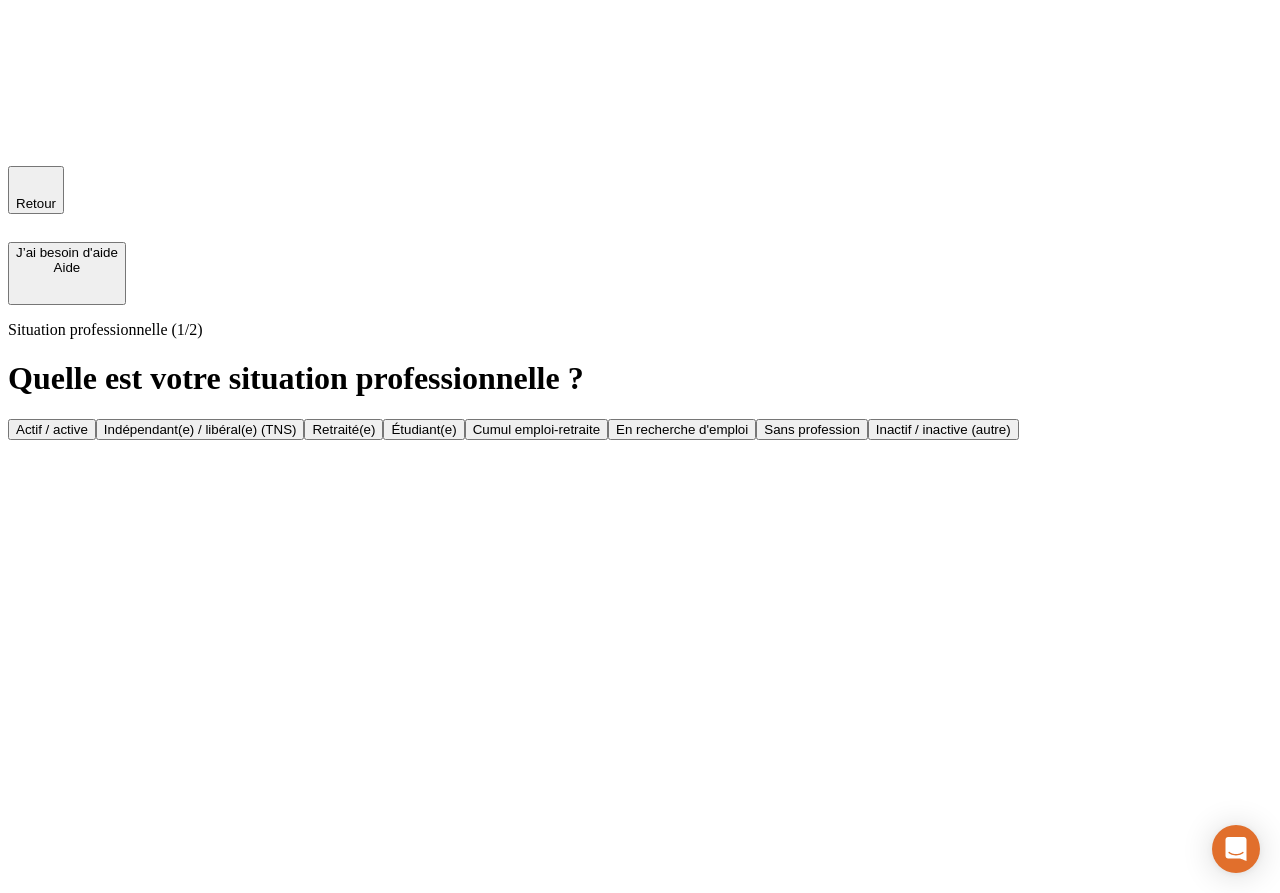 click on "Actif / active" at bounding box center [52, 429] 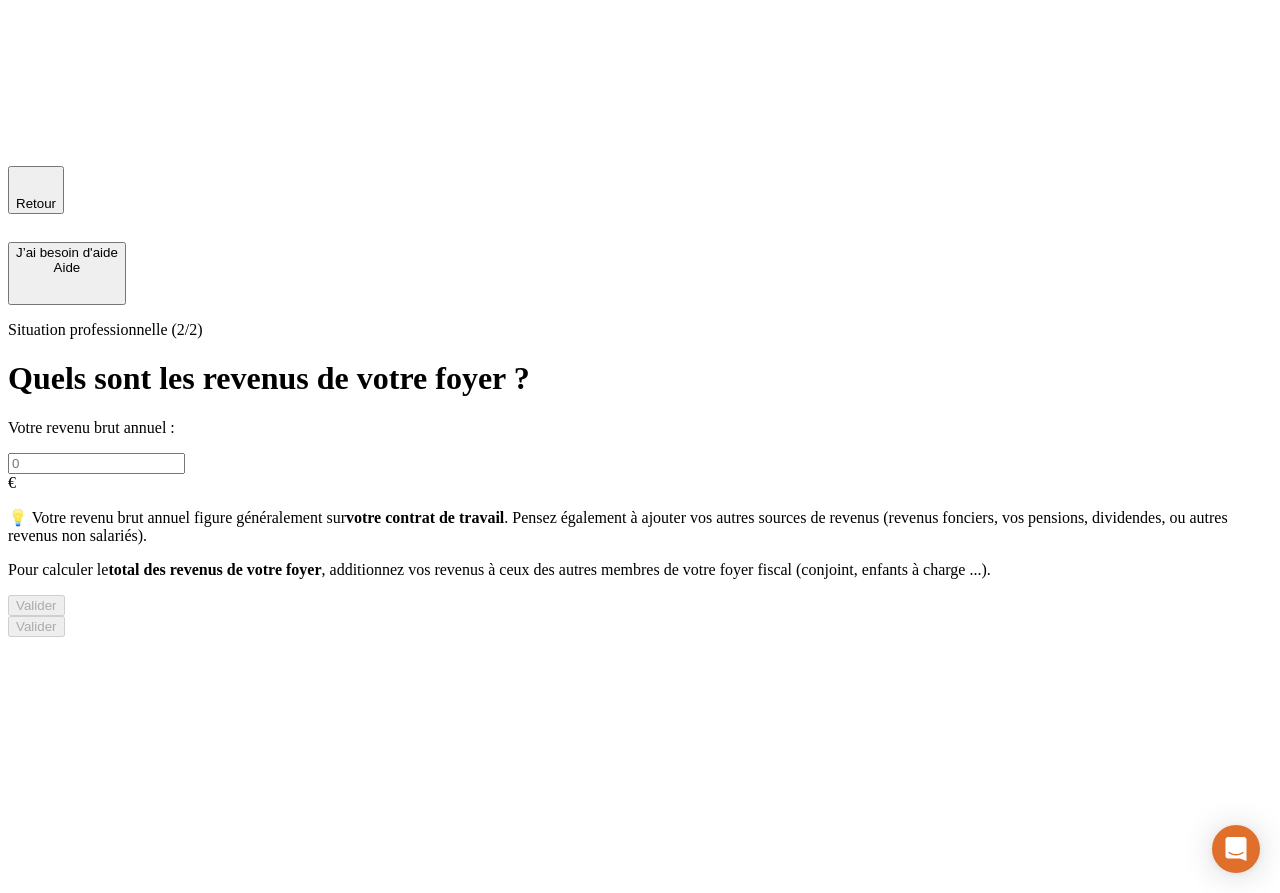 click at bounding box center (96, 463) 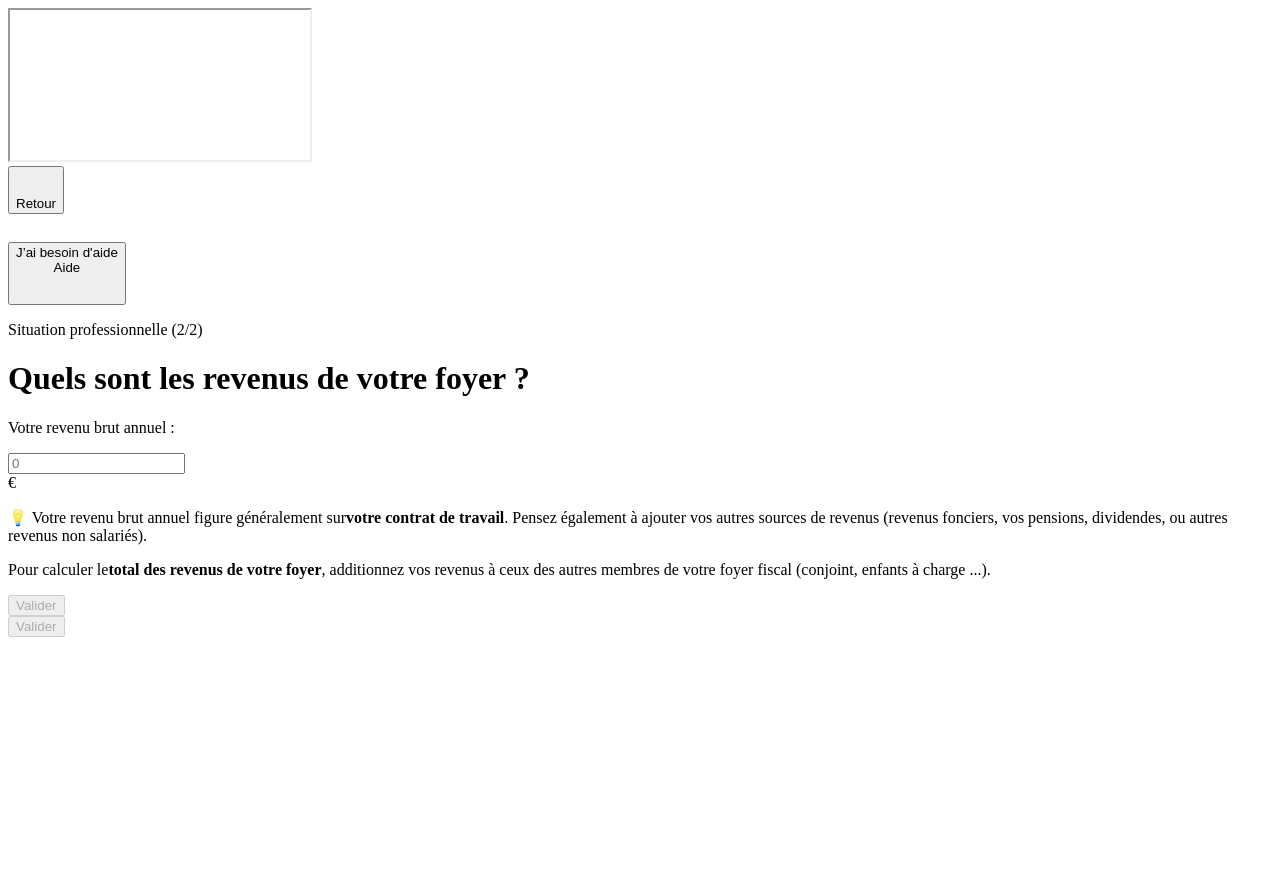 scroll, scrollTop: 0, scrollLeft: 0, axis: both 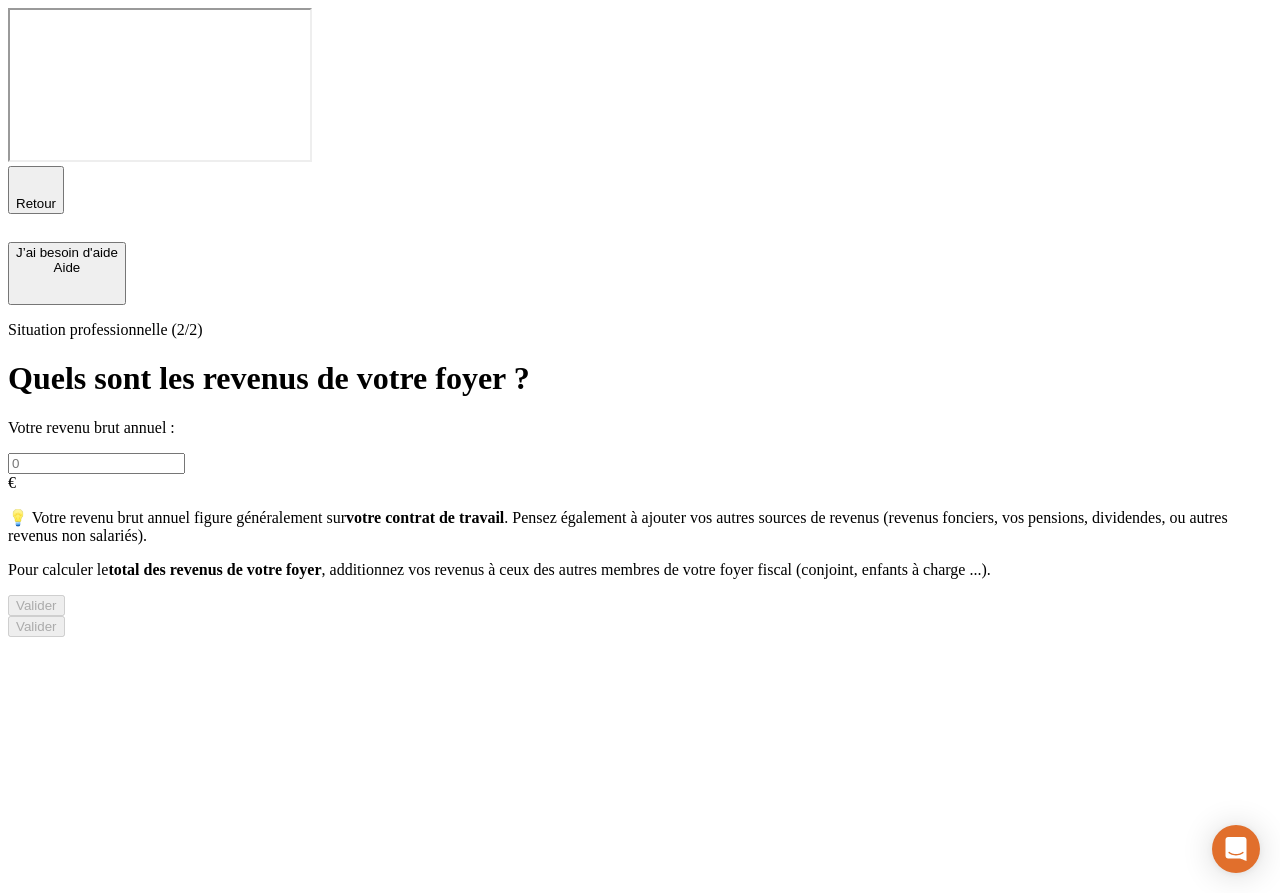 click at bounding box center [96, 463] 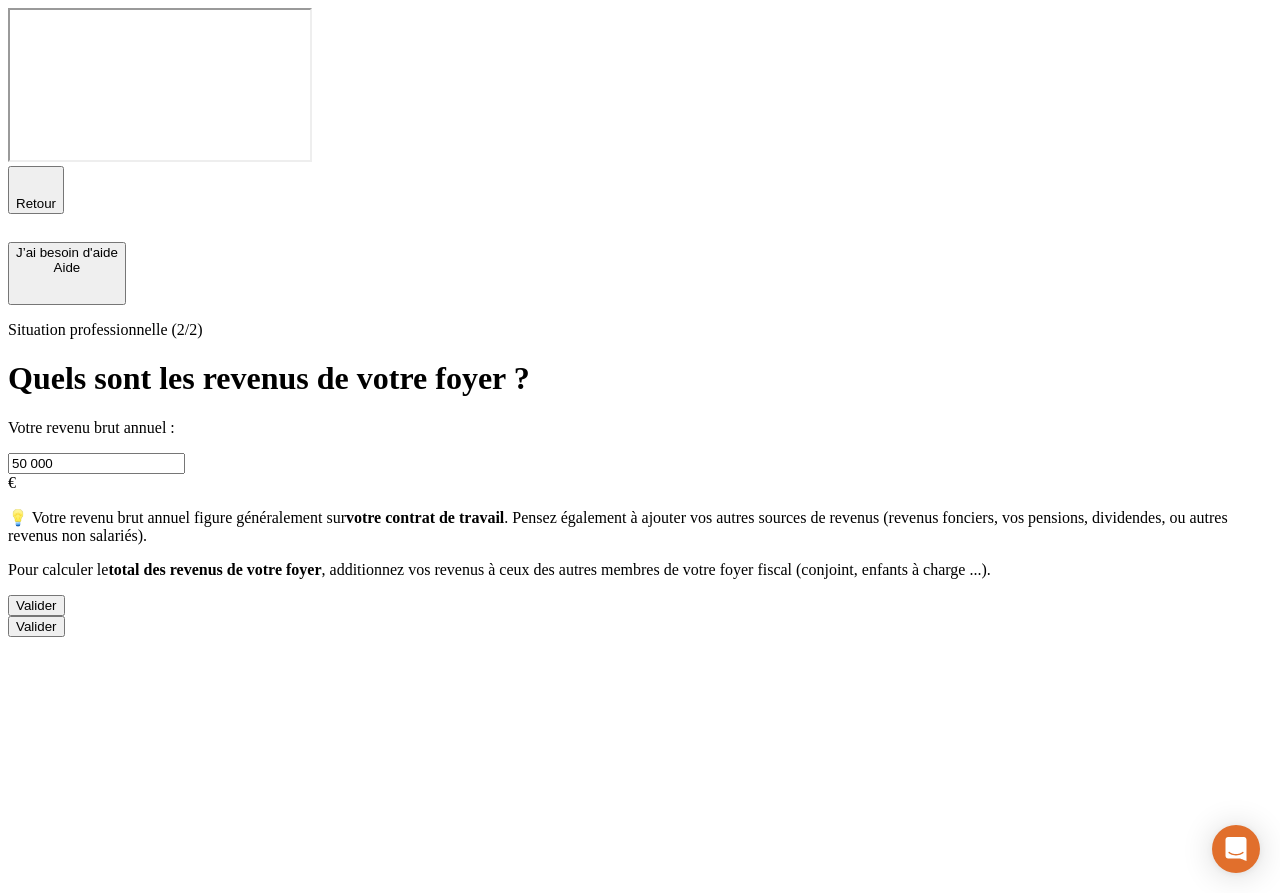 click on "Valider" at bounding box center (36, 605) 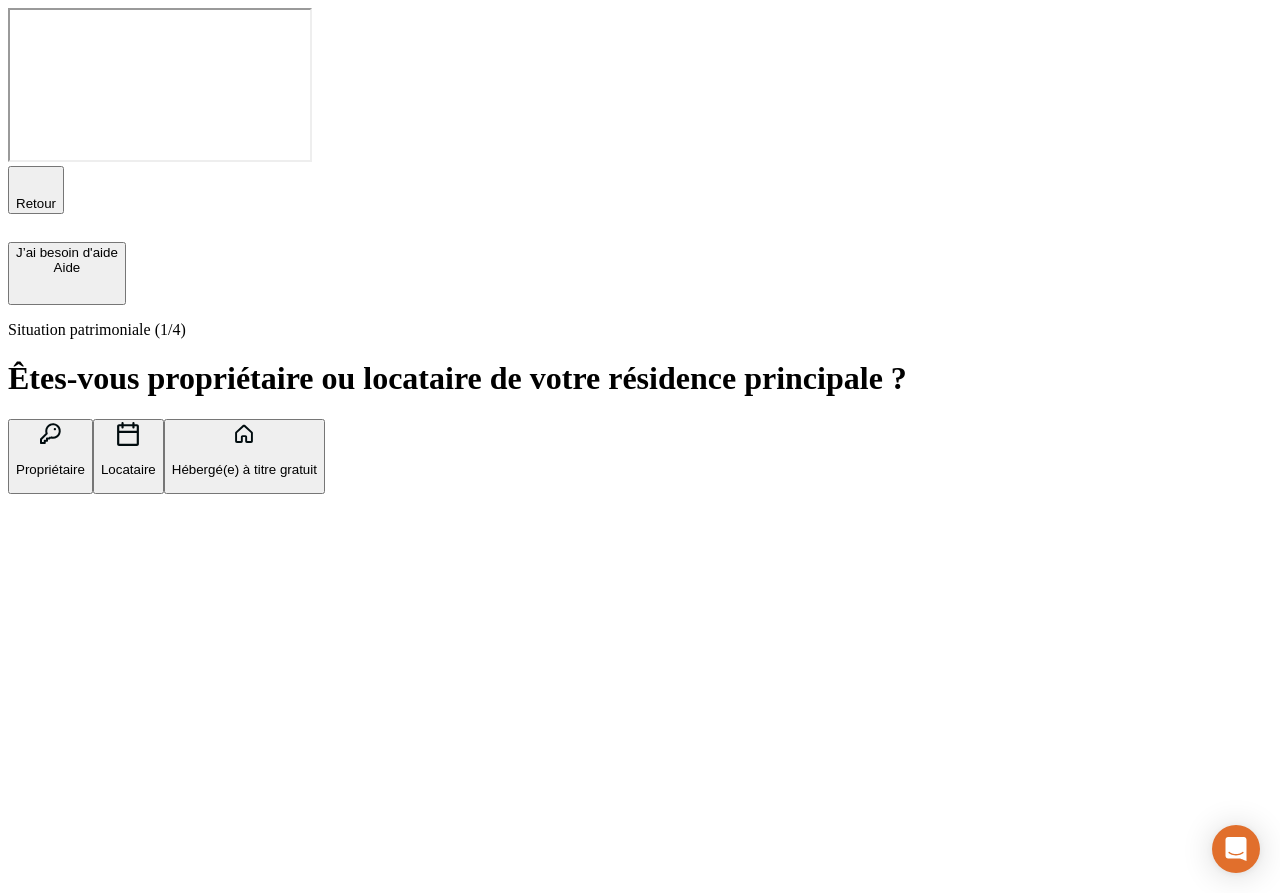 click on "Propriétaire" at bounding box center [50, 456] 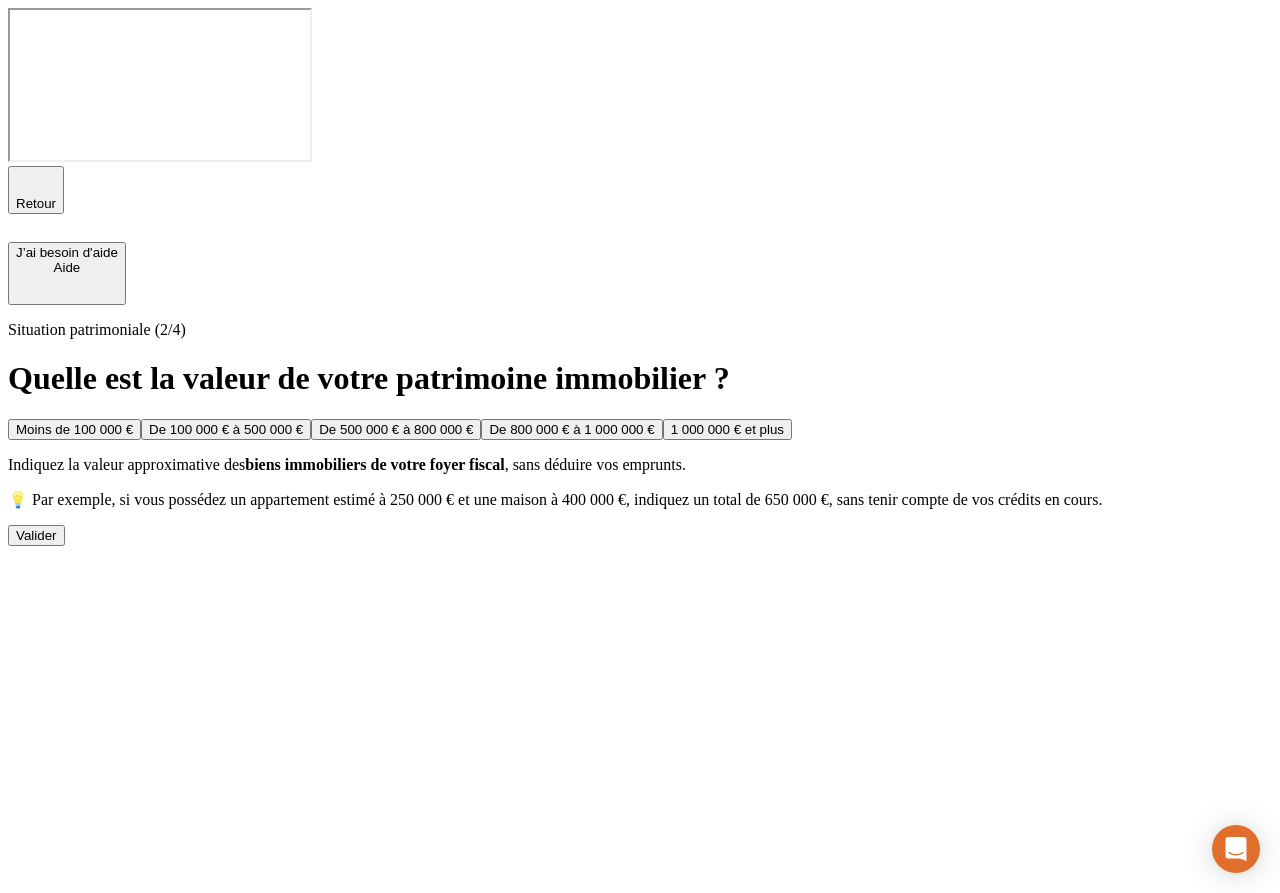 click on "Moins de 100 000 €" at bounding box center (74, 429) 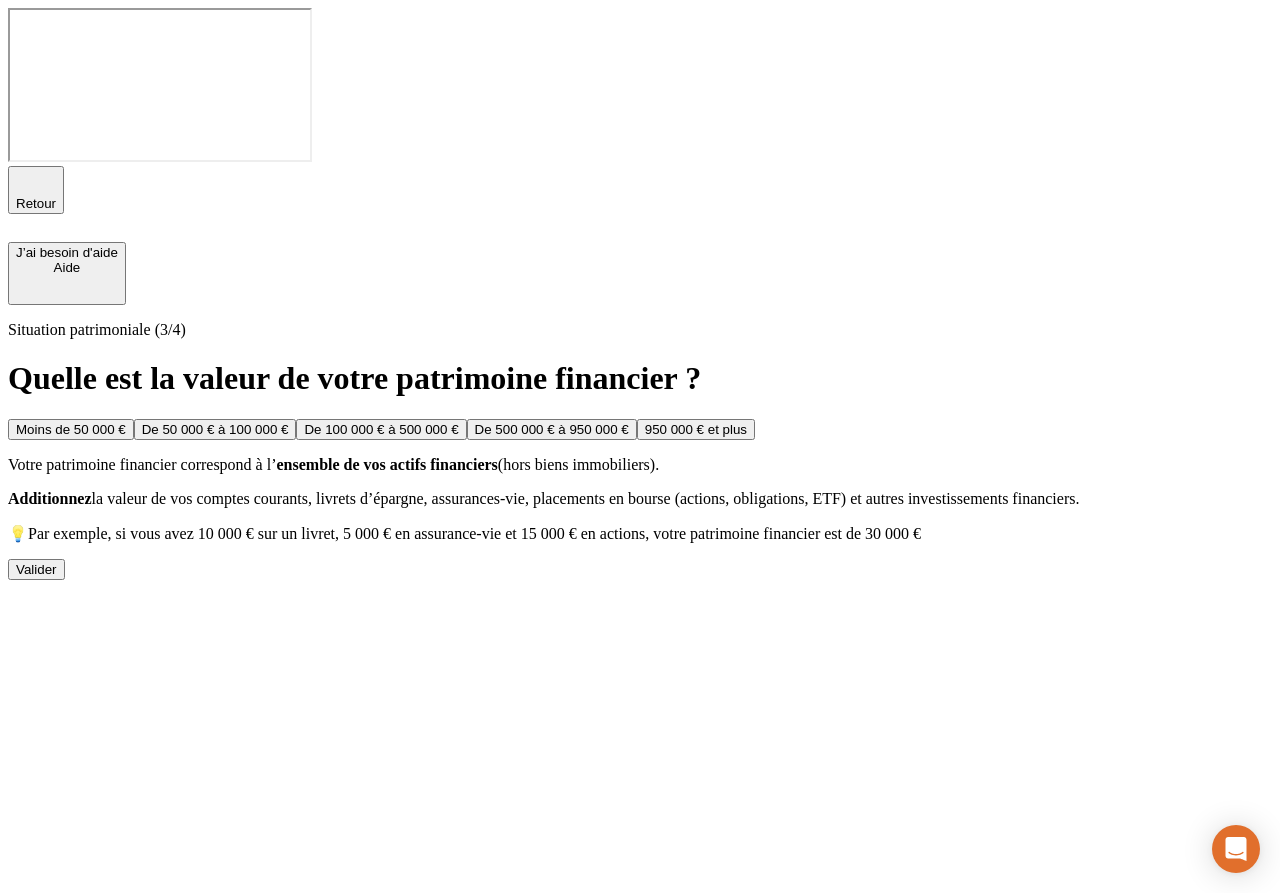 click on "Moins de 50 000 € De 50 000 € à 100 000 € De 100 000 € à 500 000 € De 500 000 € à 950 000 € 950 000 € et plus" at bounding box center (640, 429) 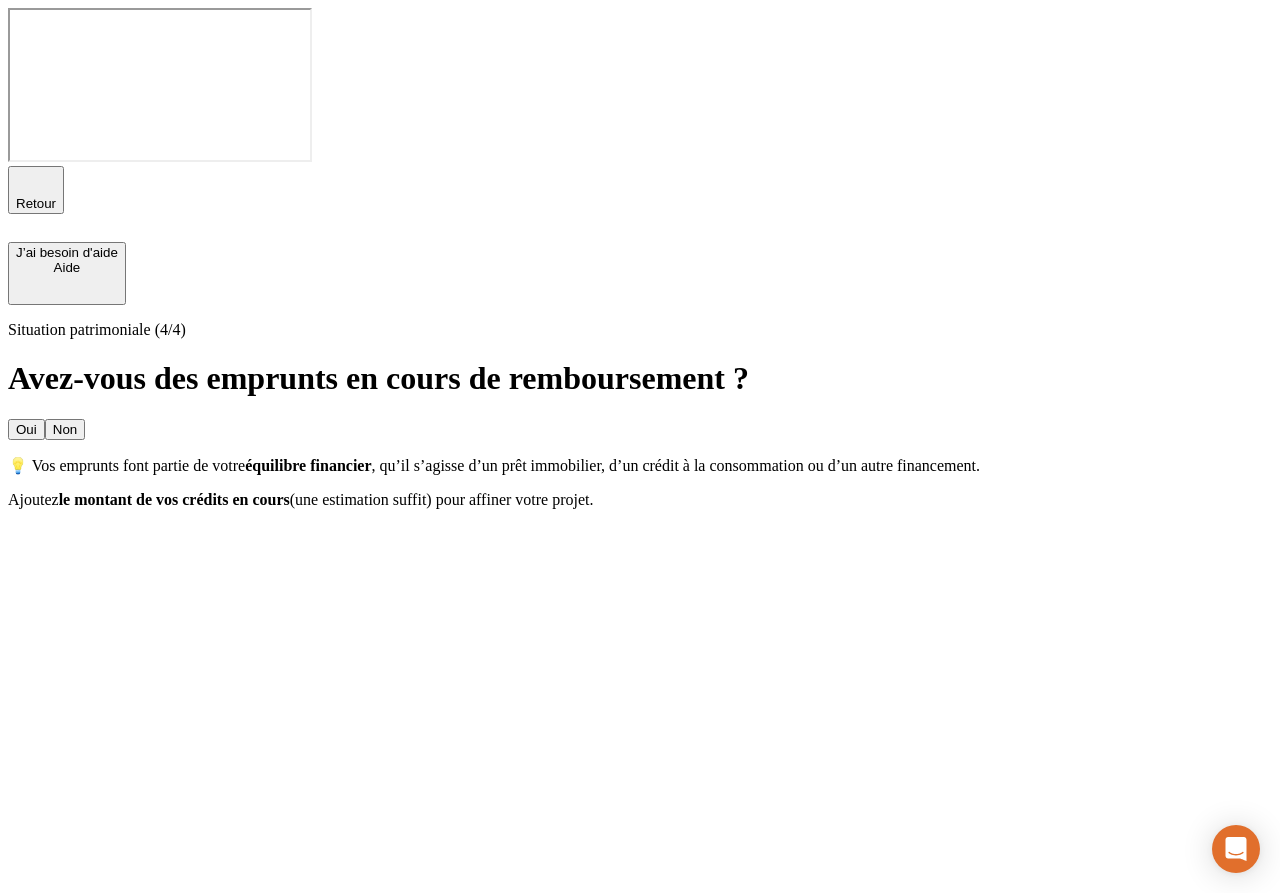 click on "Non" at bounding box center (65, 429) 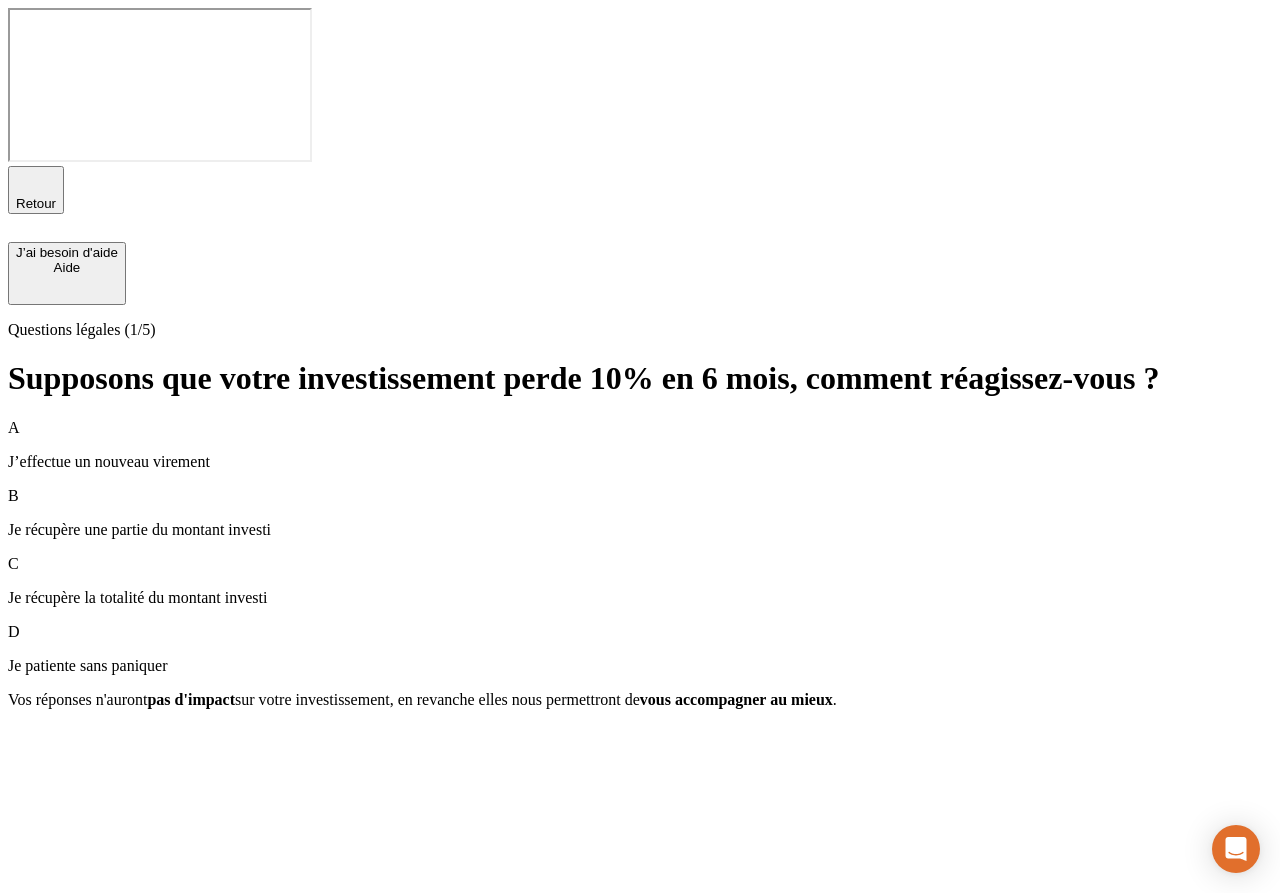 click on "Je patiente sans paniquer" at bounding box center [640, 666] 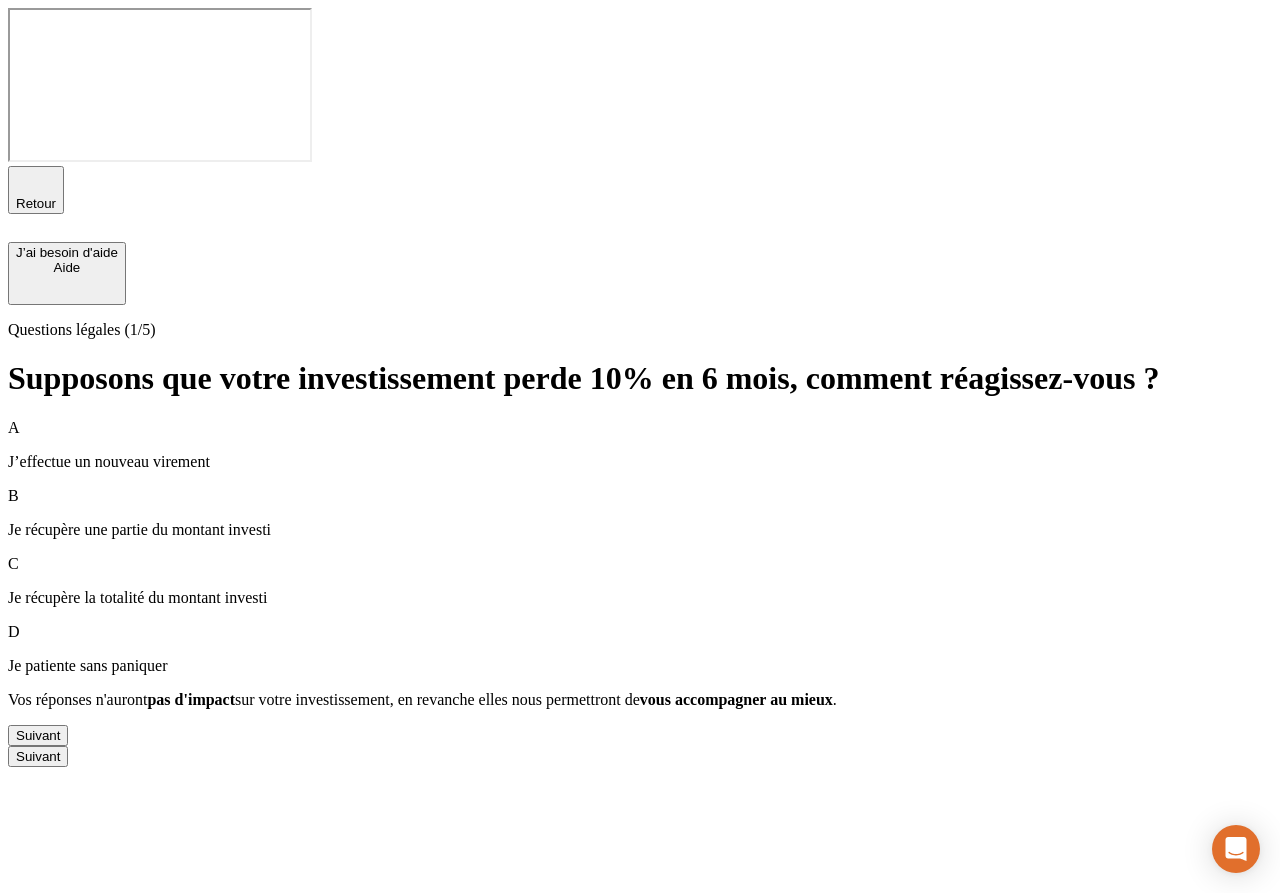click on "Suivant" at bounding box center (640, 735) 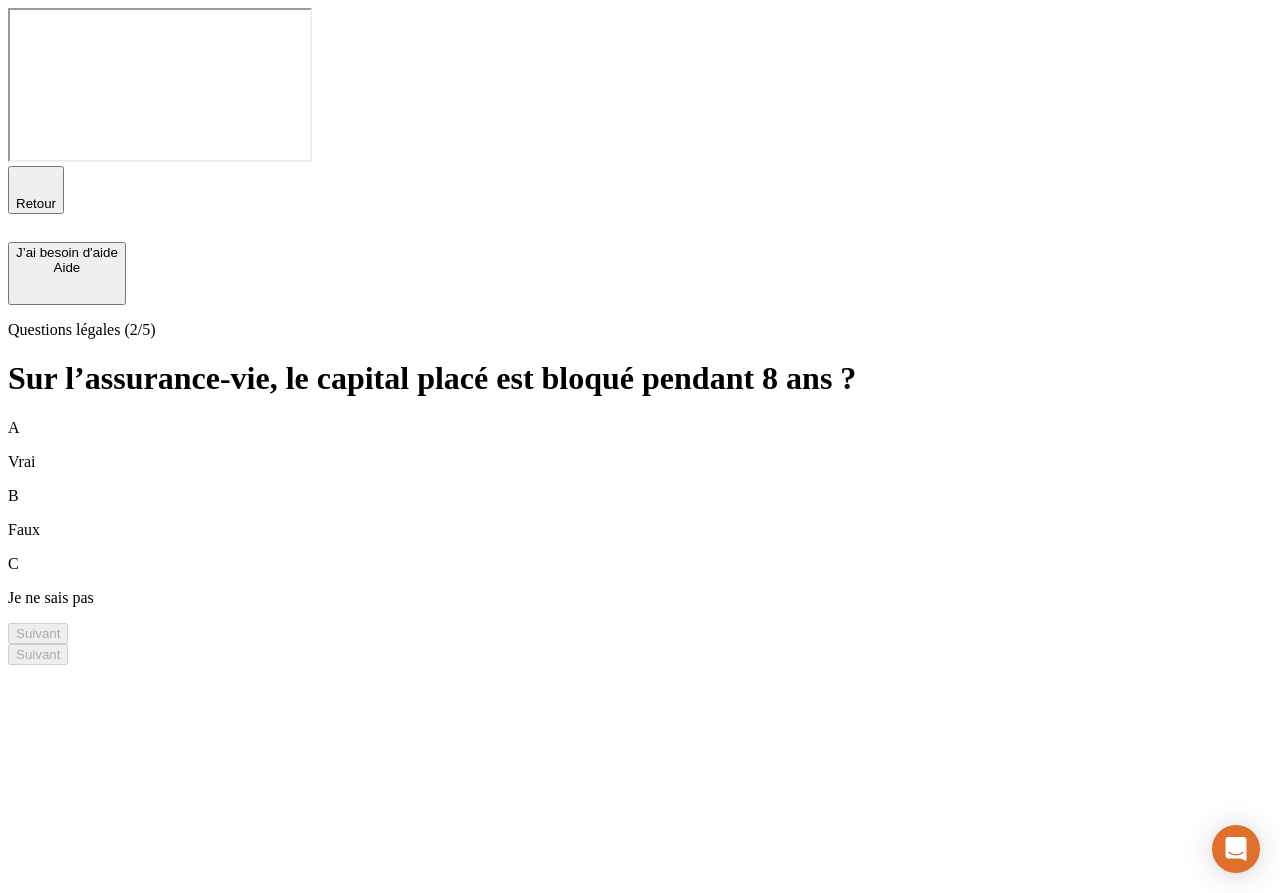 click on "B Faux" at bounding box center [640, 513] 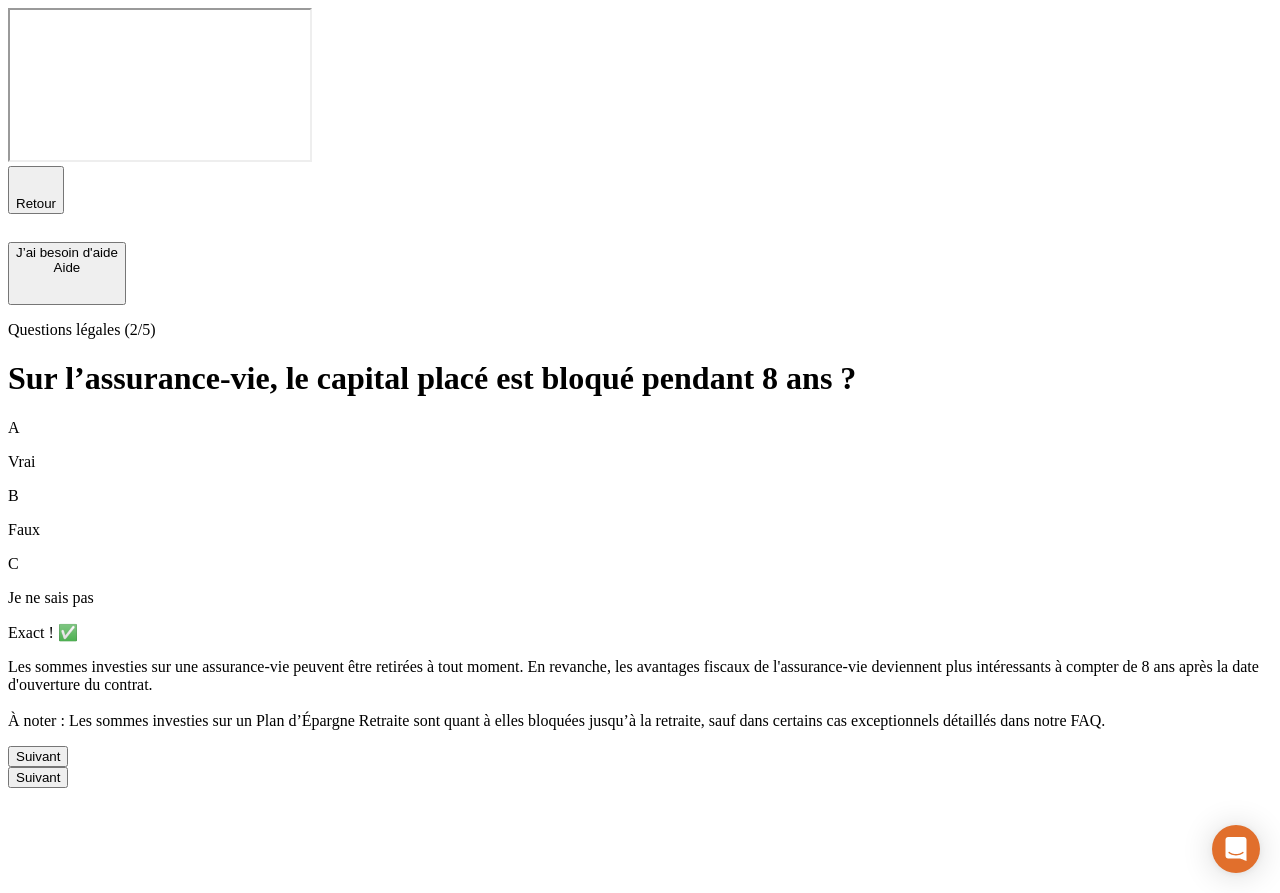 click on "Suivant" at bounding box center (38, 756) 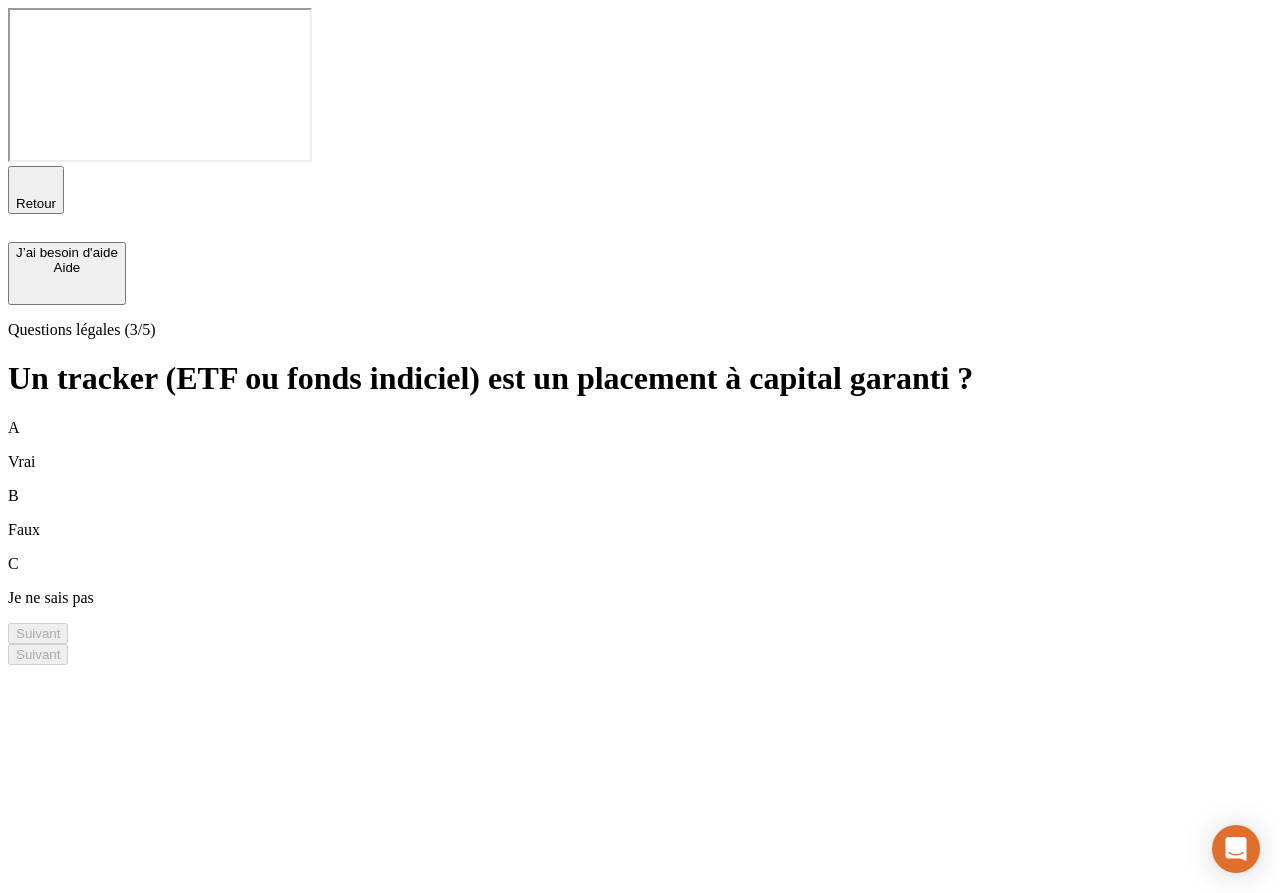 click on "A Vrai" at bounding box center [640, 445] 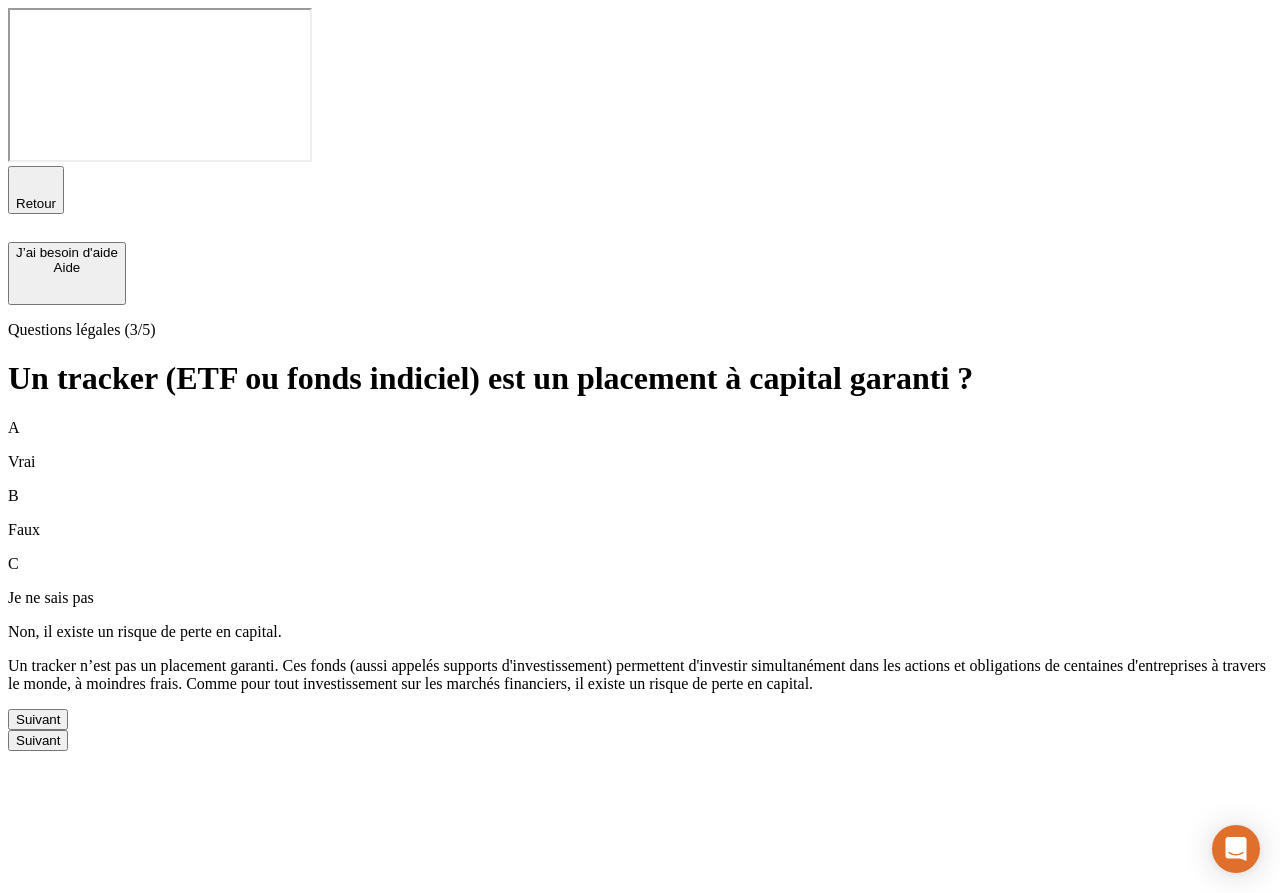 click on "Suivant" at bounding box center (640, 719) 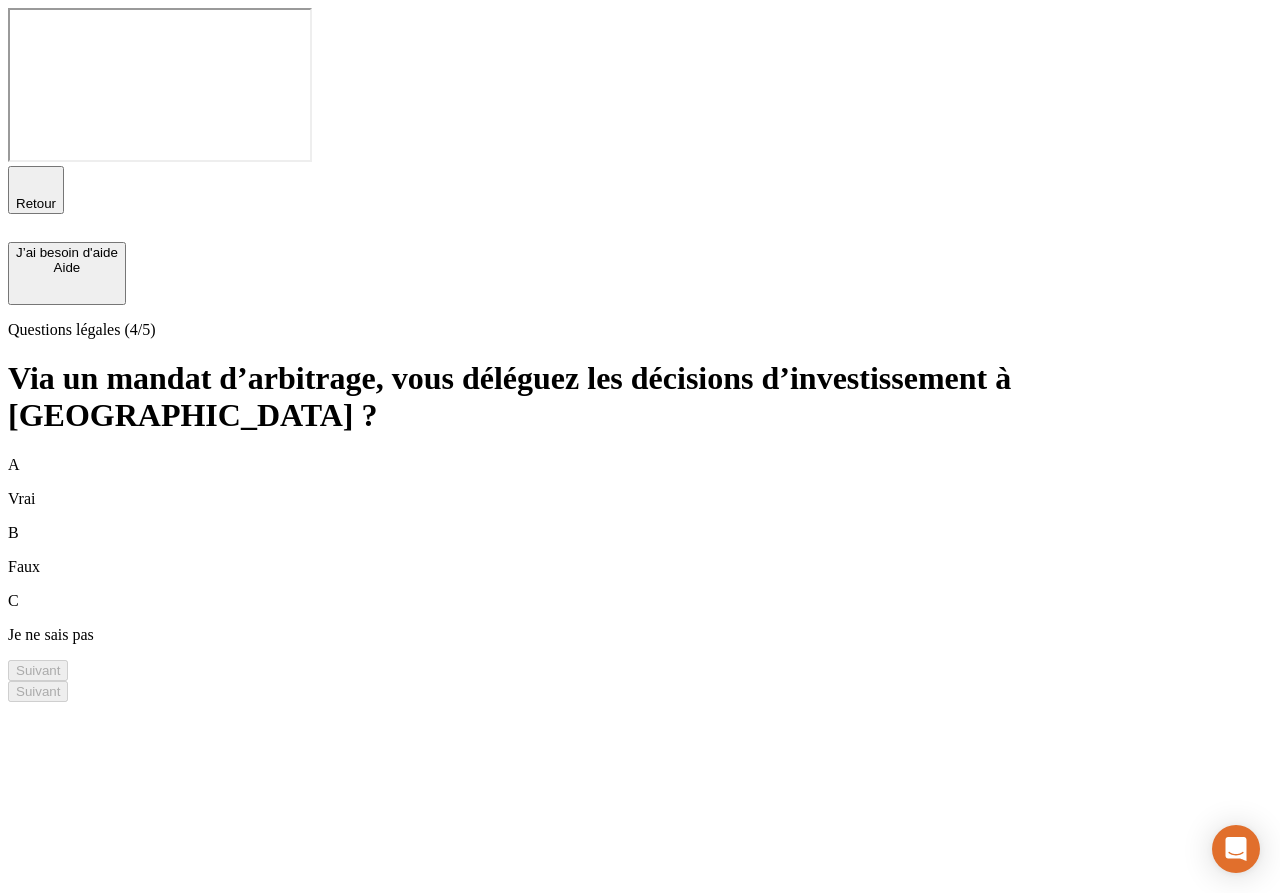 click on "A Vrai B Faux C Je ne sais pas" at bounding box center (640, 550) 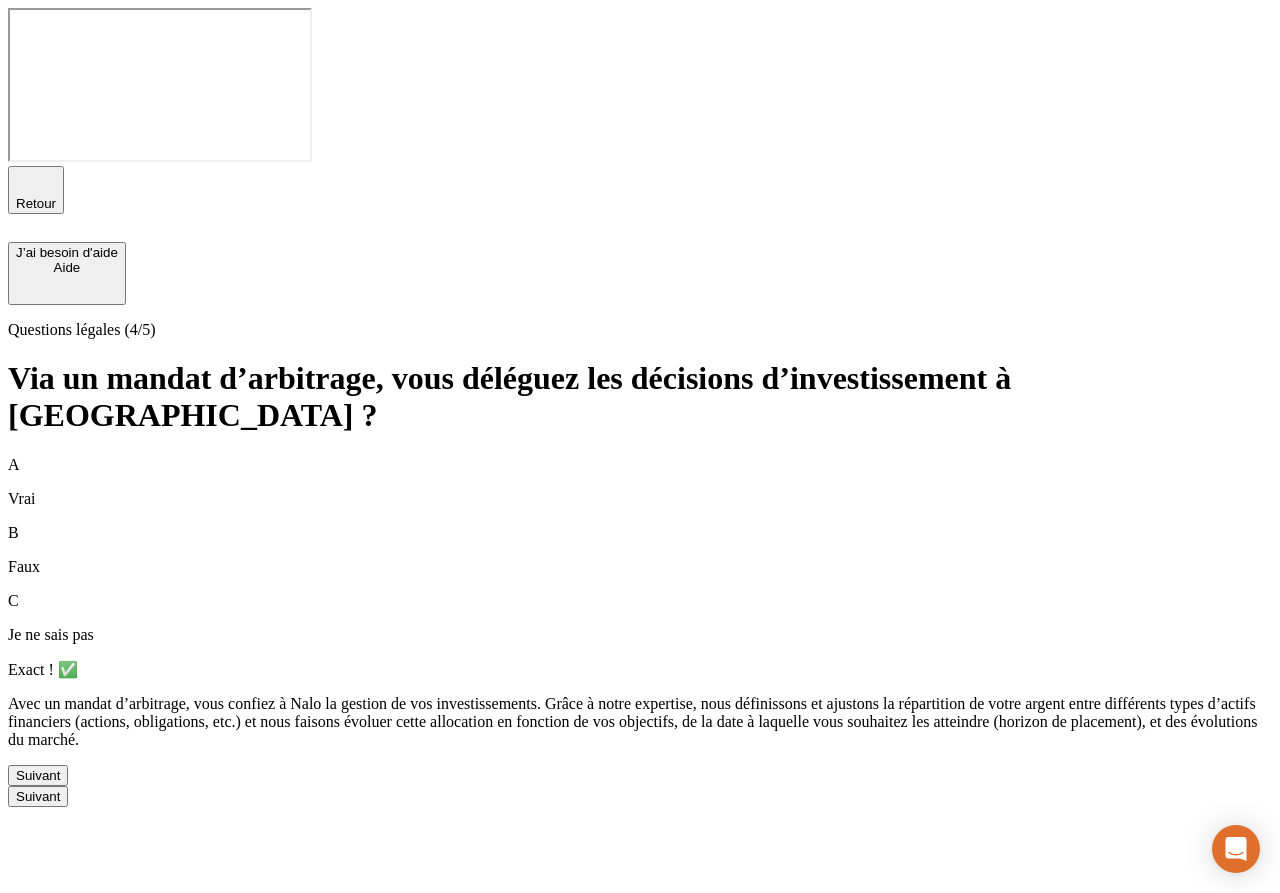 click on "Suivant" at bounding box center (38, 775) 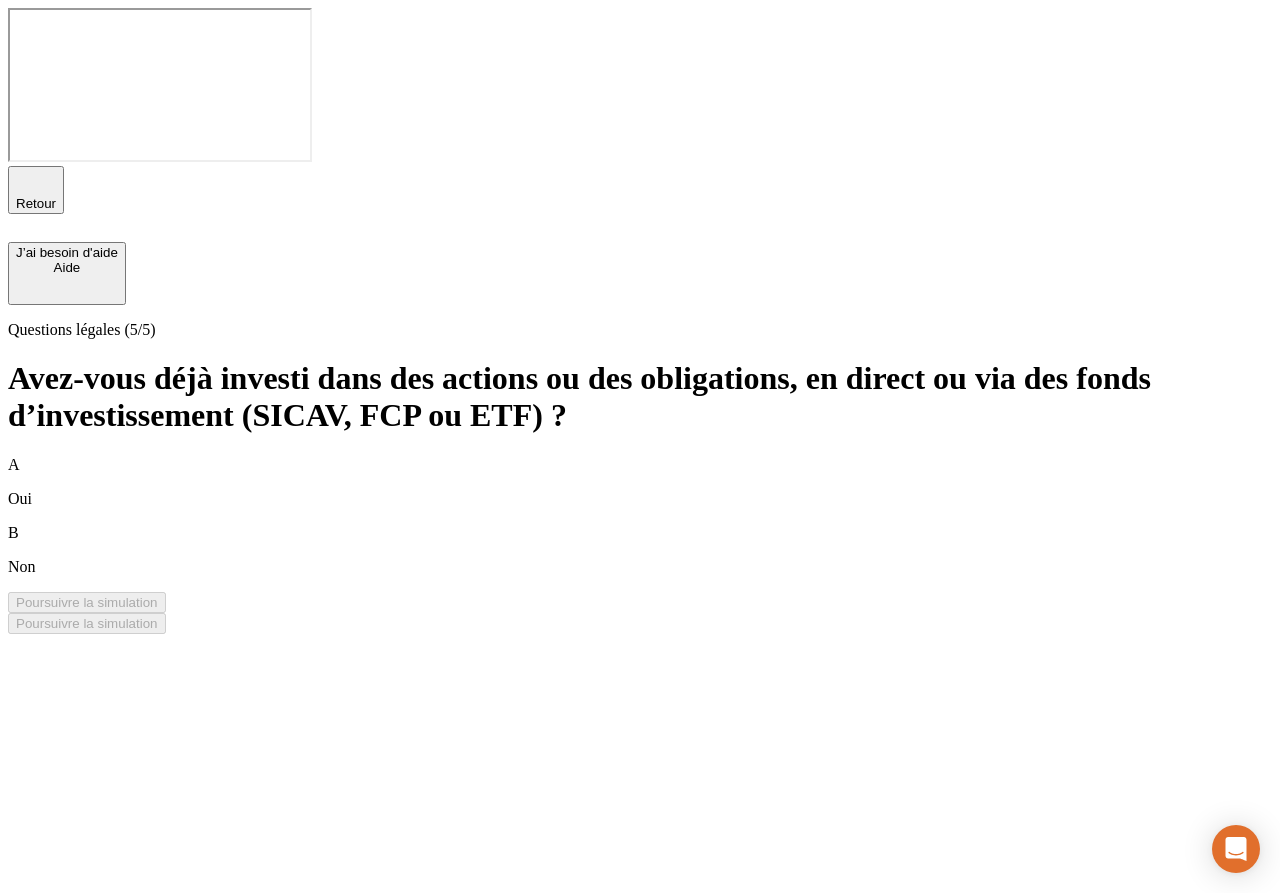 click on "A Oui" at bounding box center (640, 482) 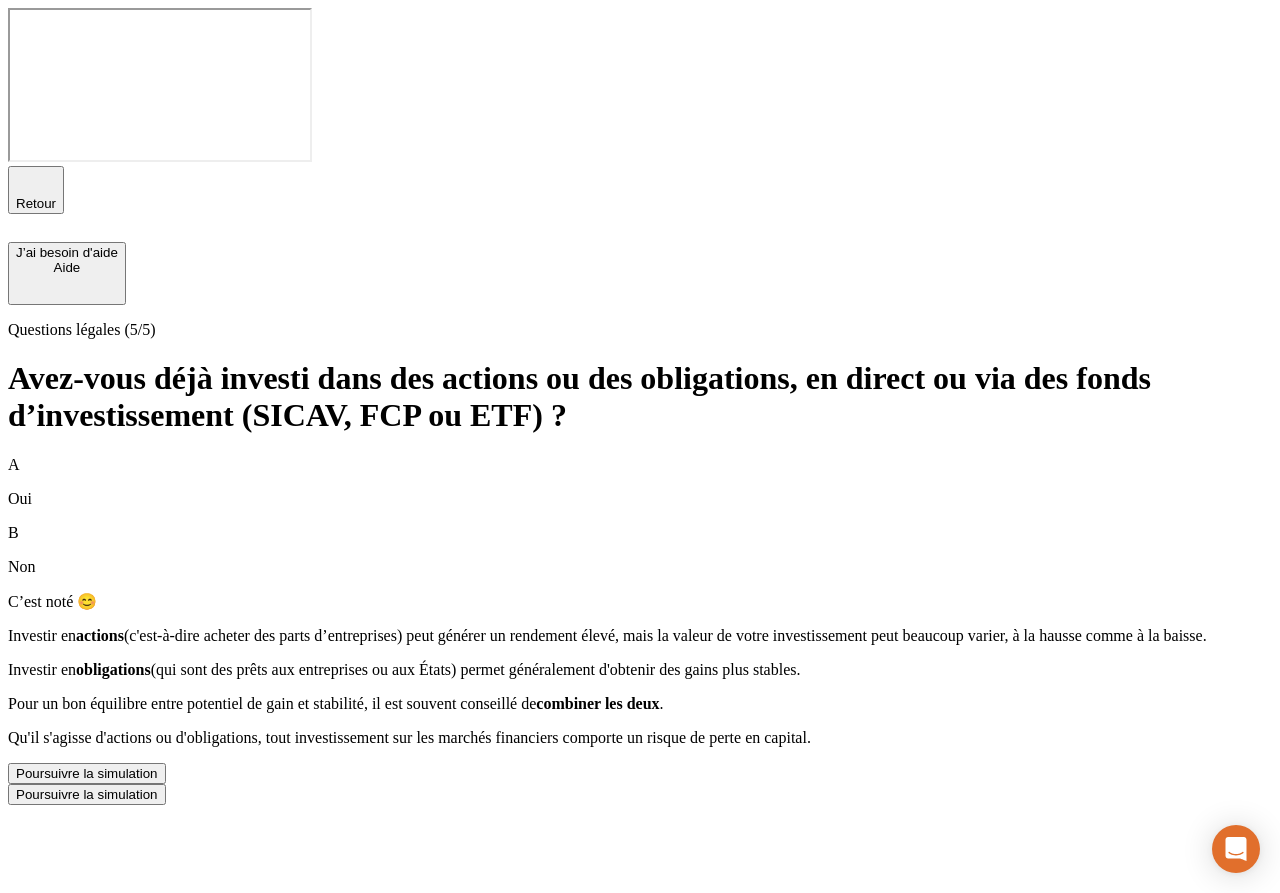 click on "Poursuivre la simulation" at bounding box center [87, 773] 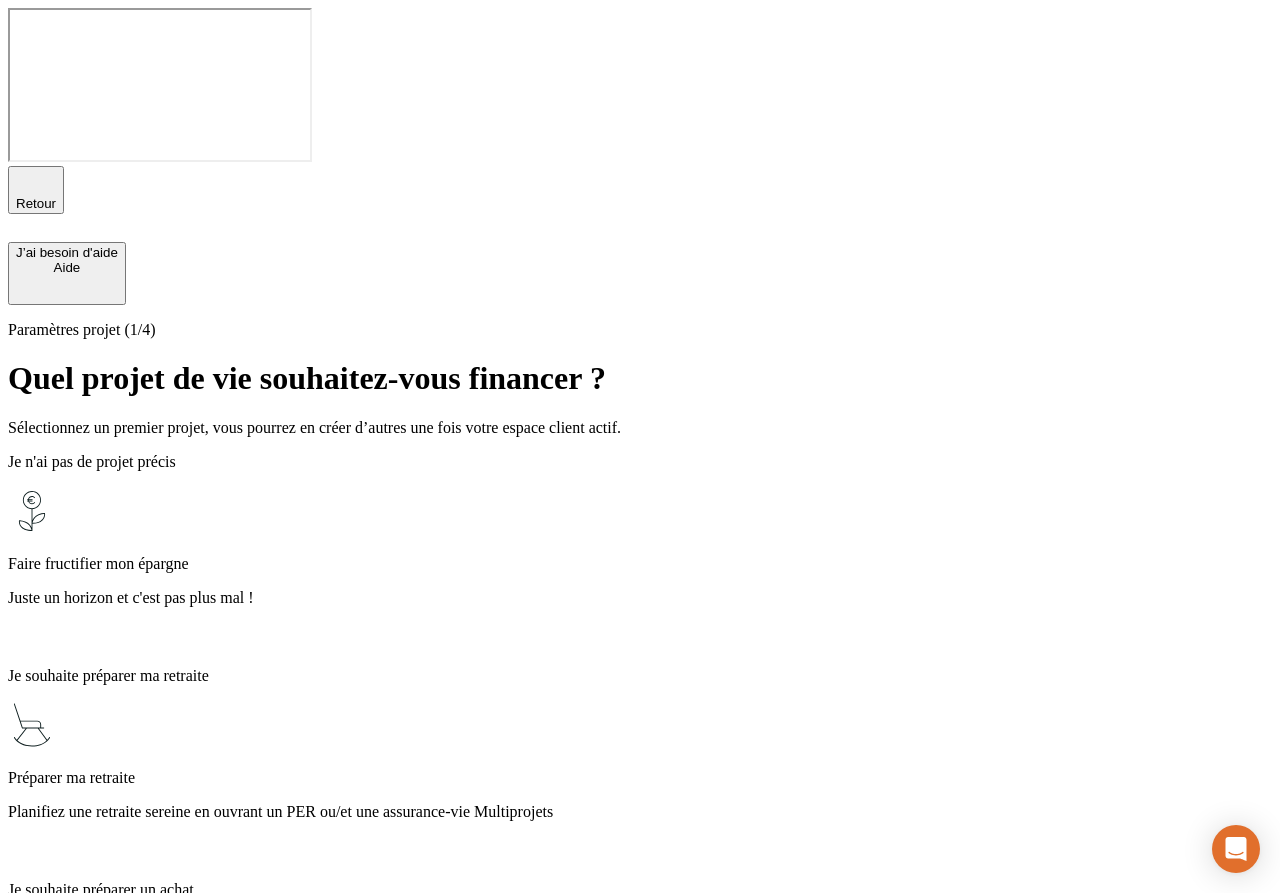 click on "Juste un horizon et c'est pas plus mal !" at bounding box center (640, 598) 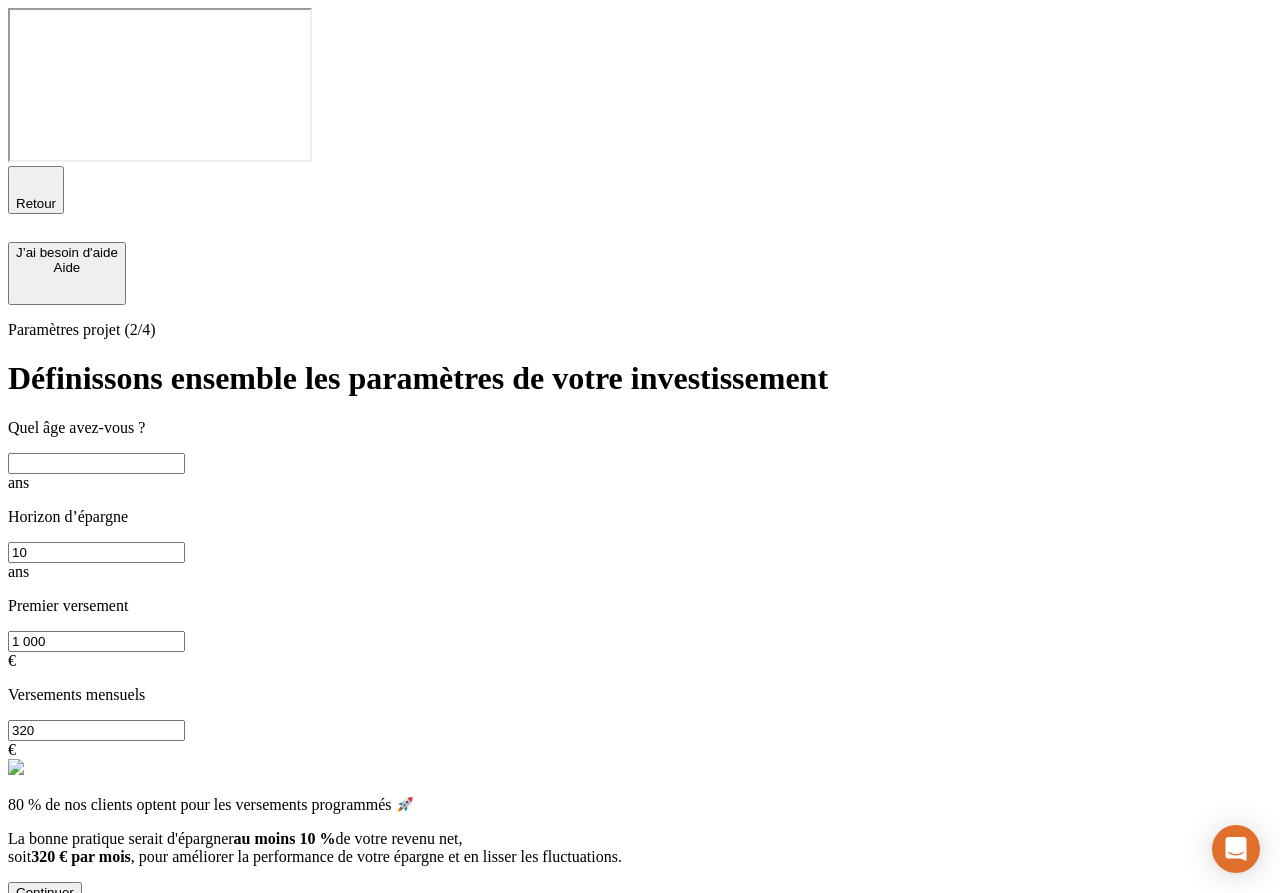 click at bounding box center (96, 463) 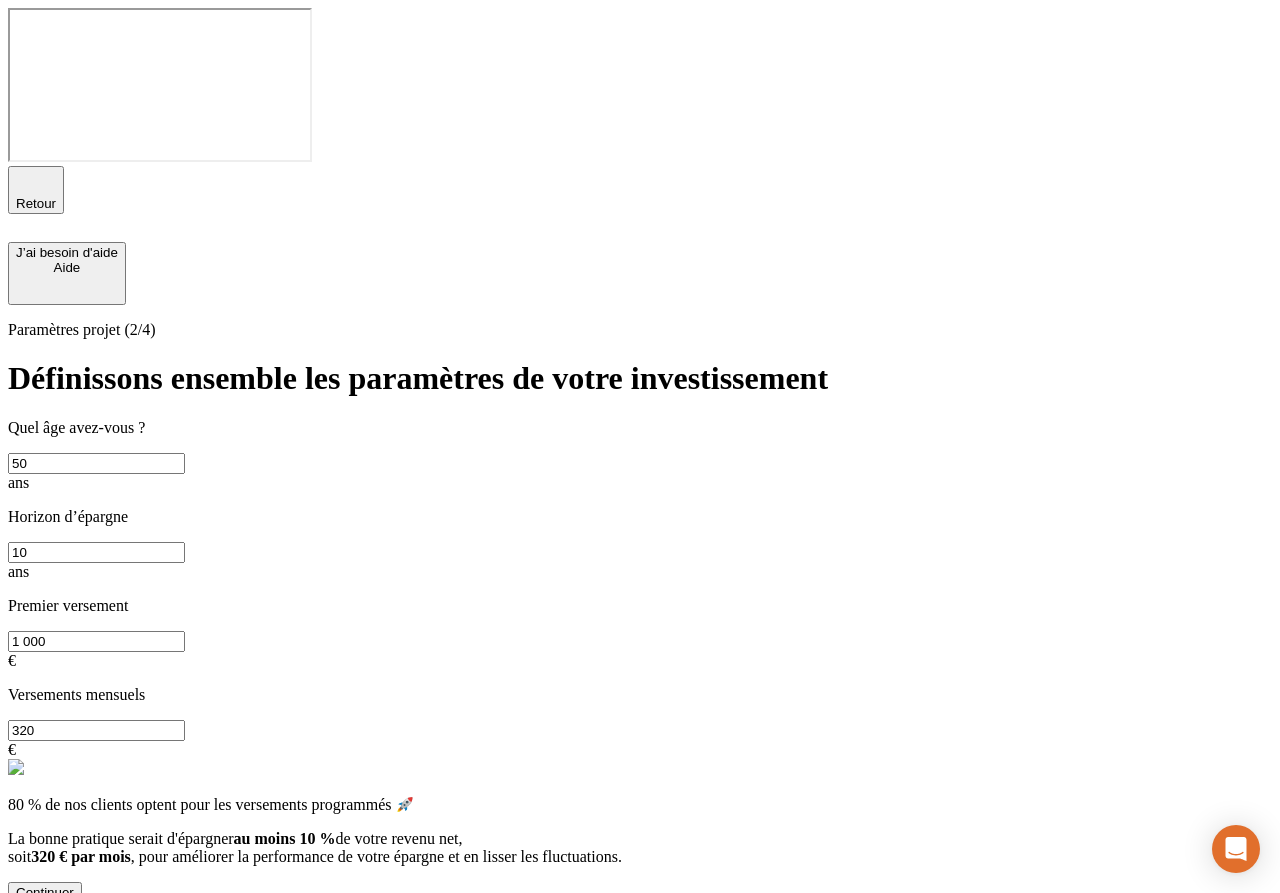 click on "Continuer" at bounding box center [45, 892] 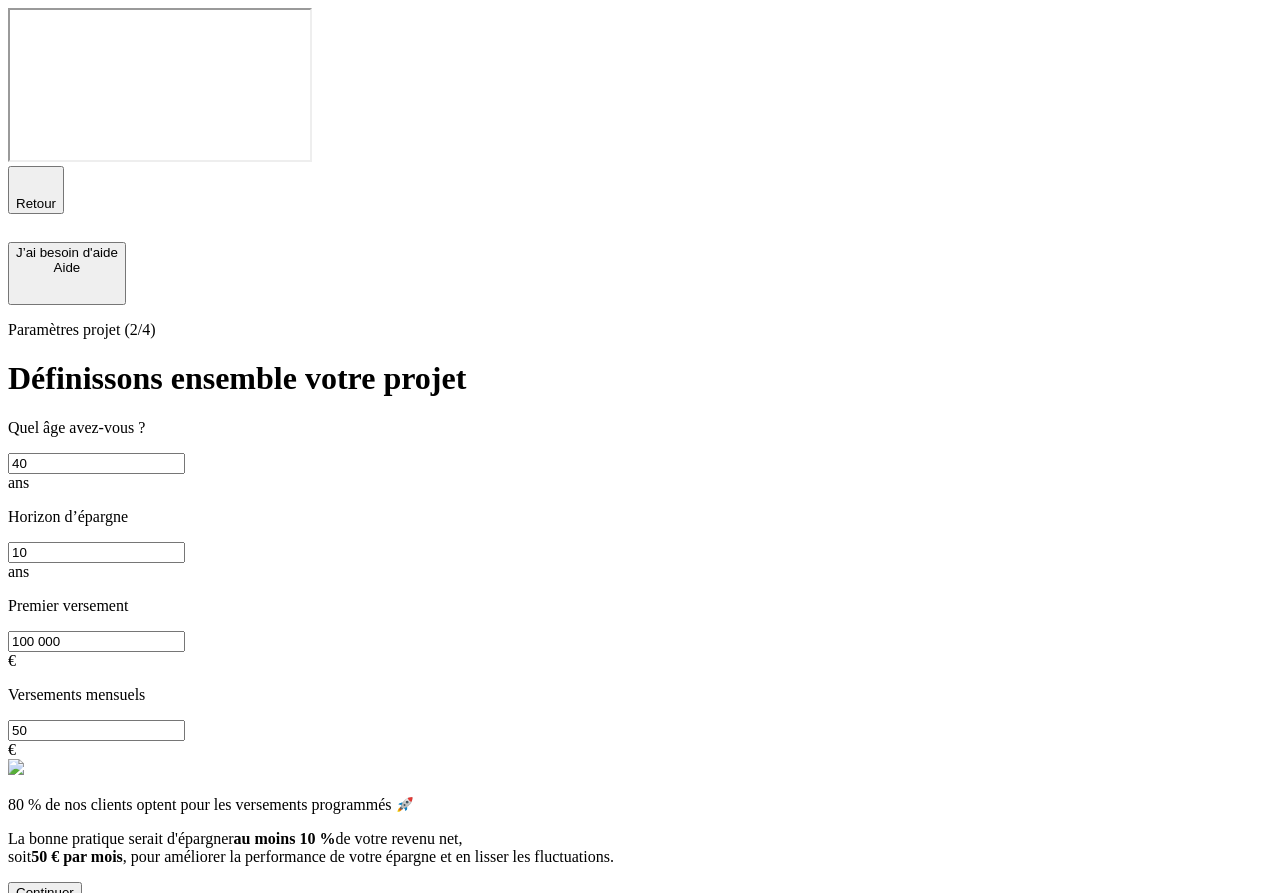 scroll, scrollTop: 0, scrollLeft: 0, axis: both 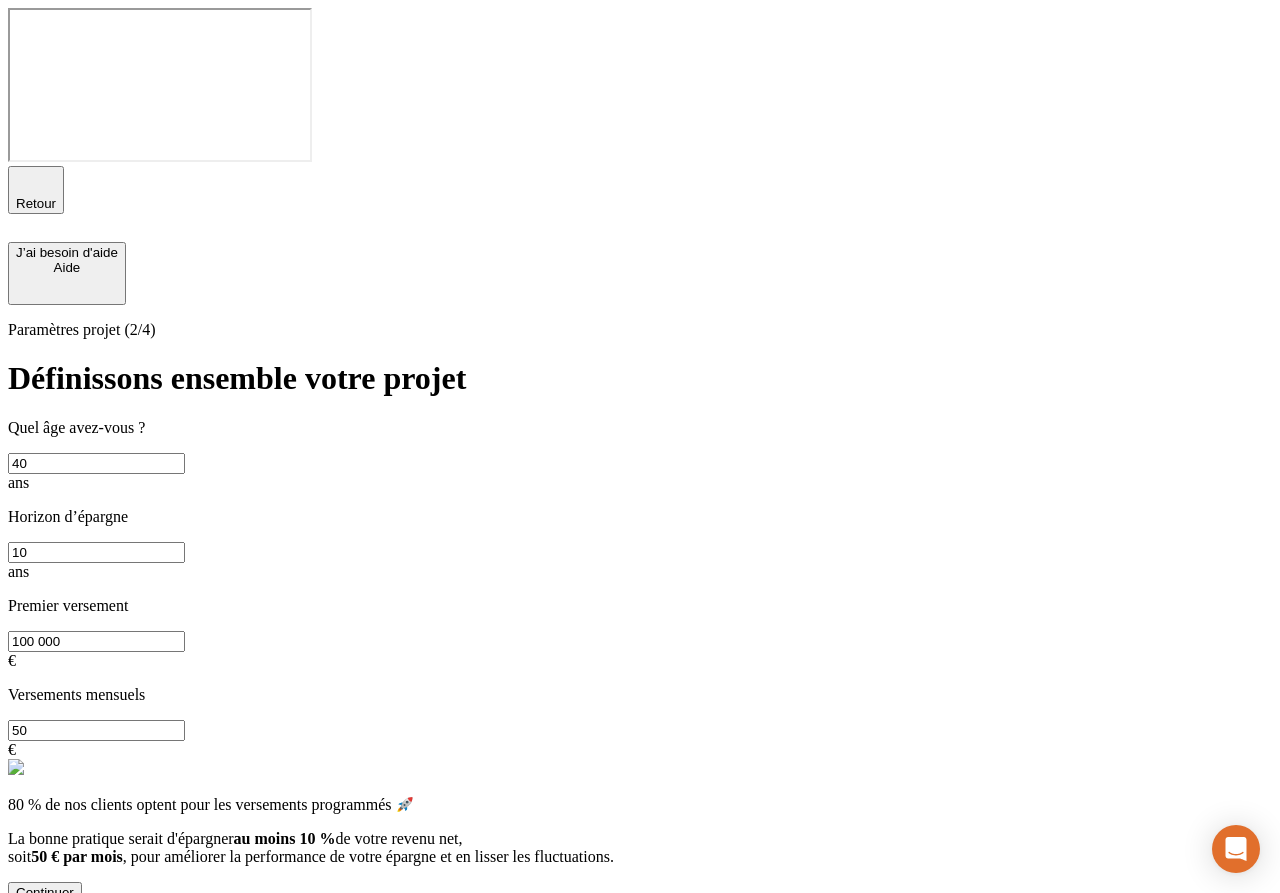 click on "Continuer" at bounding box center [45, 892] 